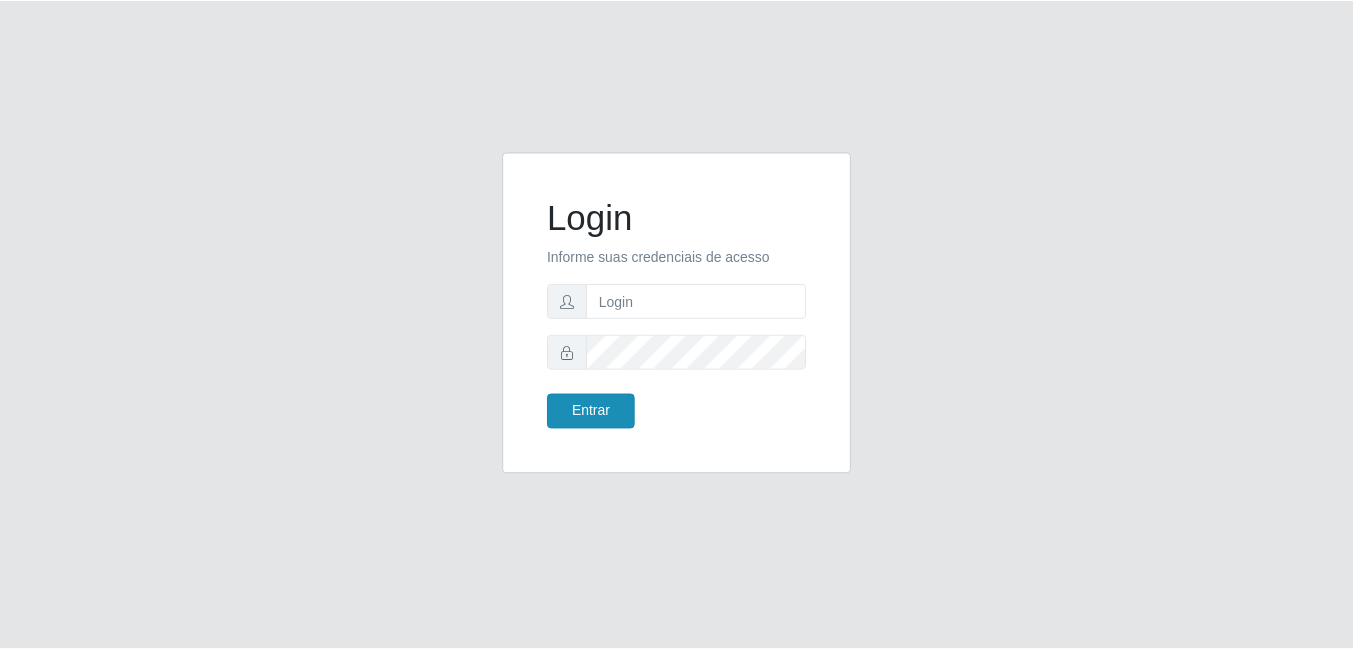 scroll, scrollTop: 0, scrollLeft: 0, axis: both 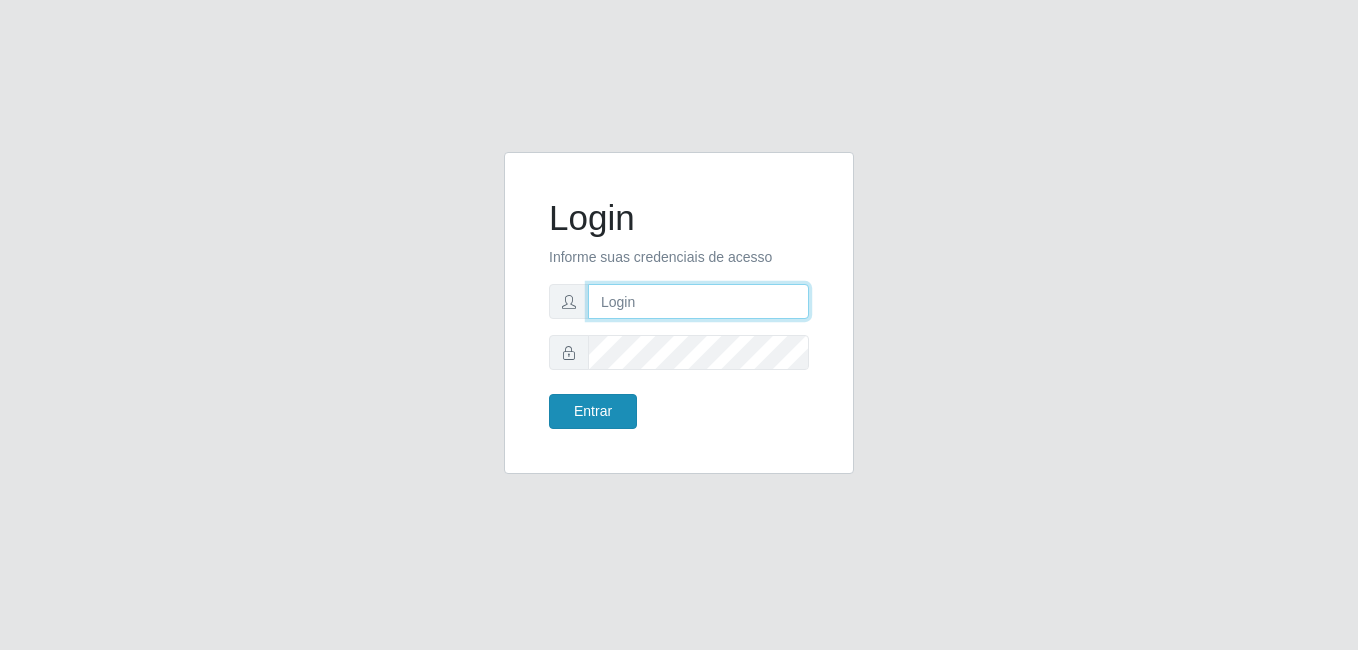 type on "Raissa@B9" 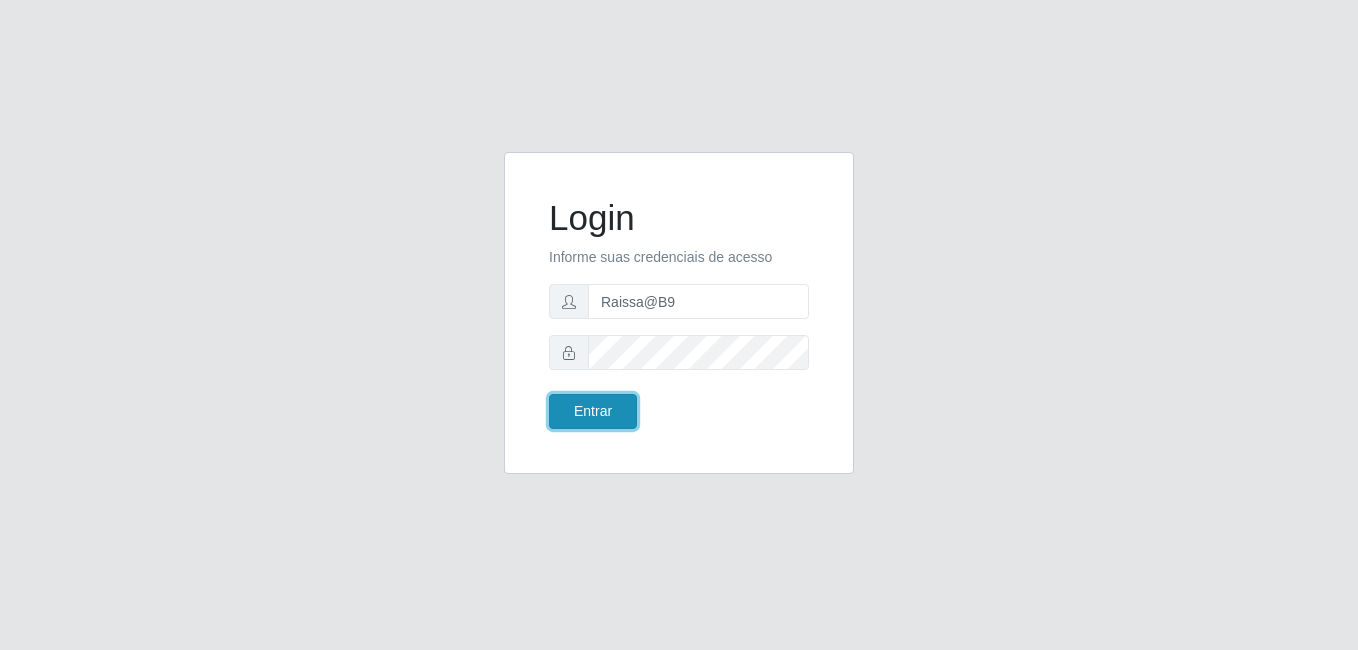 click on "Entrar" at bounding box center (593, 411) 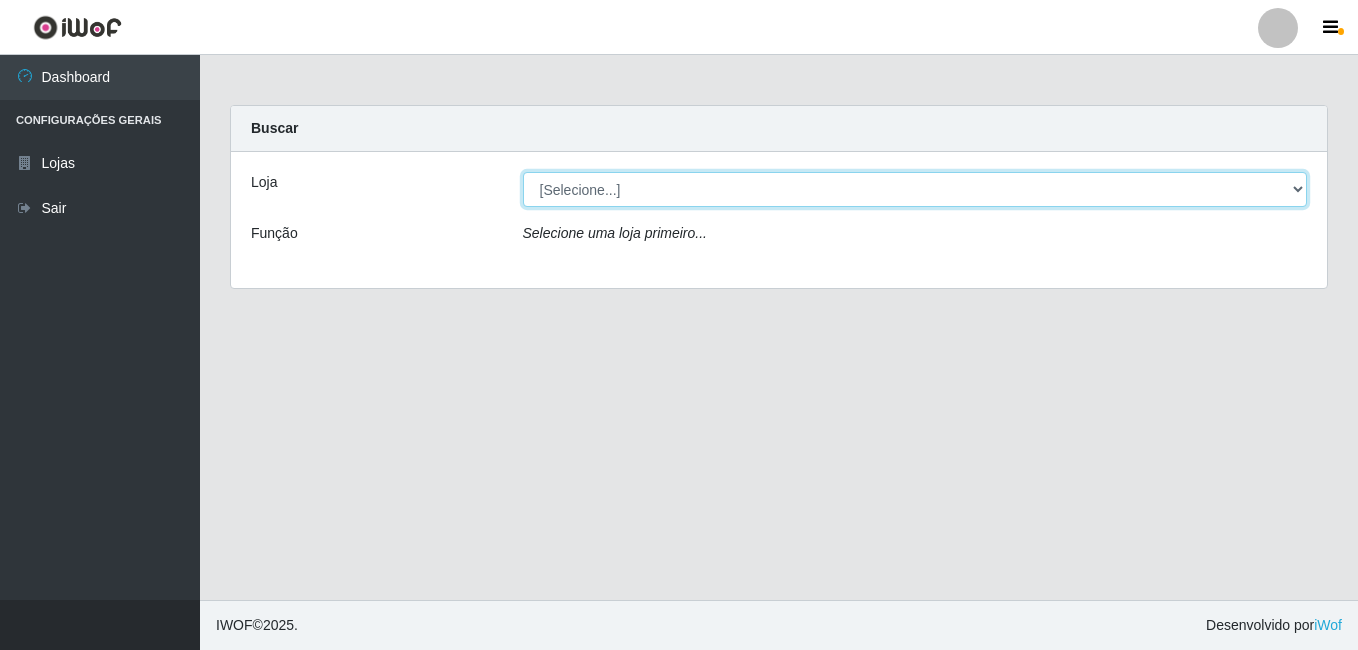 click on "[Selecione...] Bemais Supermercados - B9 Bessa" at bounding box center (915, 189) 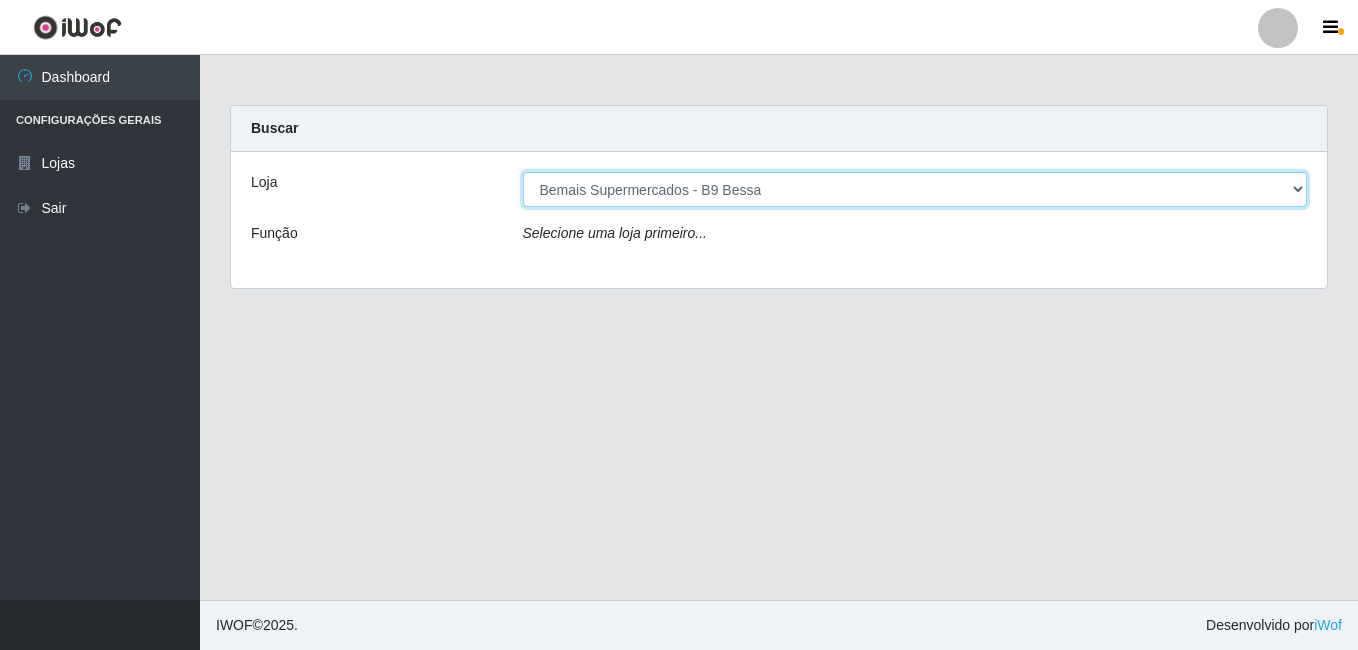 click on "[Selecione...] Bemais Supermercados - B9 Bessa" at bounding box center (915, 189) 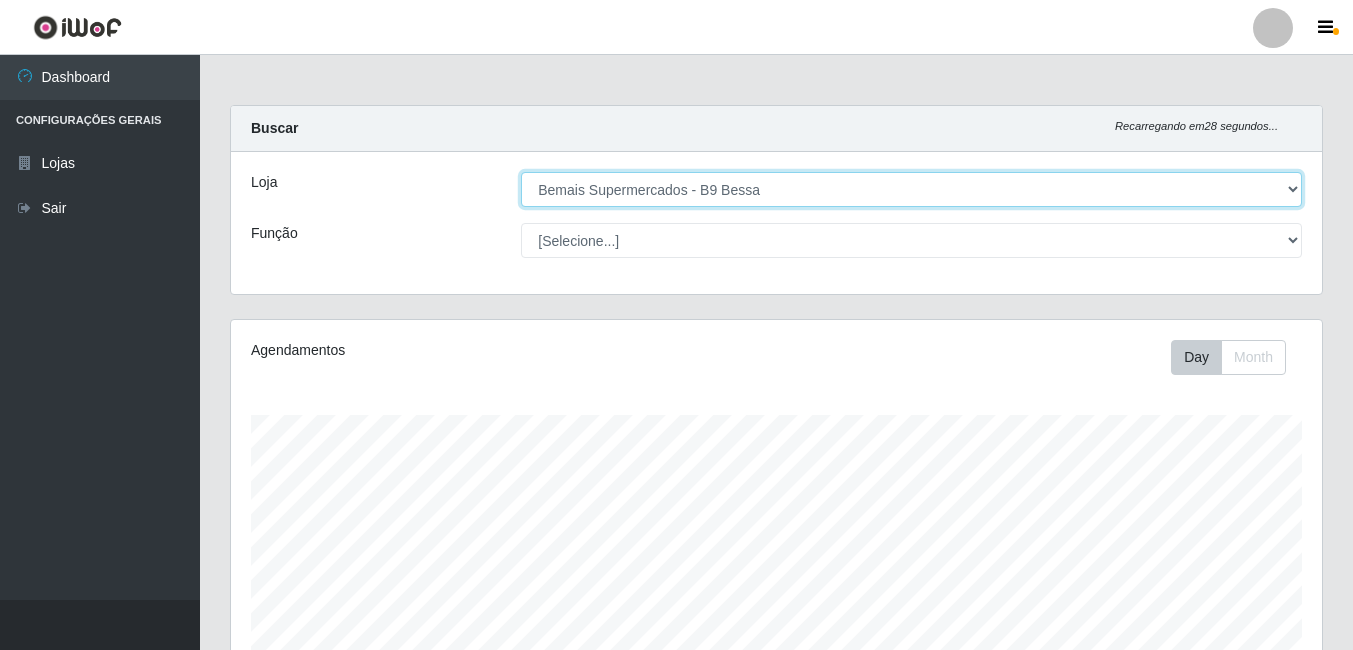 scroll, scrollTop: 999585, scrollLeft: 998909, axis: both 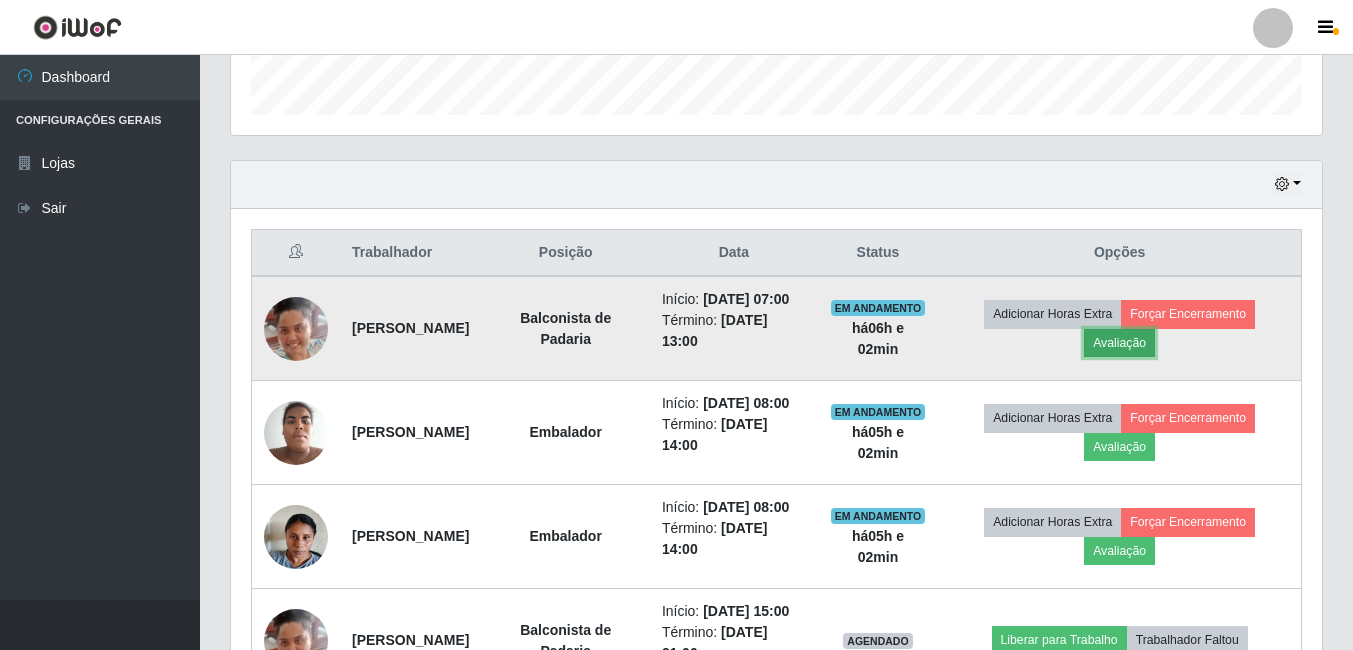 click on "Avaliação" at bounding box center [1119, 343] 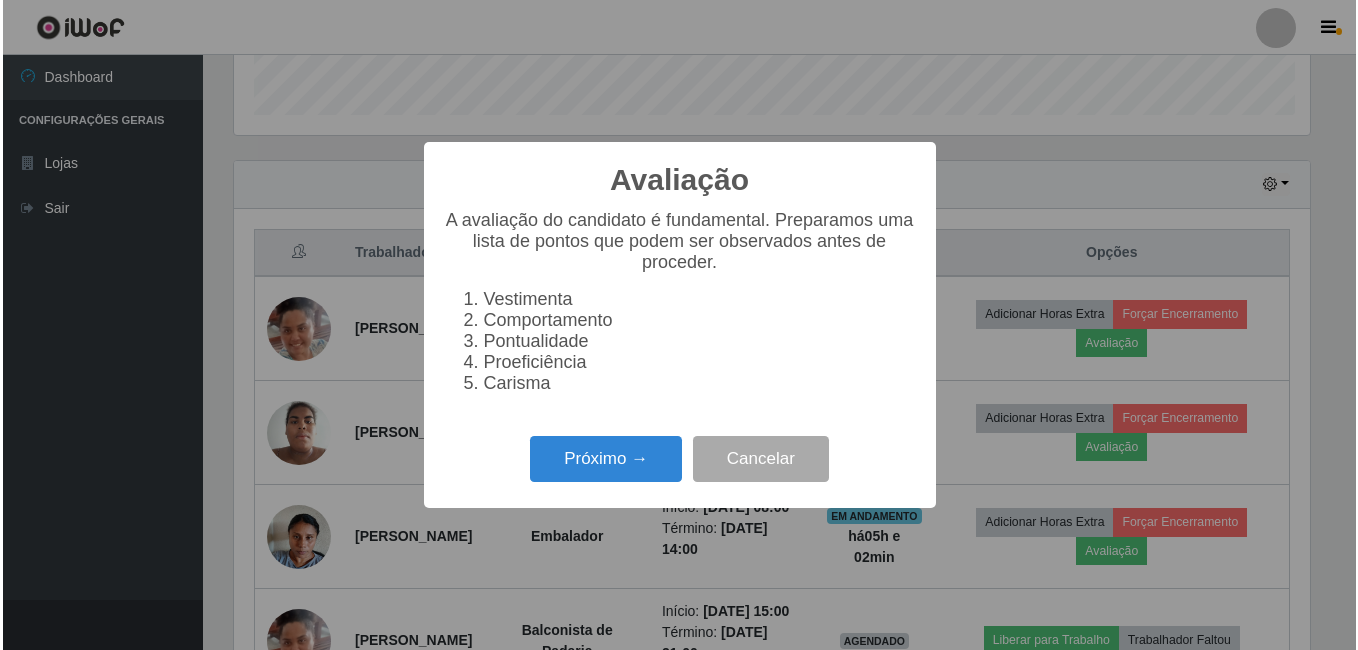 scroll, scrollTop: 999585, scrollLeft: 998919, axis: both 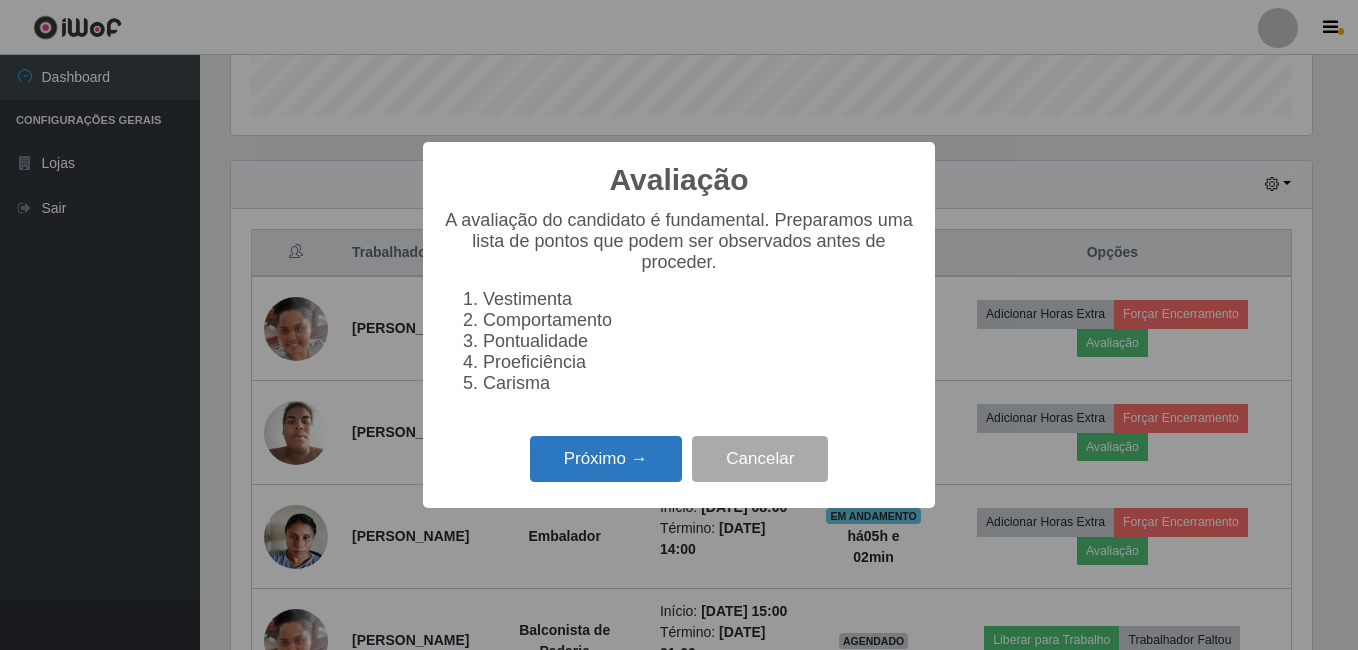 click on "Próximo →" at bounding box center [606, 459] 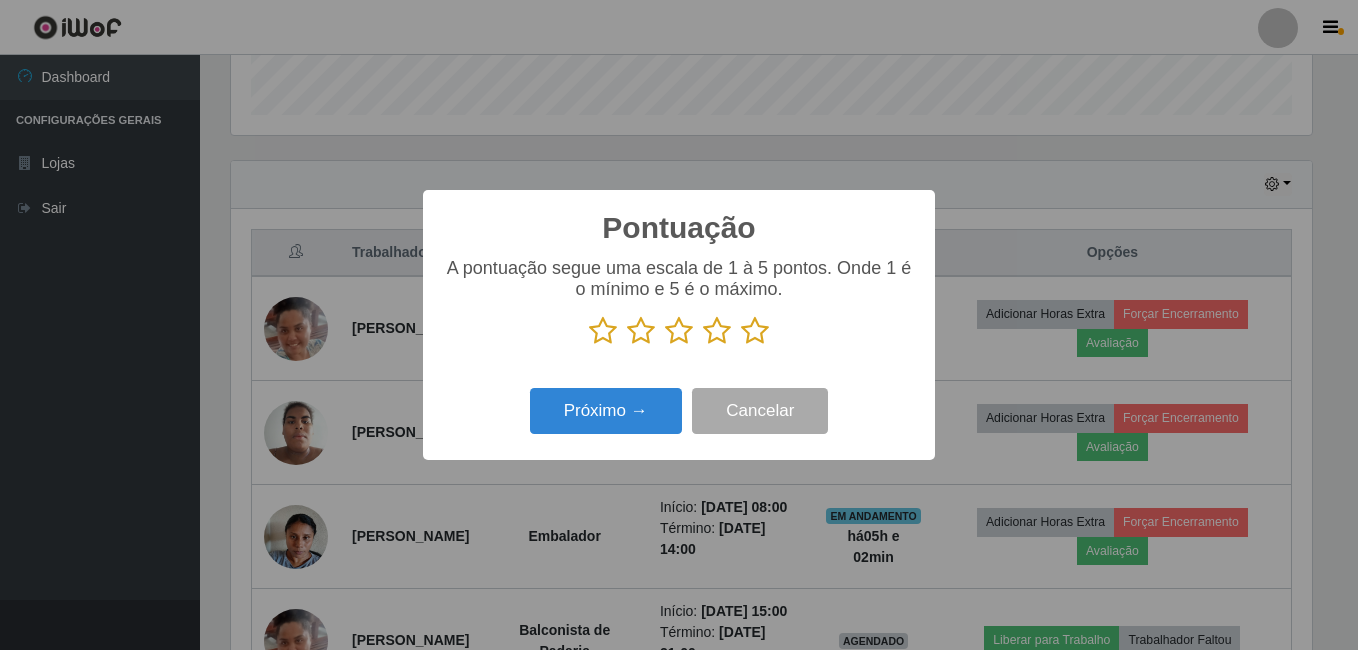 drag, startPoint x: 753, startPoint y: 331, endPoint x: 701, endPoint y: 355, distance: 57.271286 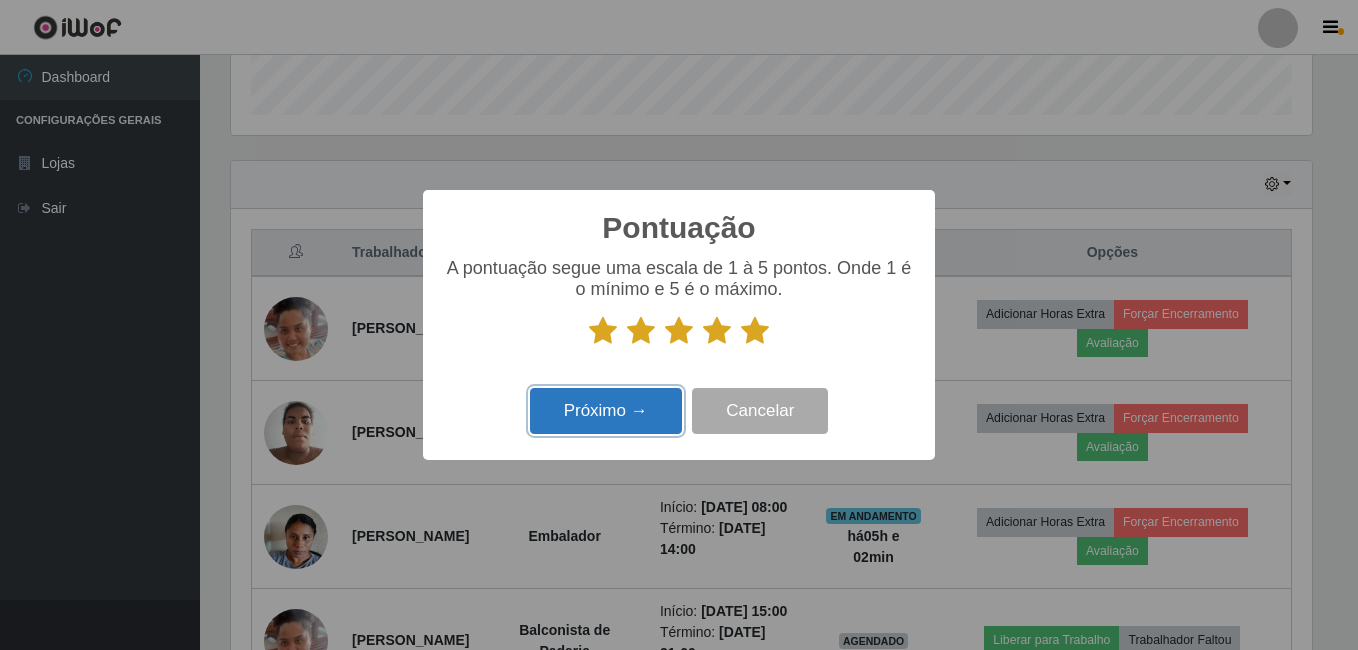click on "Próximo →" at bounding box center [606, 411] 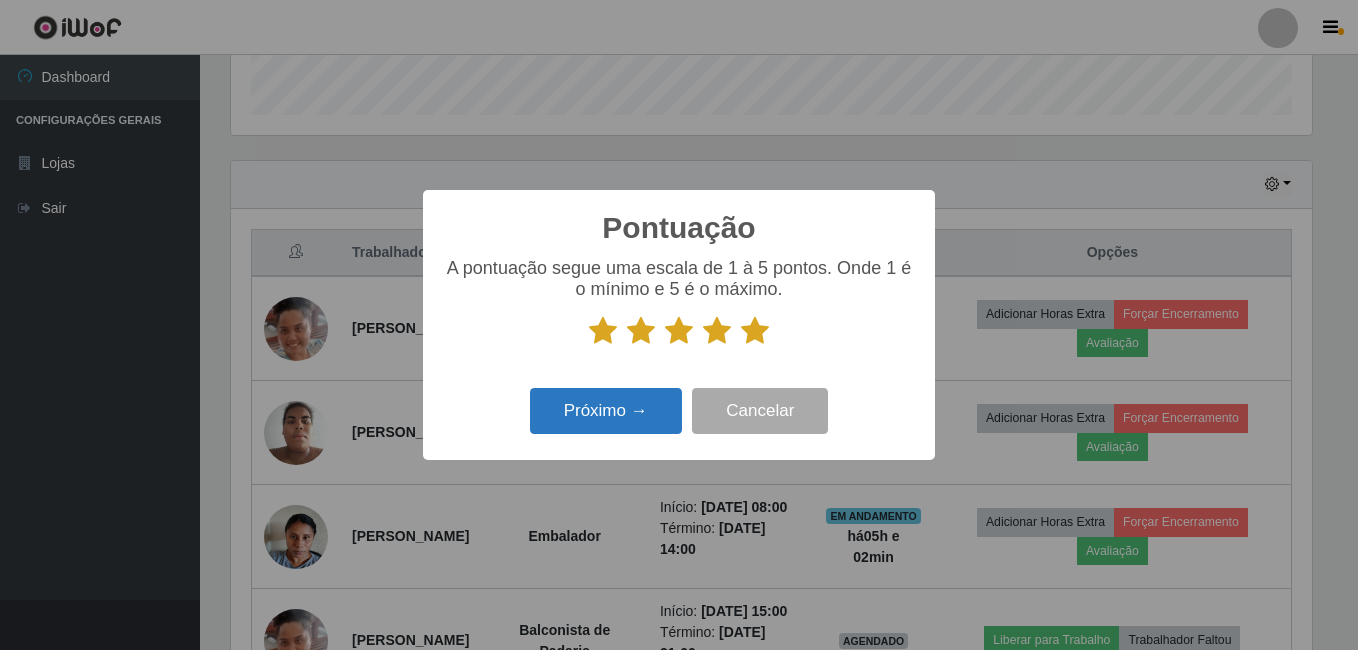 scroll, scrollTop: 999585, scrollLeft: 998919, axis: both 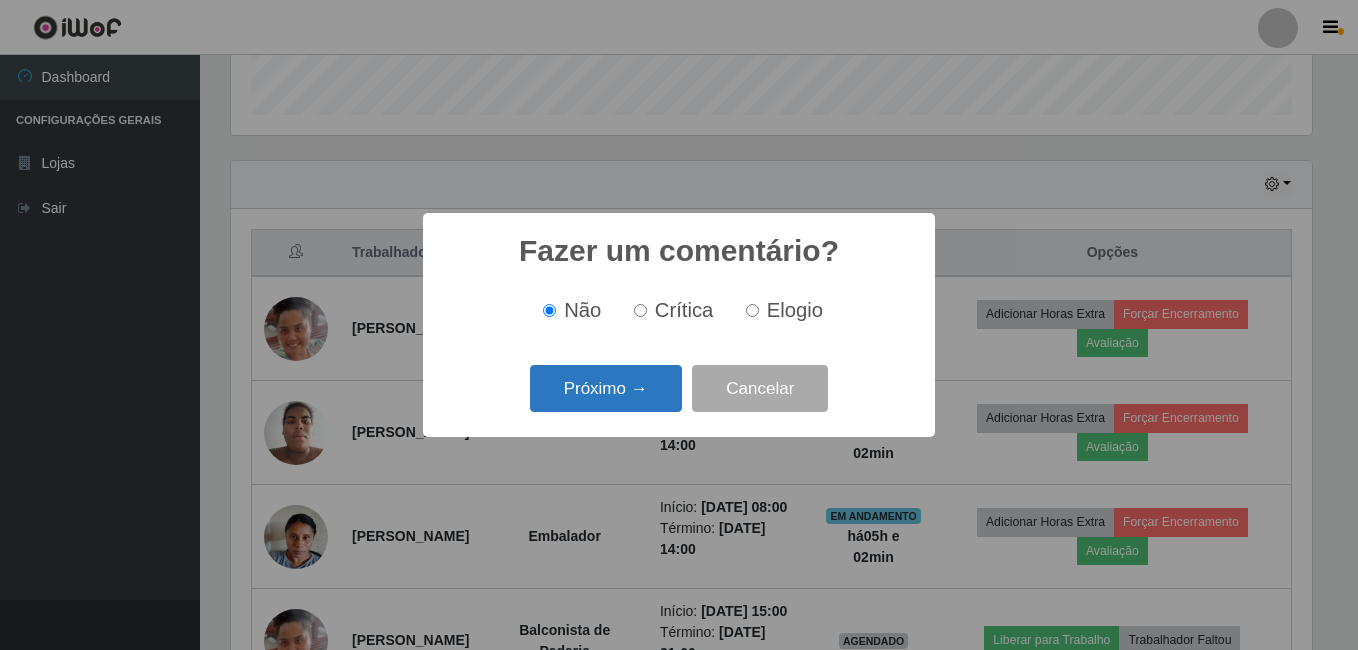 click on "Próximo →" at bounding box center [606, 388] 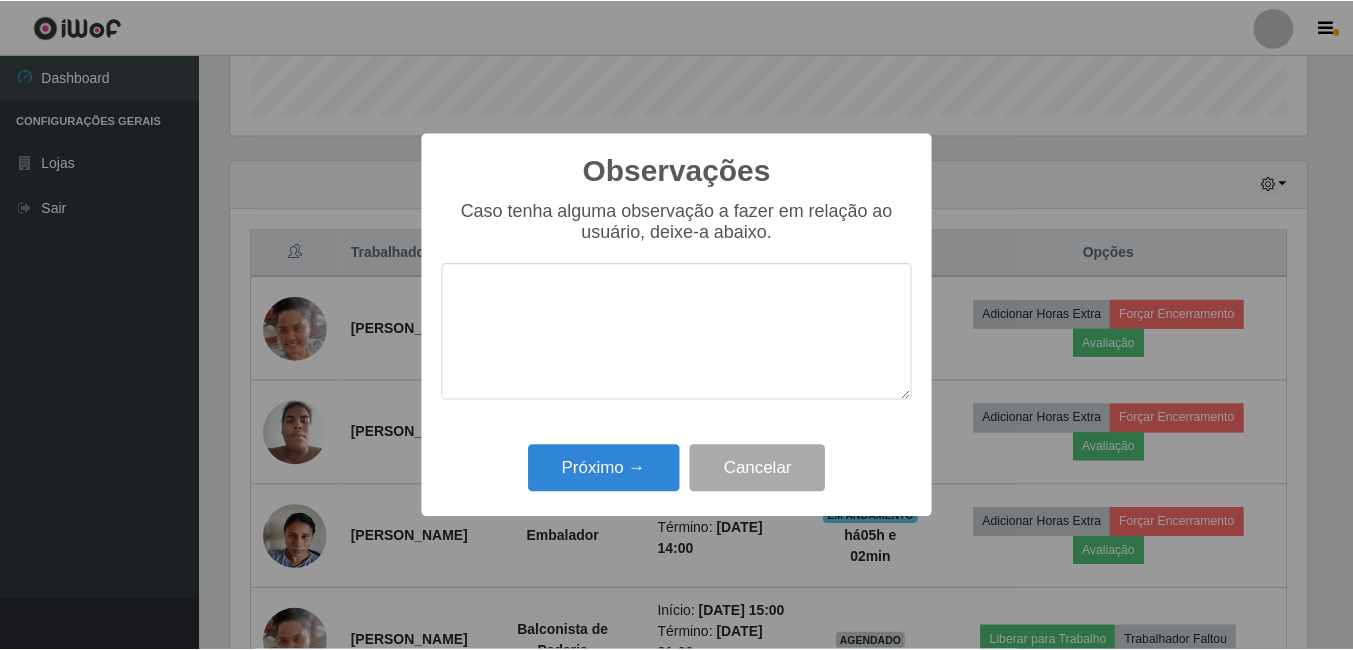 scroll, scrollTop: 999585, scrollLeft: 998919, axis: both 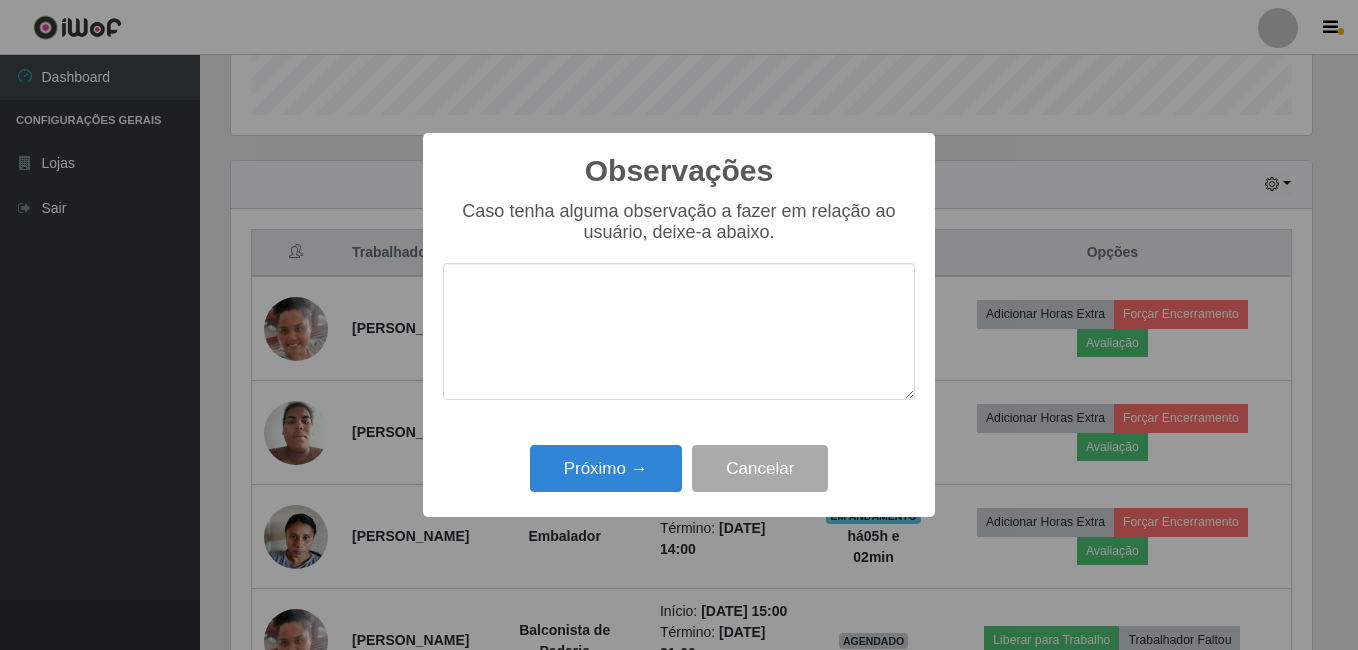 click at bounding box center [679, 331] 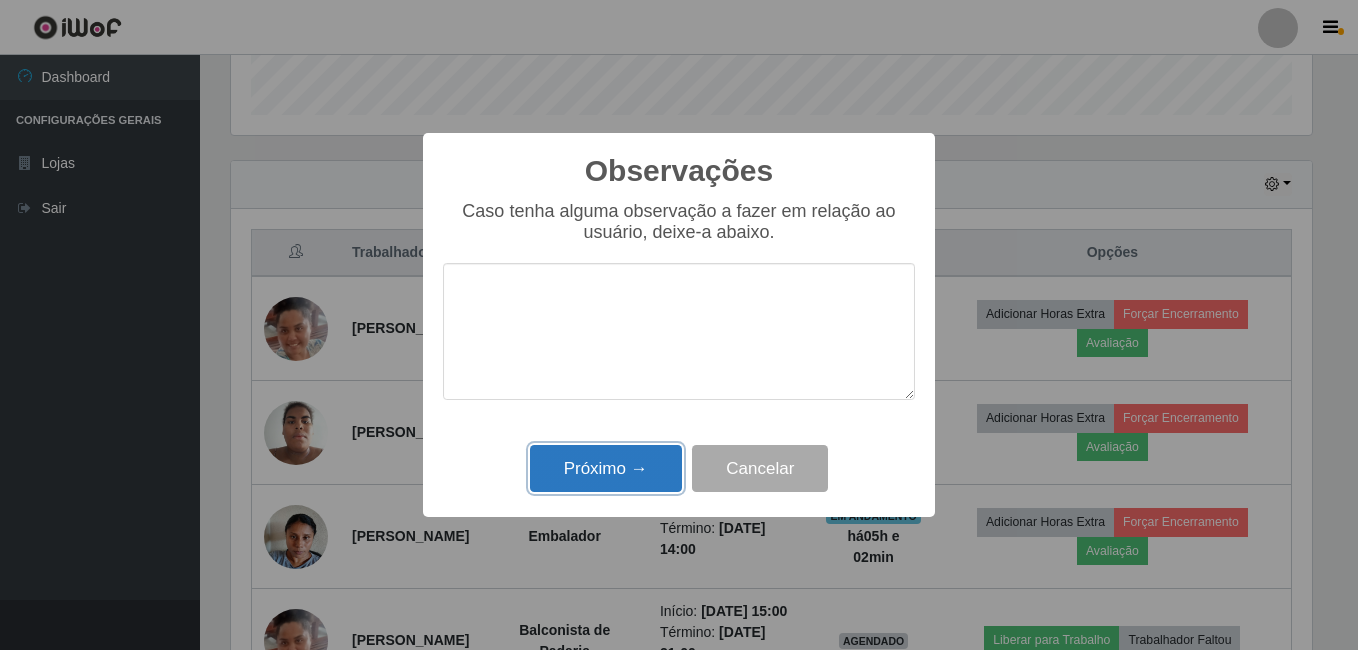 click on "Próximo →" at bounding box center [606, 468] 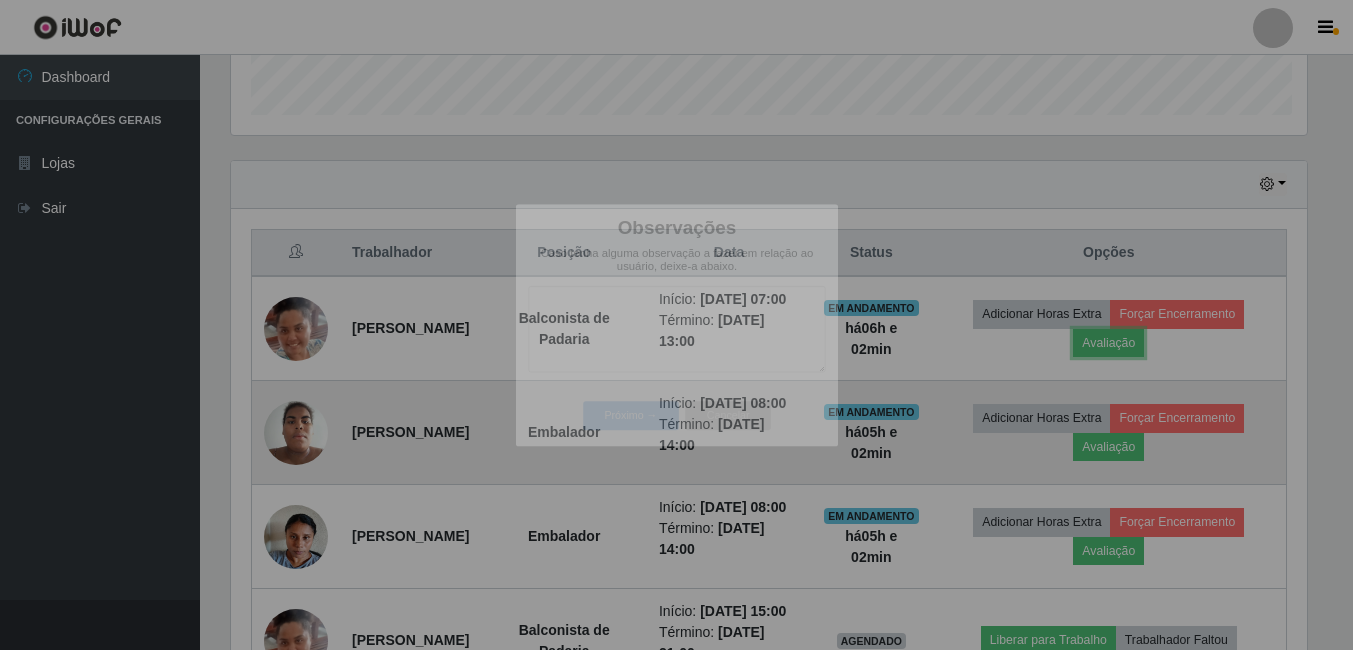 scroll, scrollTop: 999585, scrollLeft: 998909, axis: both 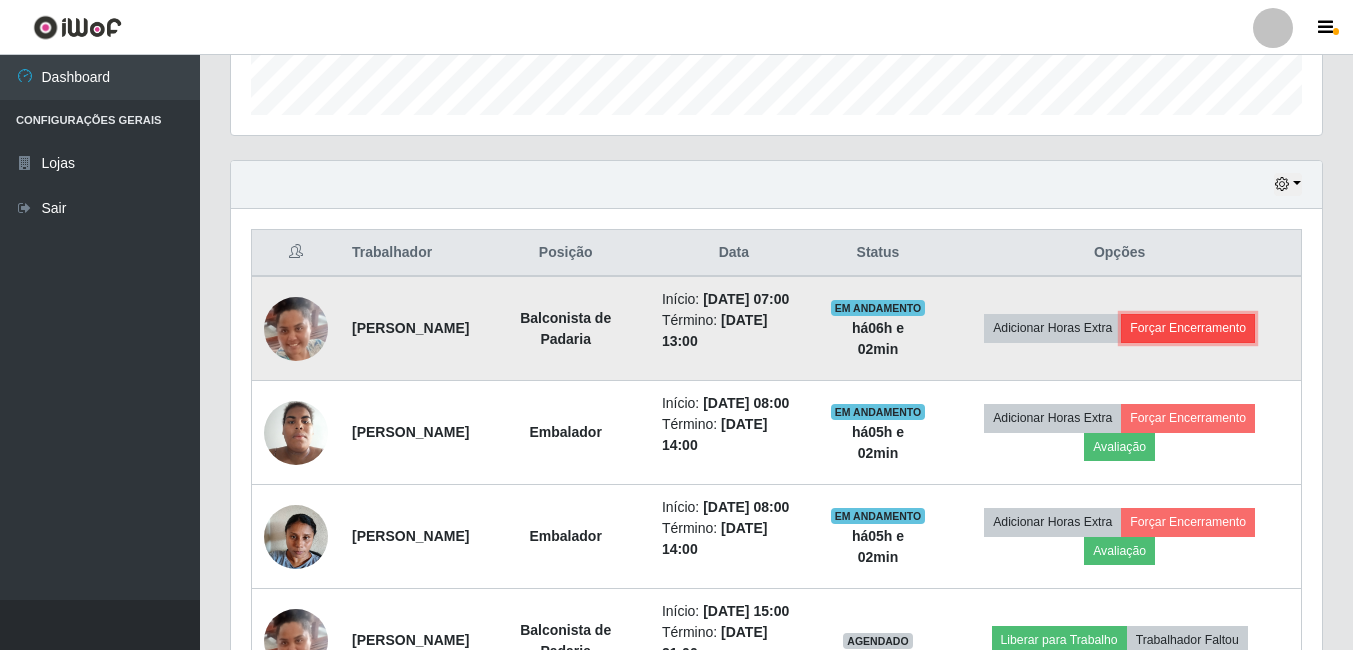 click on "Forçar Encerramento" at bounding box center (1188, 328) 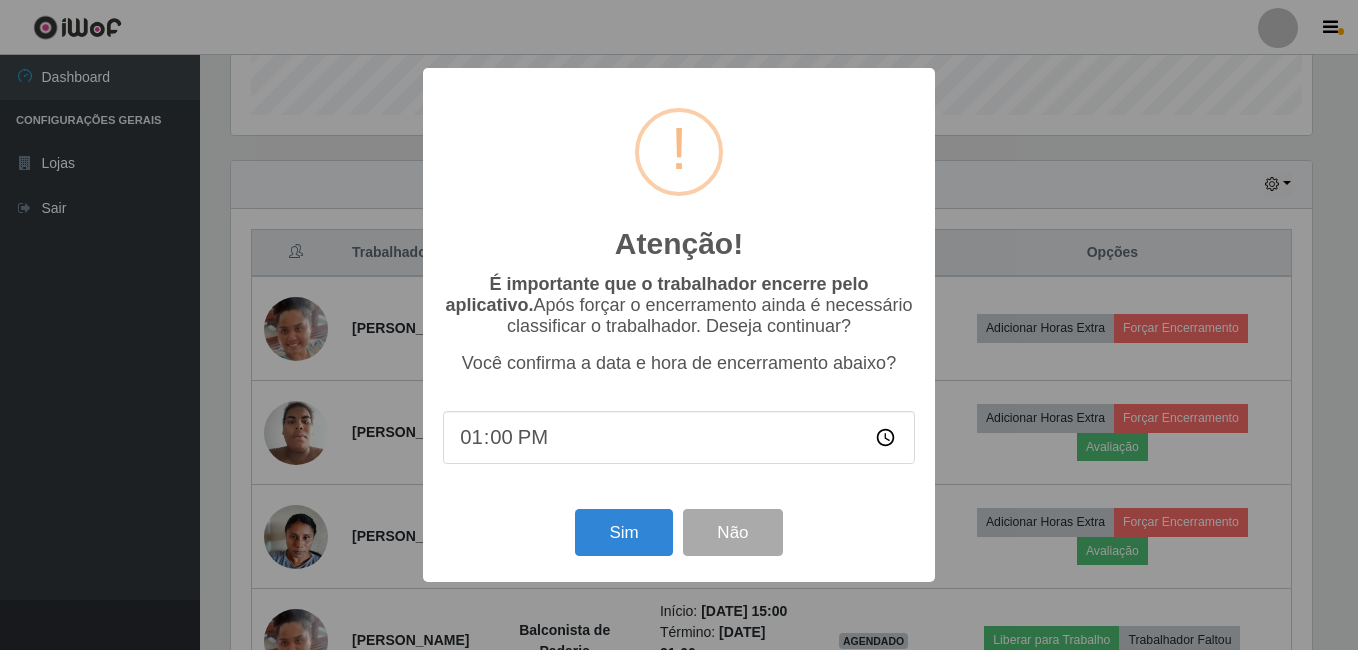 scroll, scrollTop: 999585, scrollLeft: 998919, axis: both 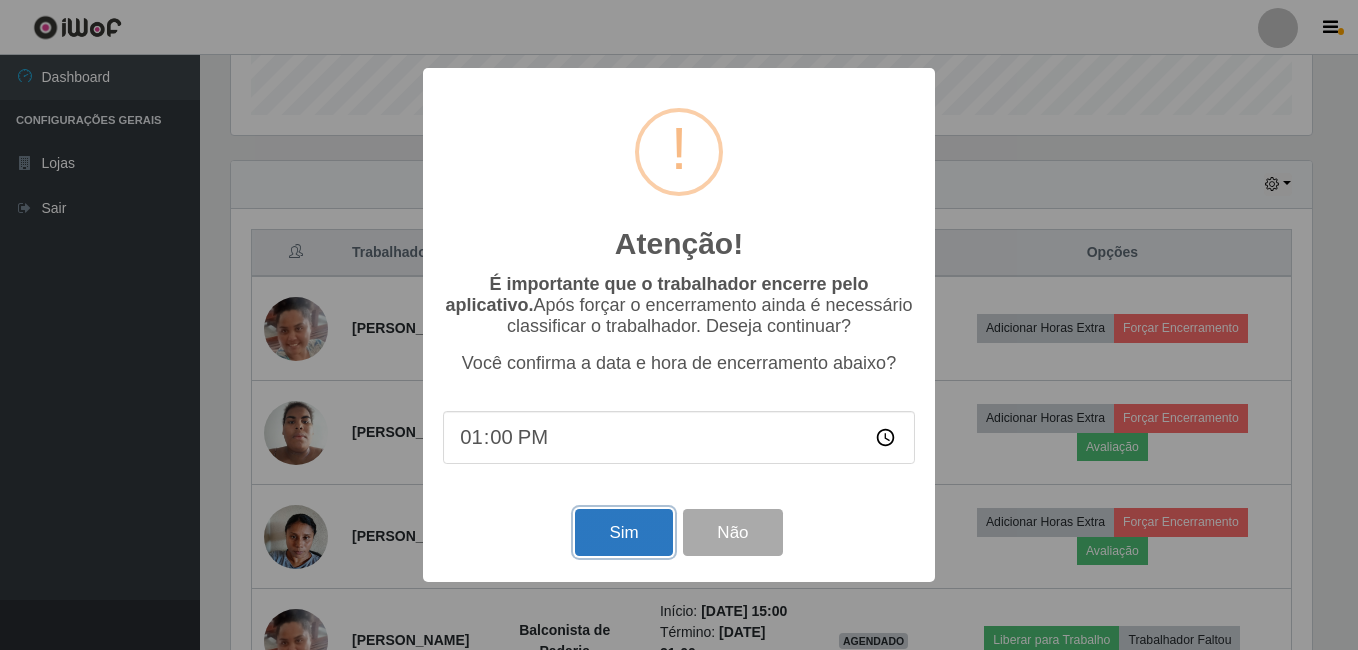 click on "Sim" at bounding box center [623, 532] 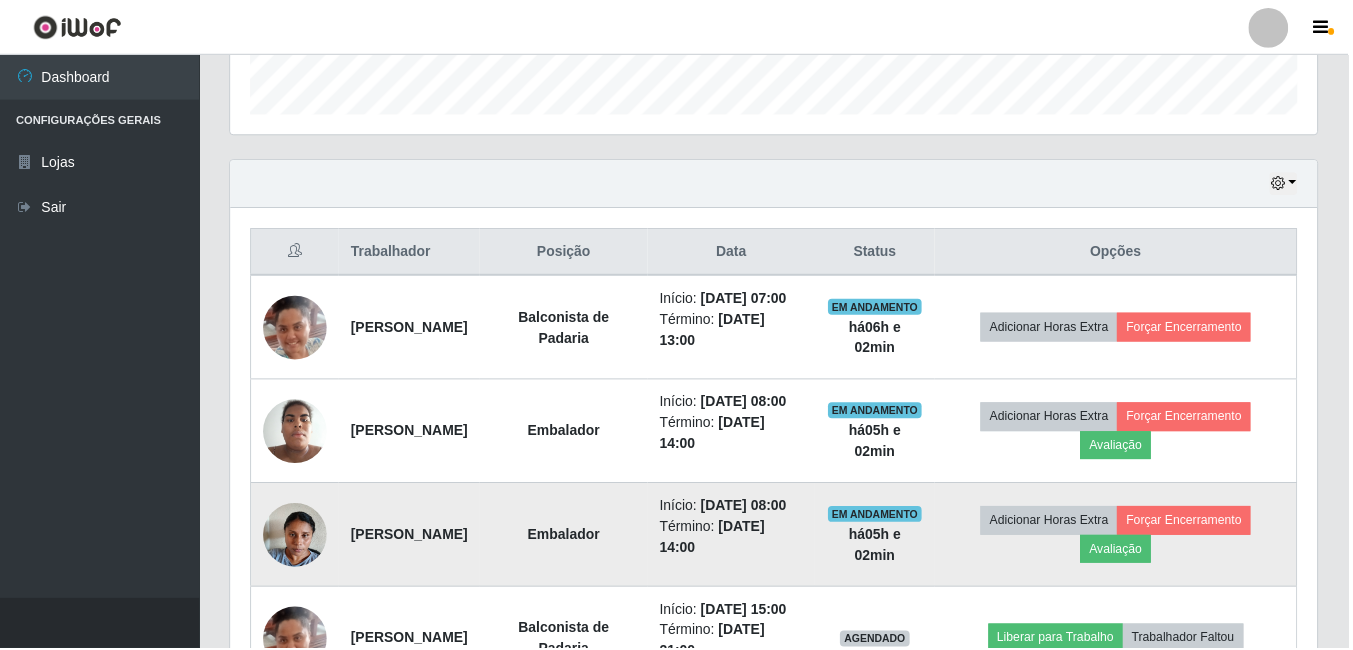 scroll, scrollTop: 999585, scrollLeft: 998909, axis: both 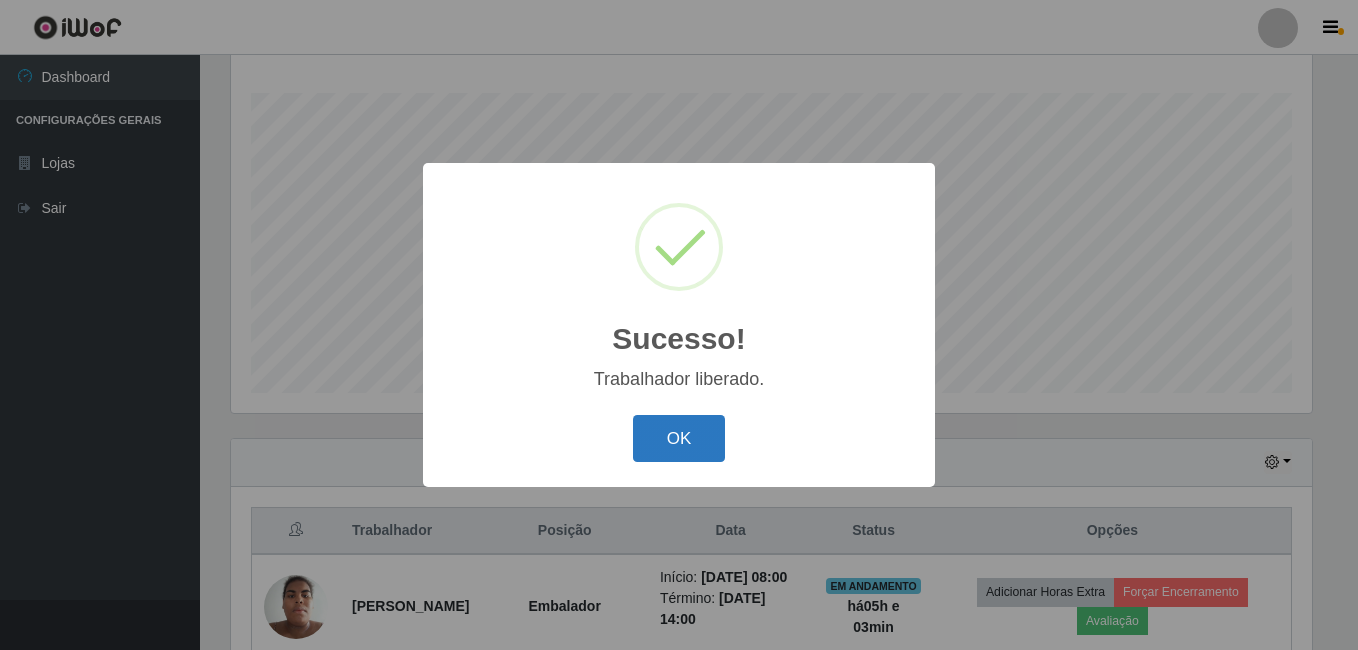 click on "OK" at bounding box center [679, 438] 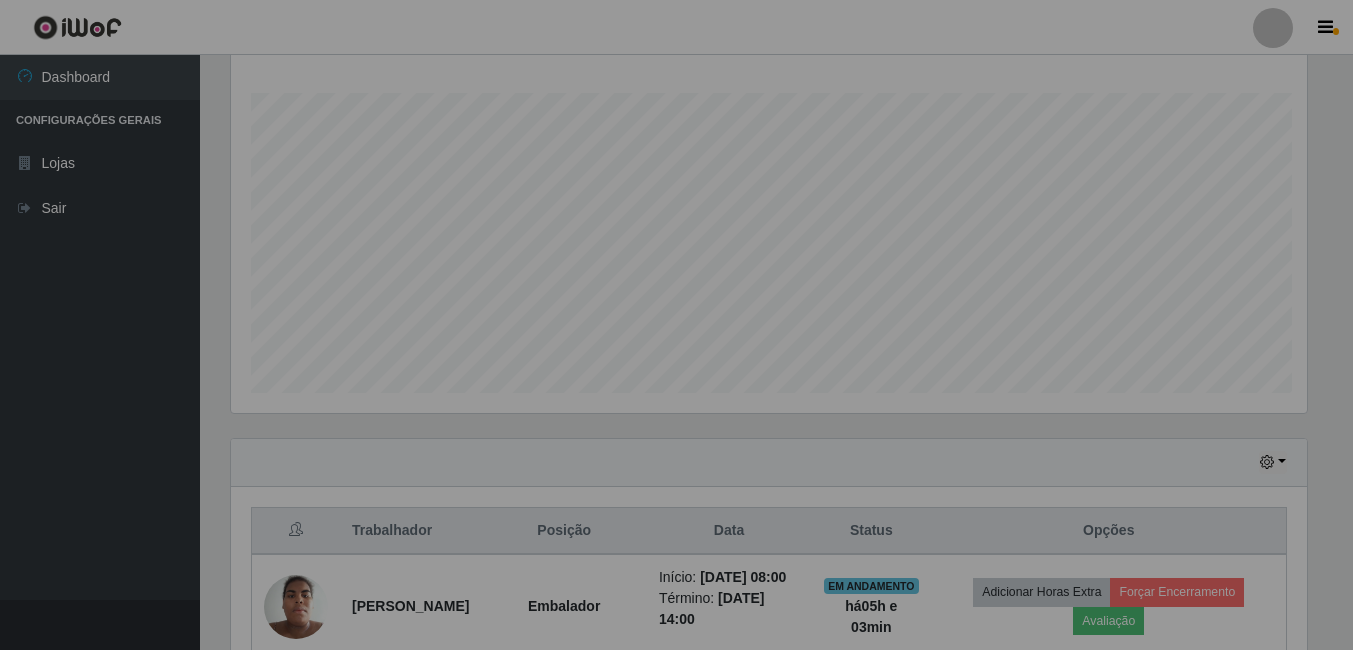 scroll, scrollTop: 999585, scrollLeft: 998909, axis: both 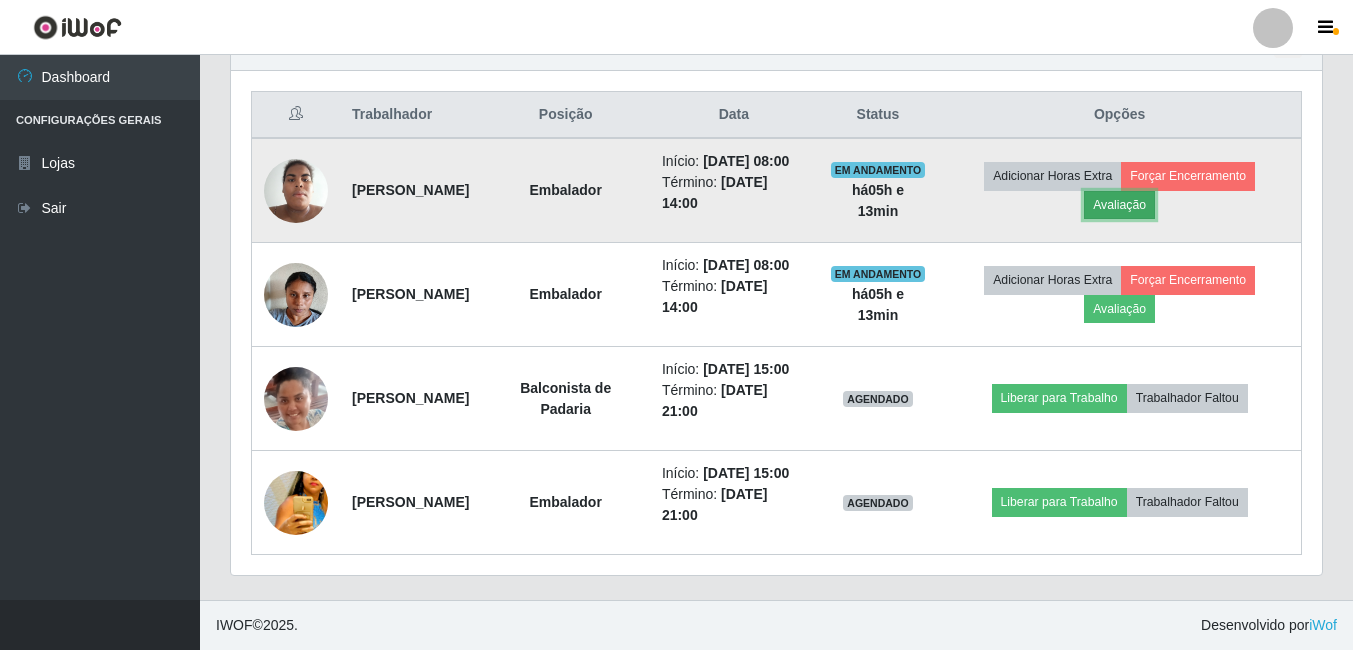 click on "Avaliação" at bounding box center (1119, 205) 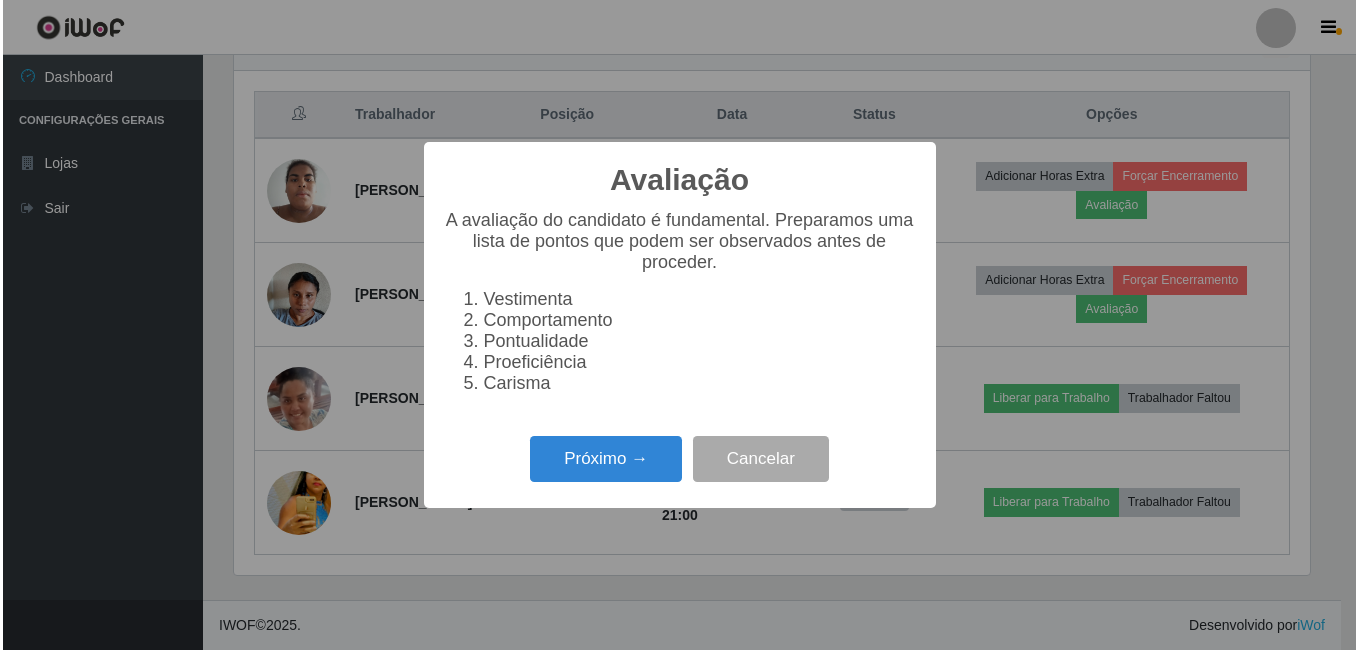 scroll, scrollTop: 999585, scrollLeft: 998919, axis: both 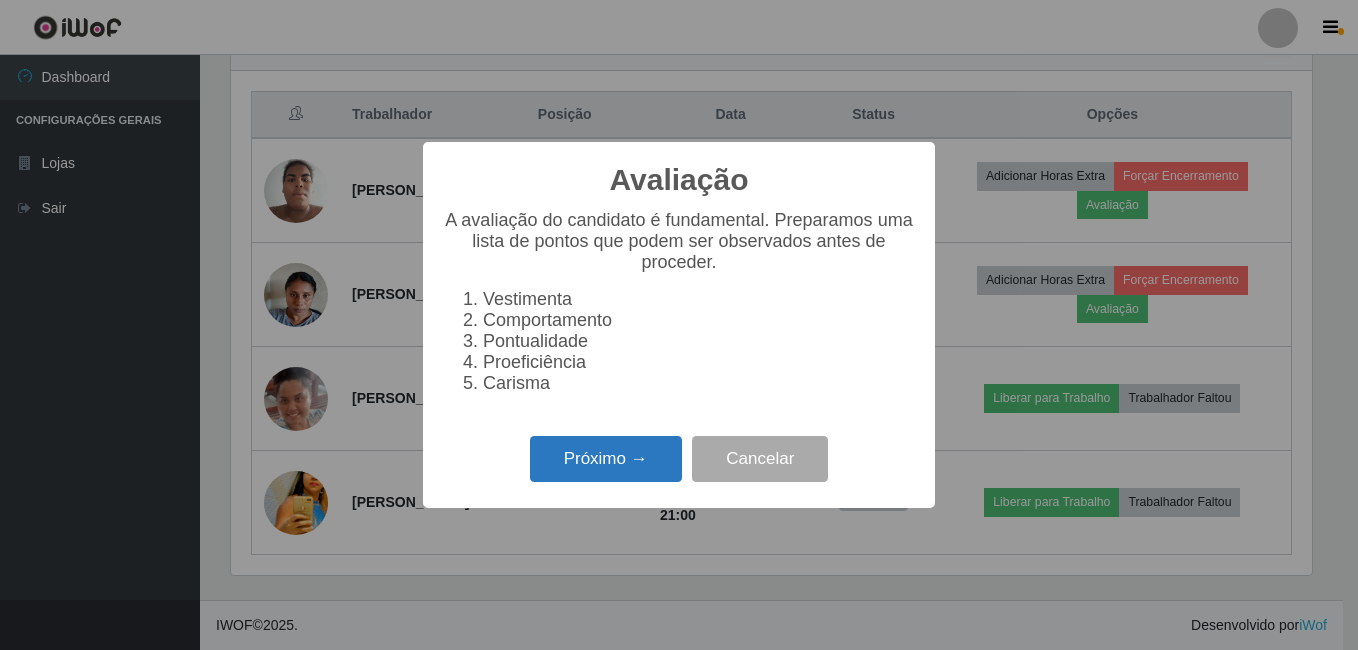 click on "Próximo →" at bounding box center [606, 459] 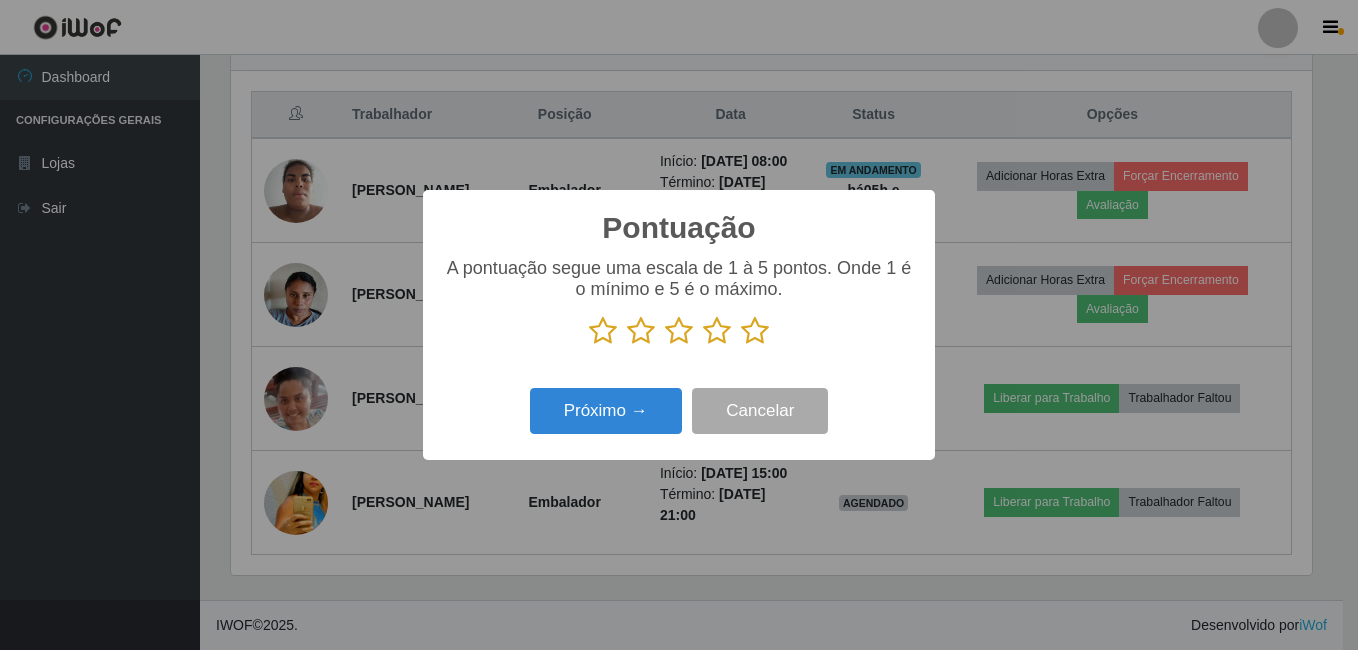 click at bounding box center (755, 331) 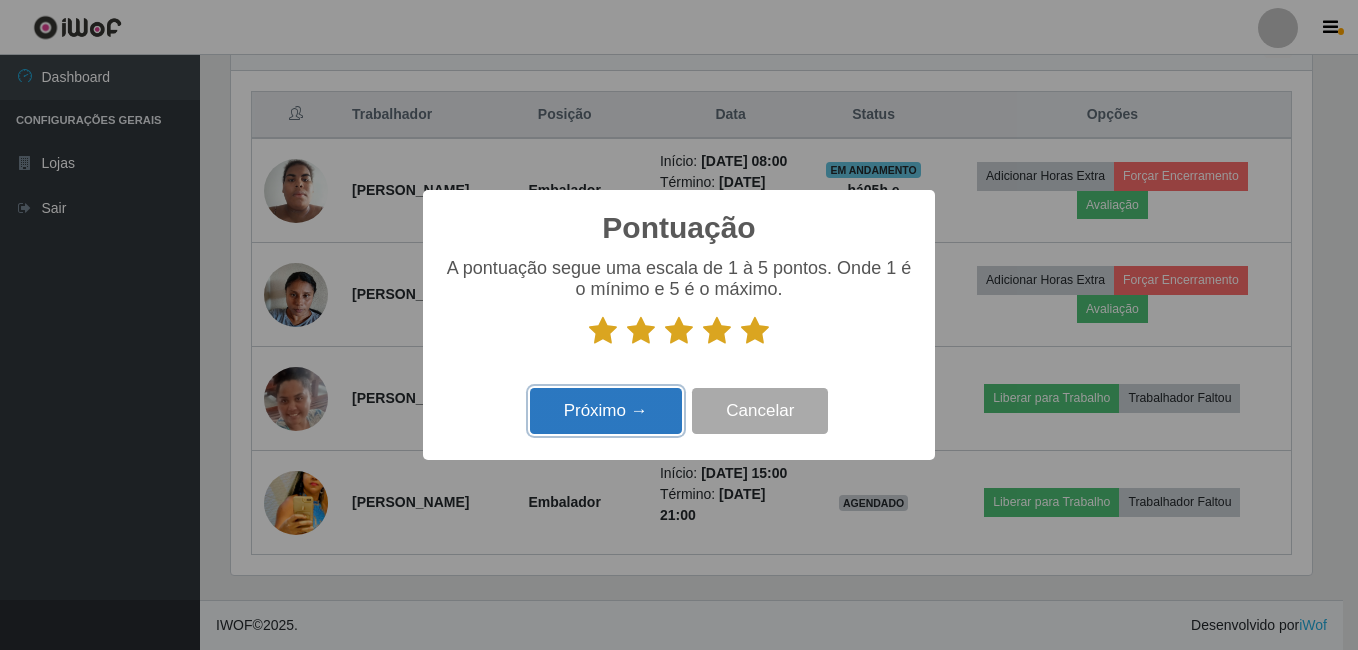 click on "Próximo →" at bounding box center [606, 411] 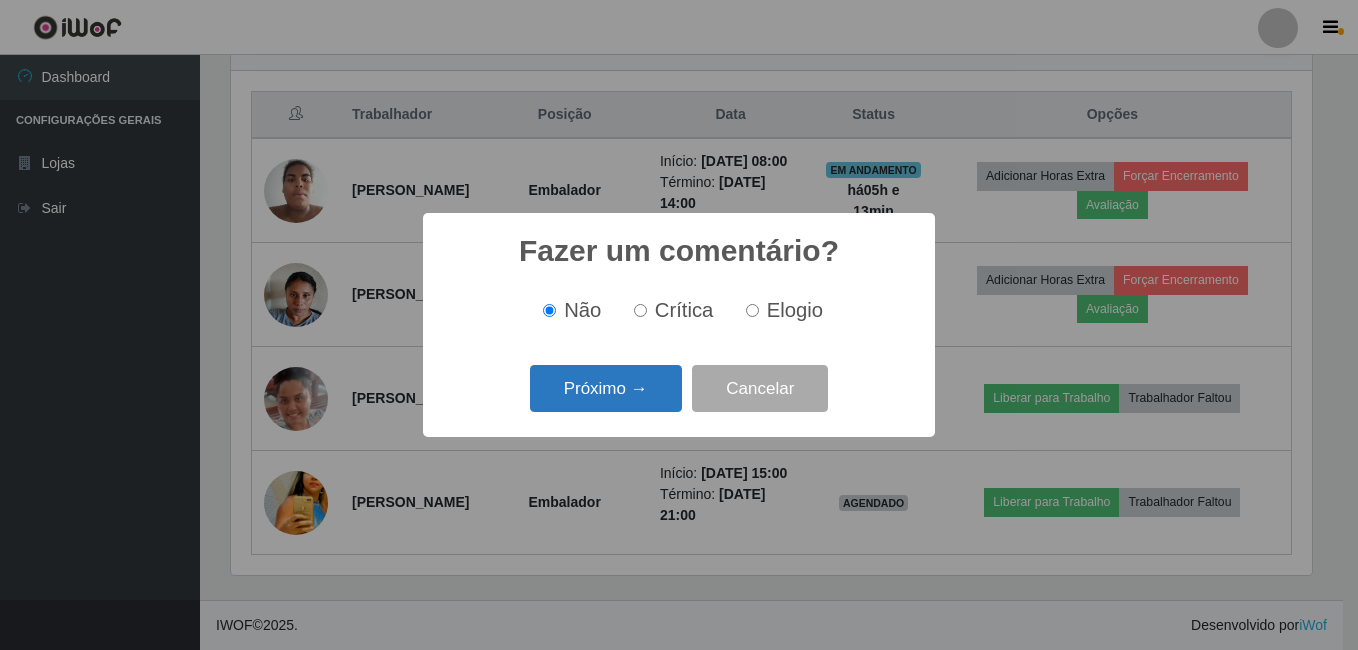 click on "Próximo →" at bounding box center (606, 388) 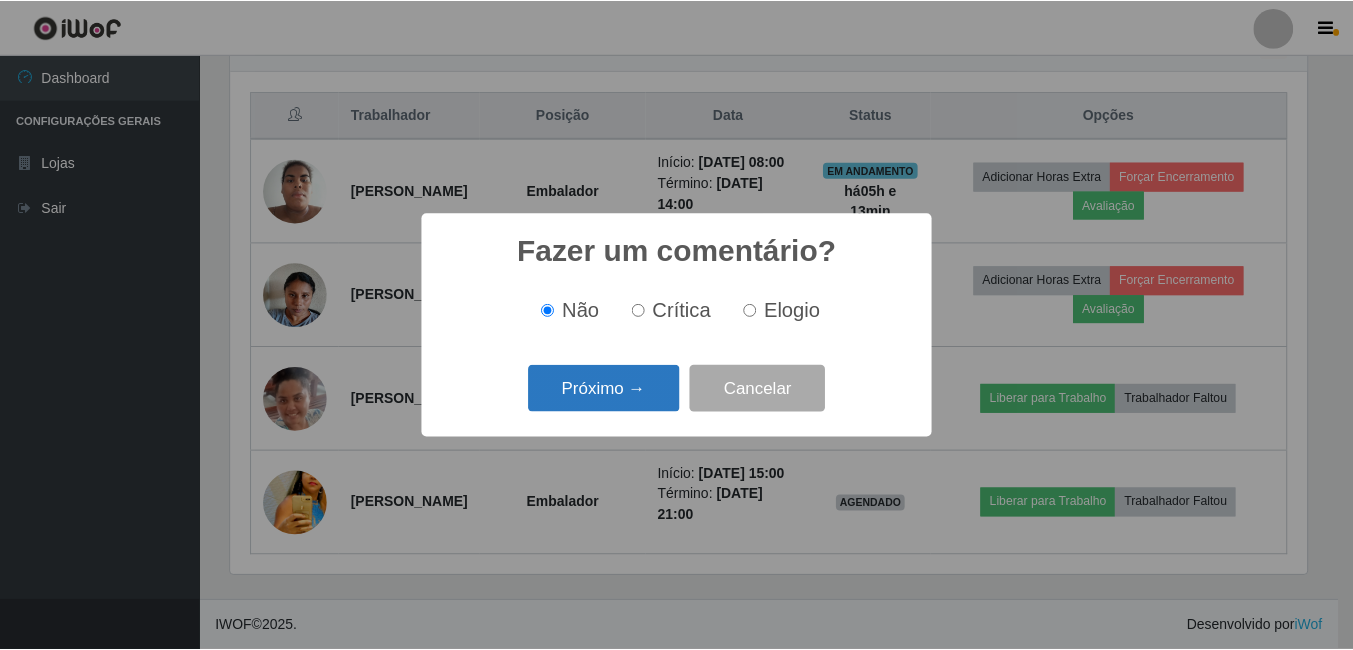 scroll, scrollTop: 999585, scrollLeft: 998919, axis: both 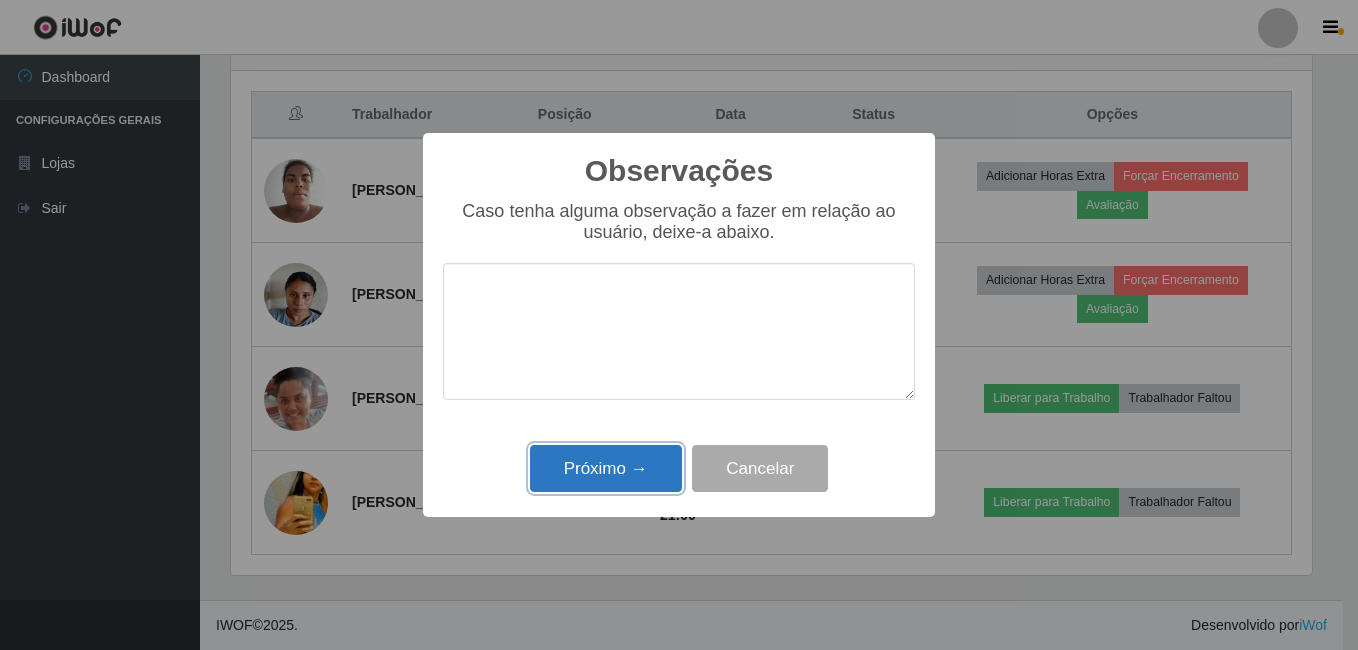 click on "Próximo →" at bounding box center [606, 468] 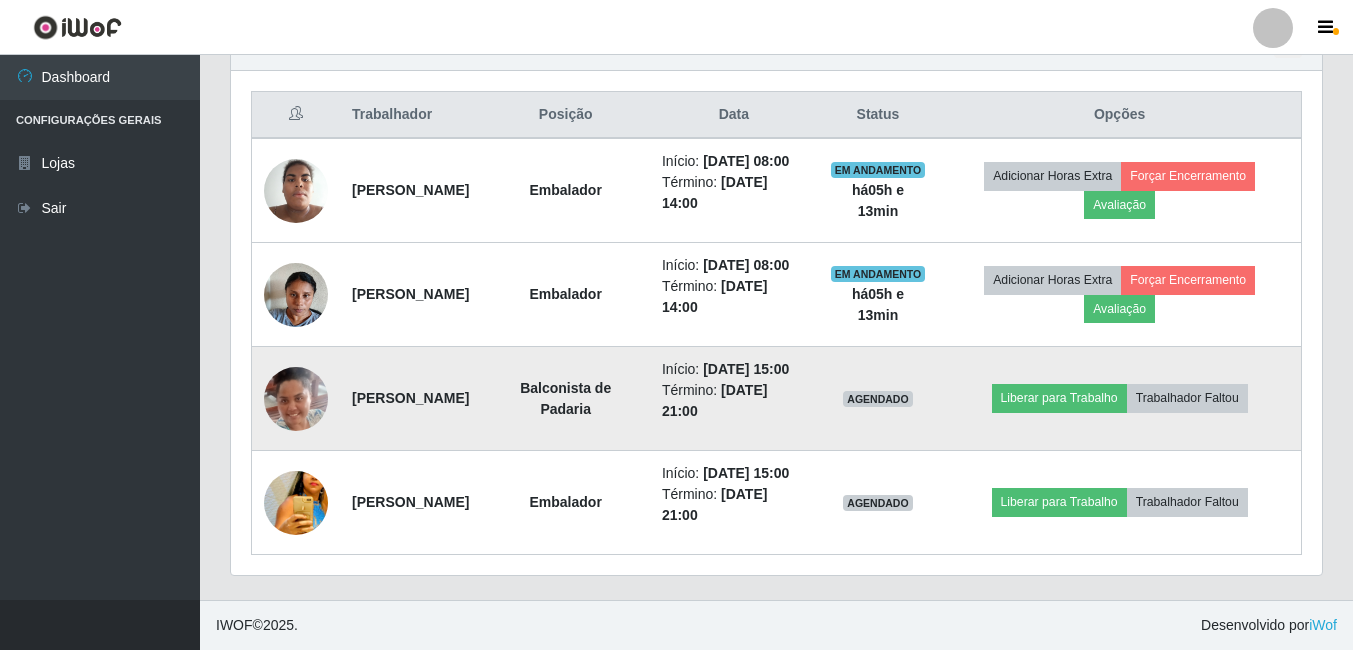 scroll, scrollTop: 999585, scrollLeft: 998909, axis: both 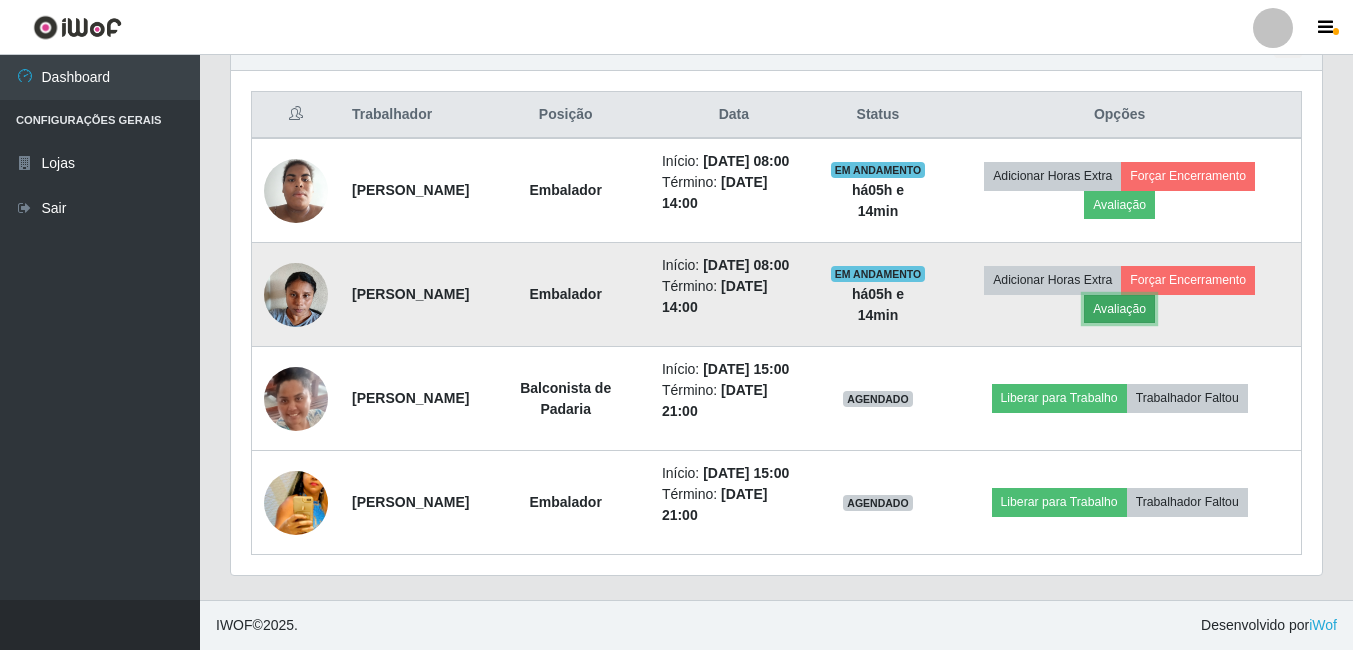 click on "Avaliação" at bounding box center (1119, 309) 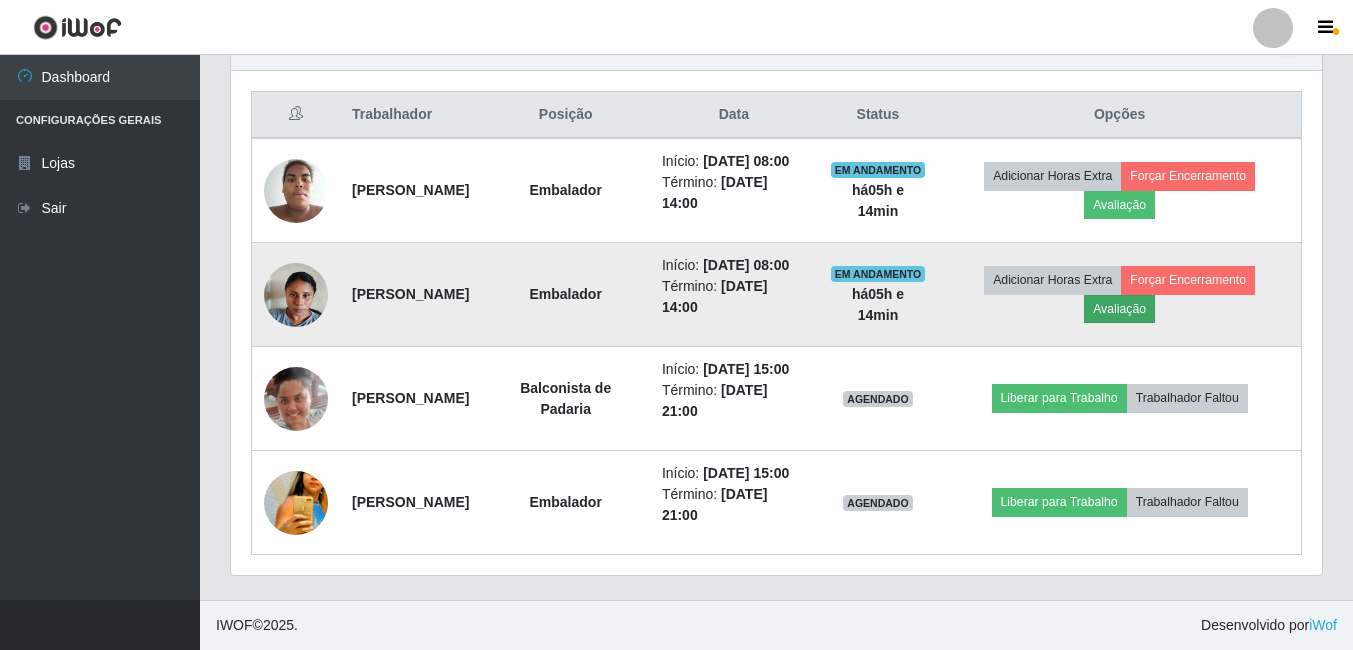 scroll, scrollTop: 999585, scrollLeft: 998919, axis: both 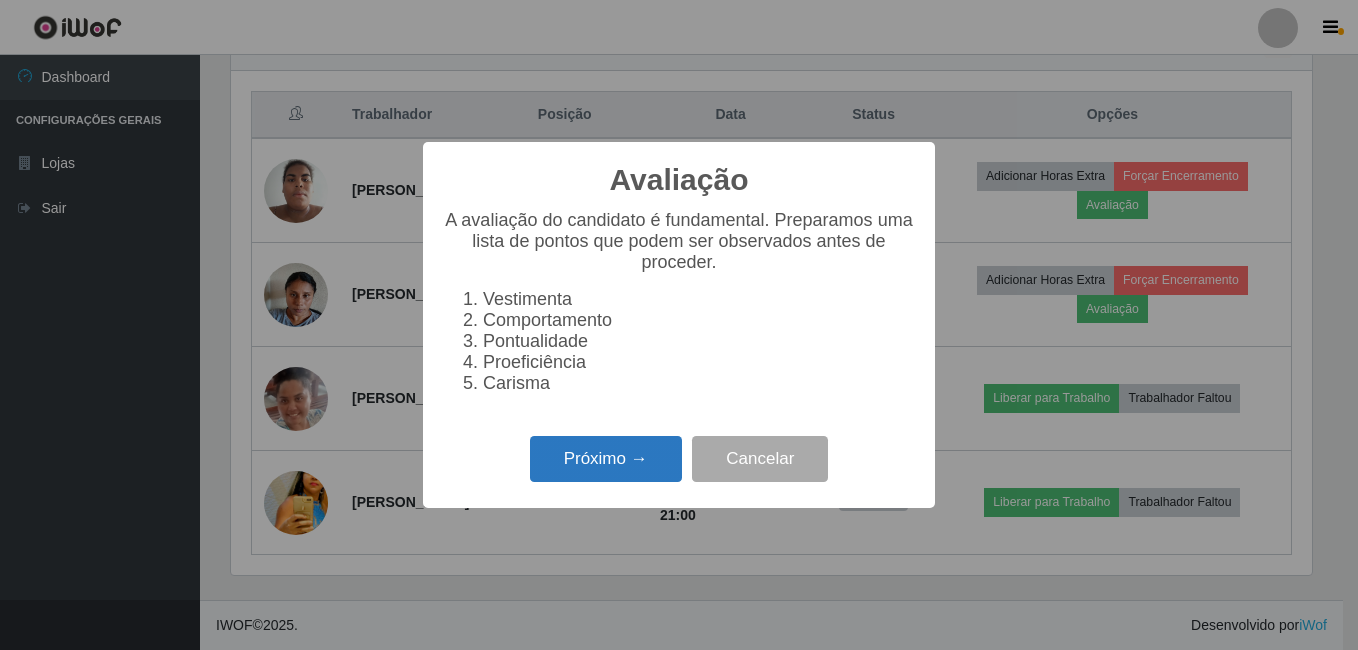 click on "Próximo →" at bounding box center (606, 459) 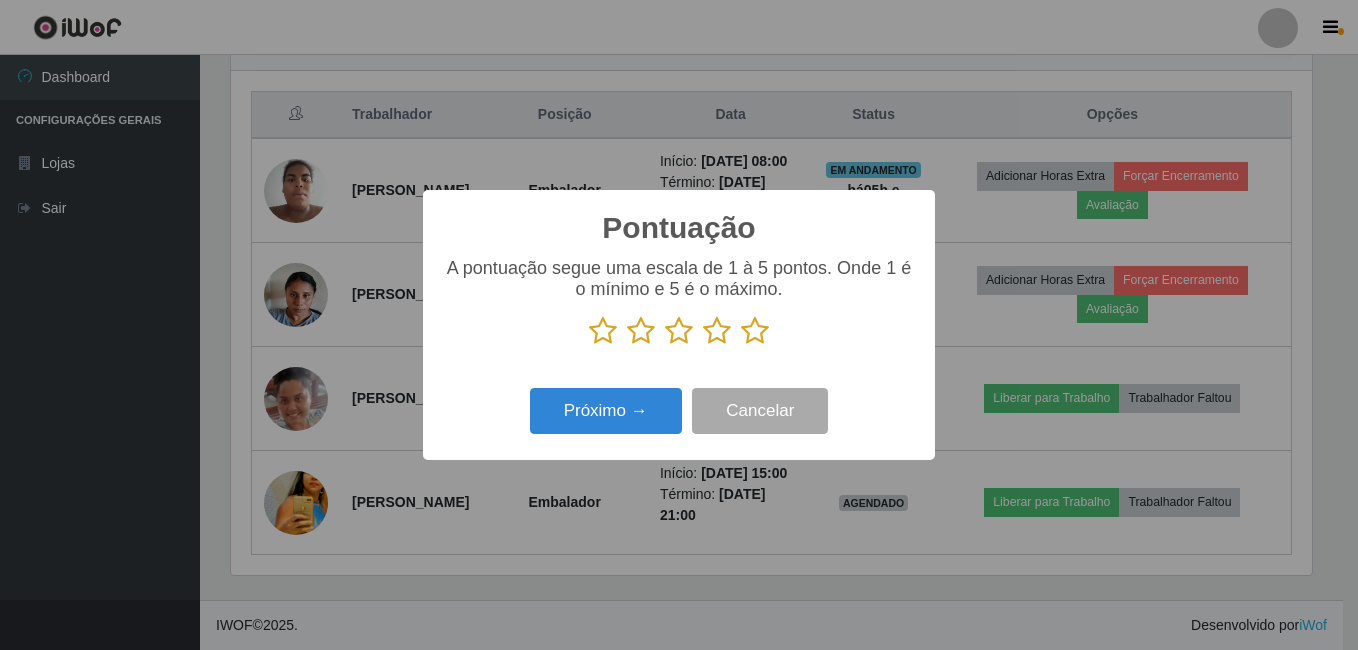 click at bounding box center (755, 331) 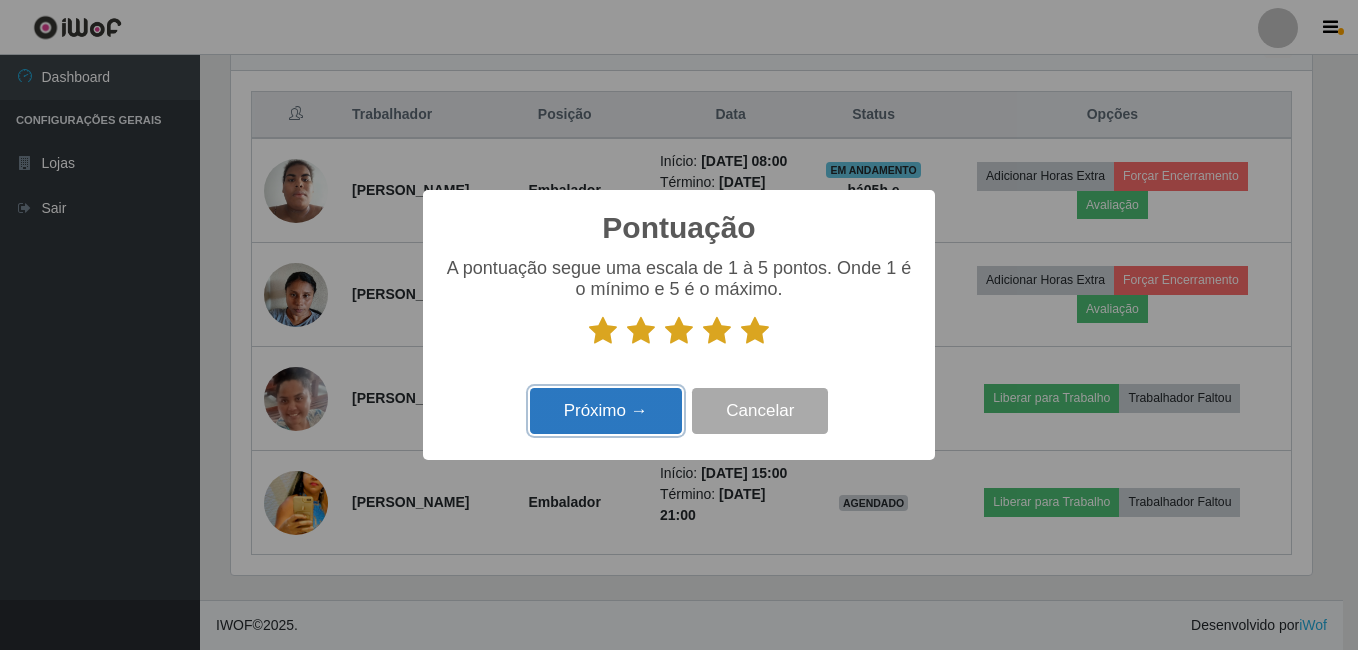 click on "Próximo →" at bounding box center (606, 411) 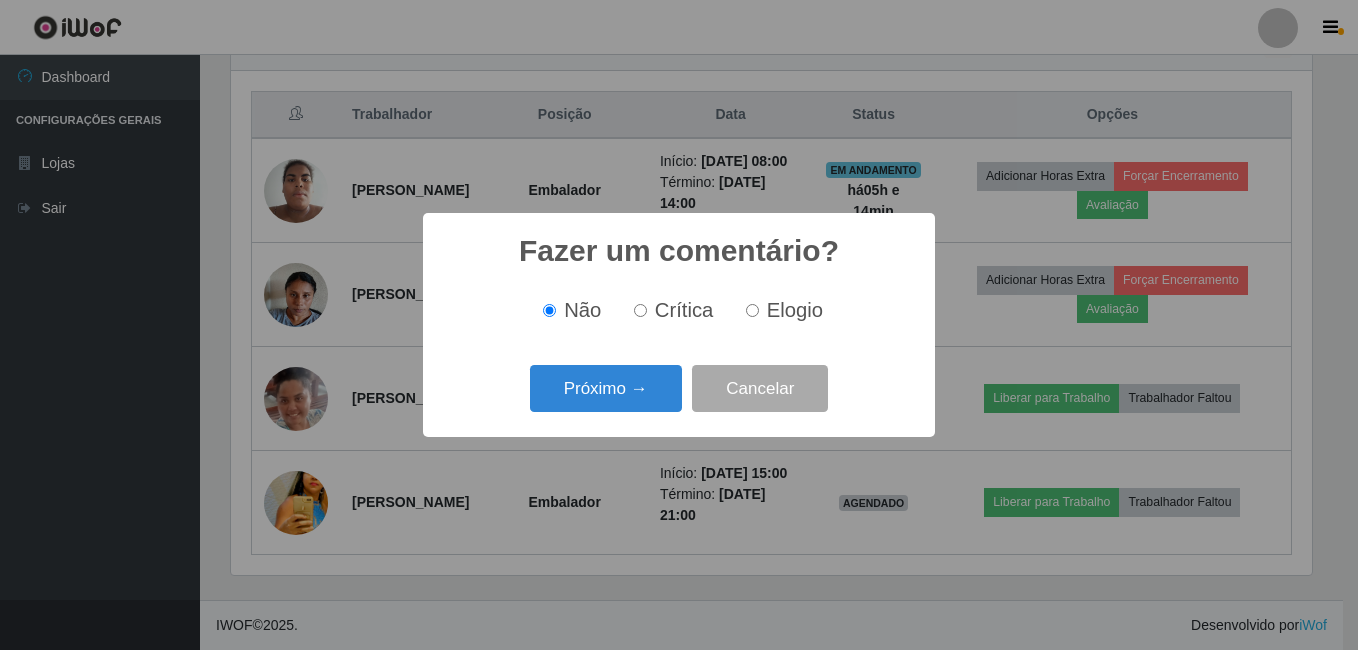 scroll, scrollTop: 999585, scrollLeft: 998919, axis: both 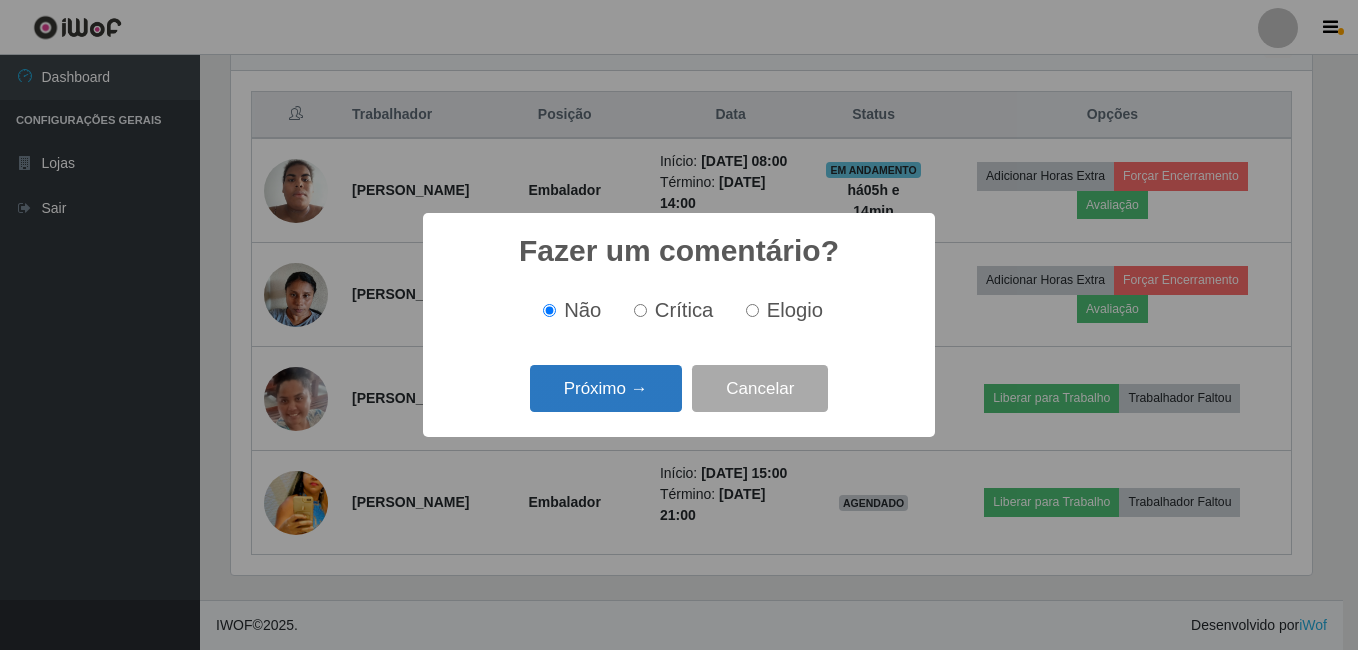 click on "Próximo →" at bounding box center (606, 388) 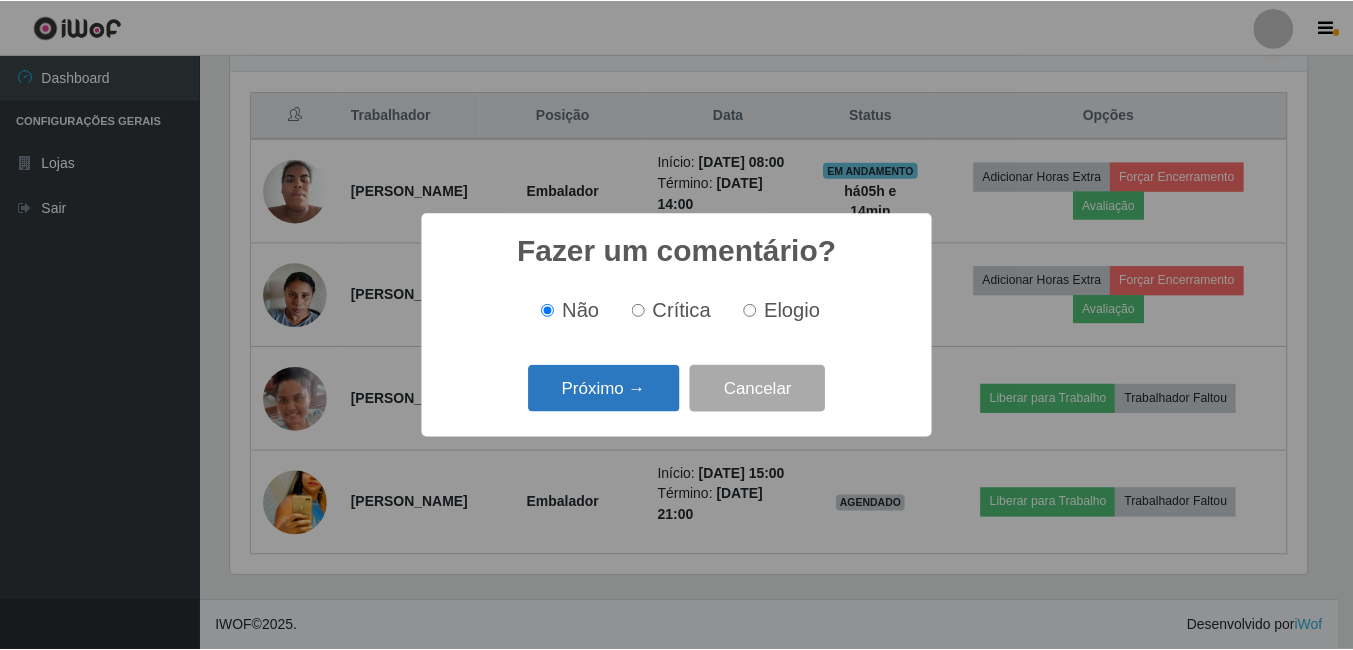 scroll, scrollTop: 999585, scrollLeft: 998919, axis: both 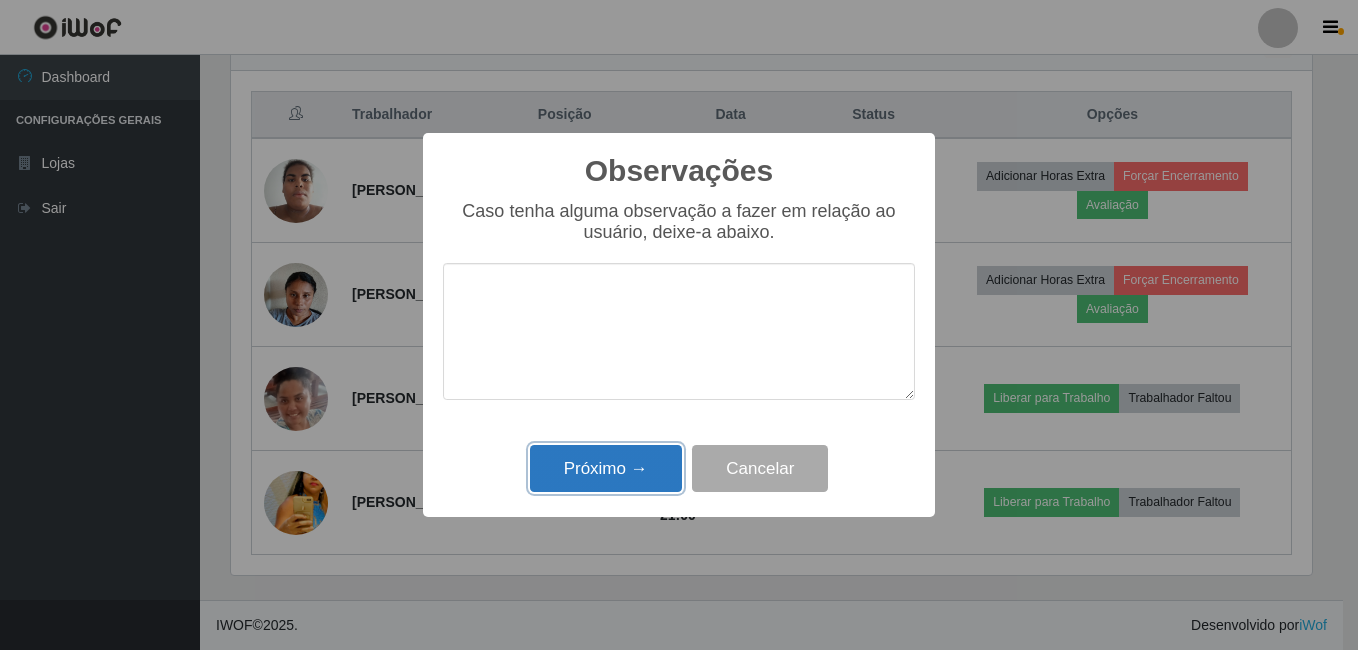 click on "Próximo →" at bounding box center (606, 468) 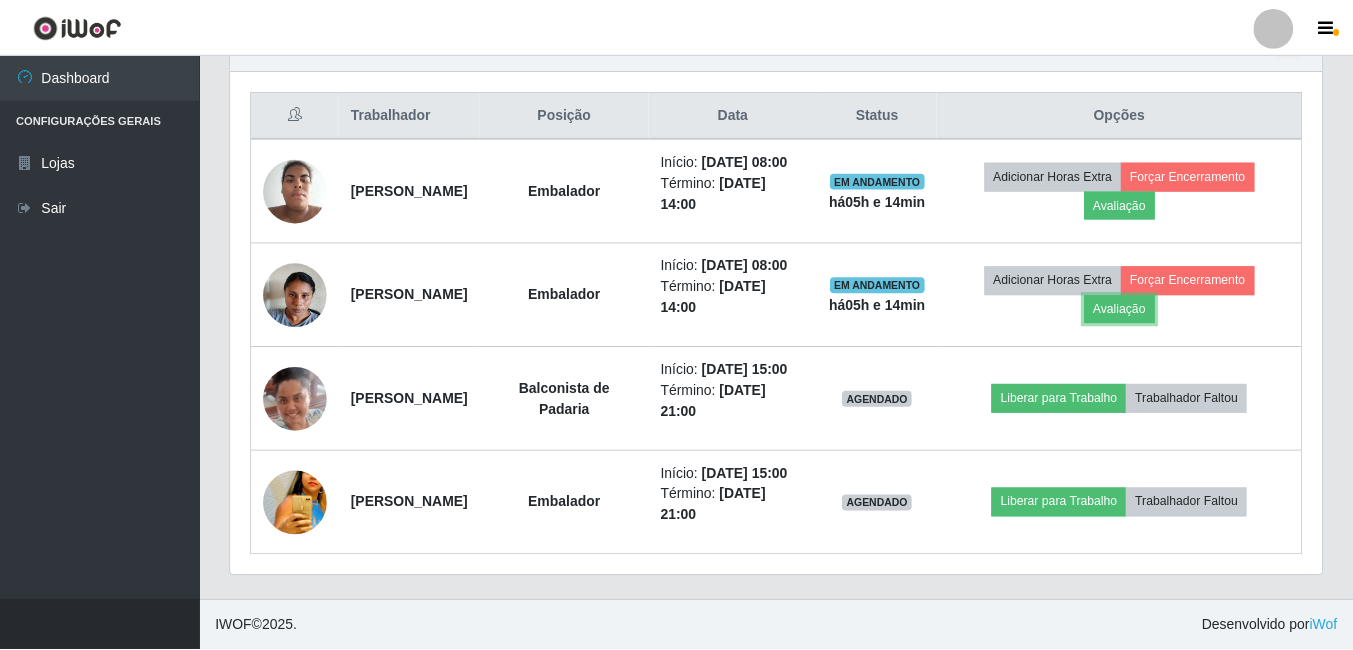 scroll, scrollTop: 999585, scrollLeft: 998909, axis: both 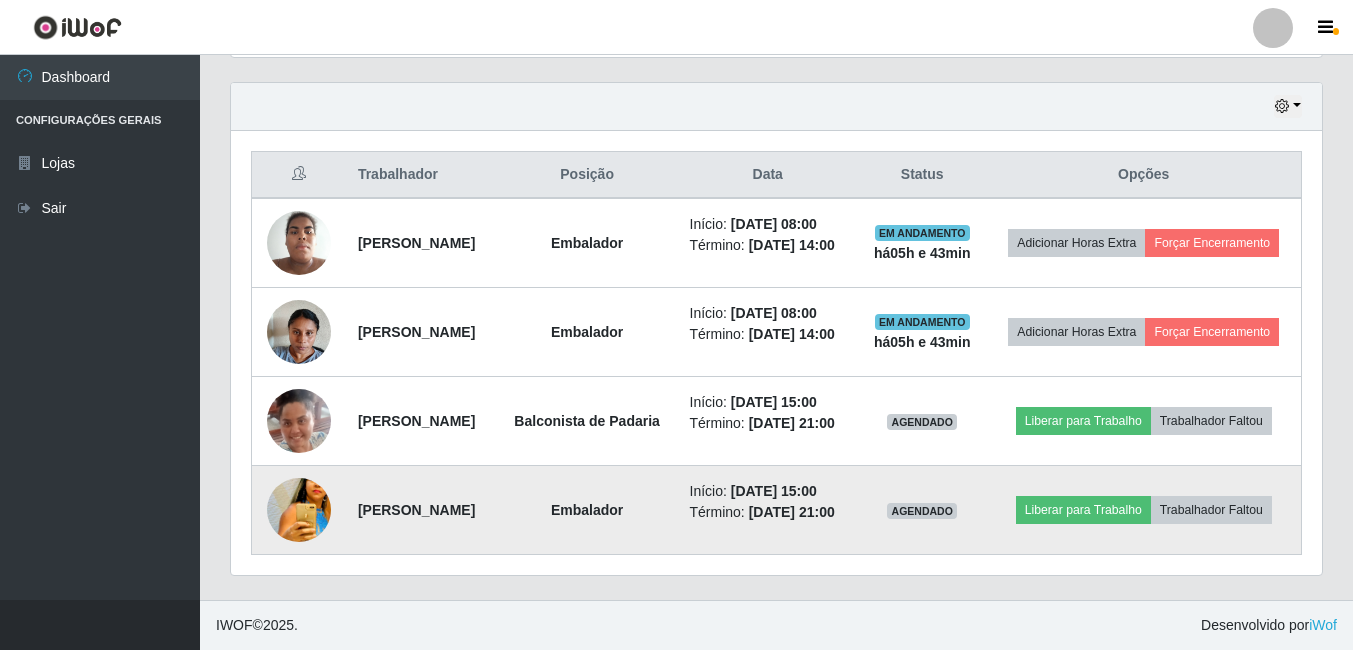 click at bounding box center (299, 510) 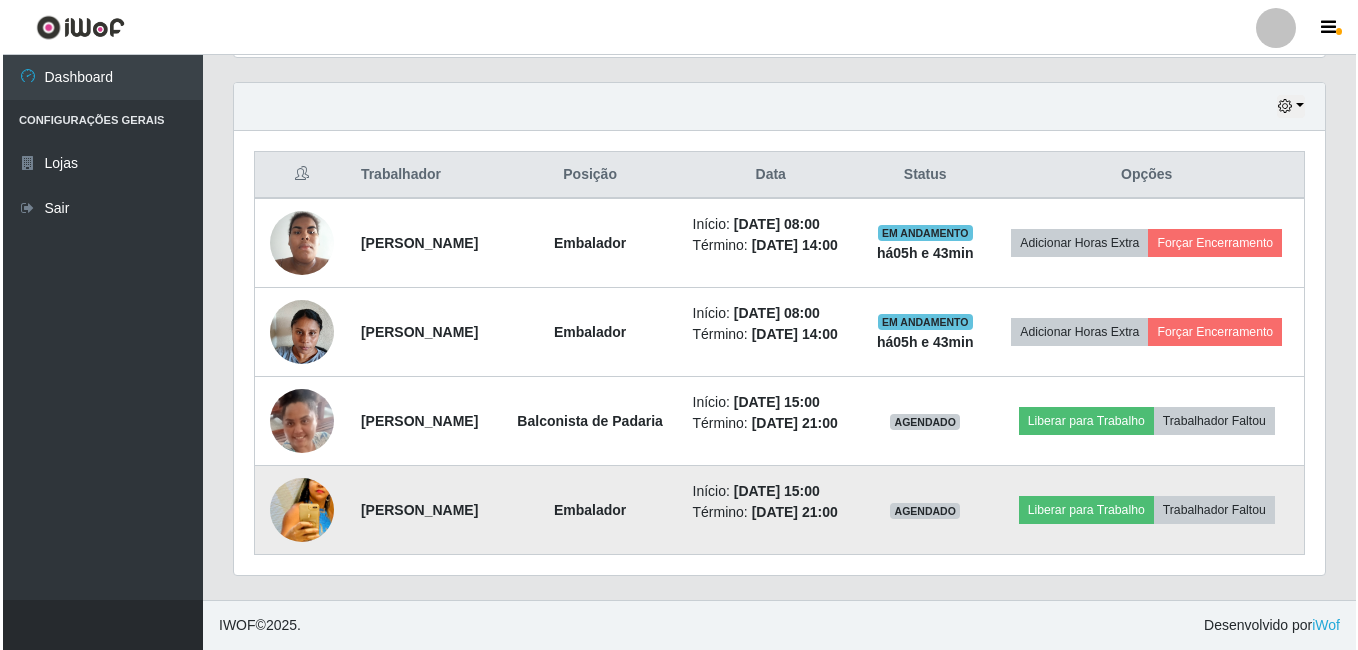 scroll, scrollTop: 415, scrollLeft: 1081, axis: both 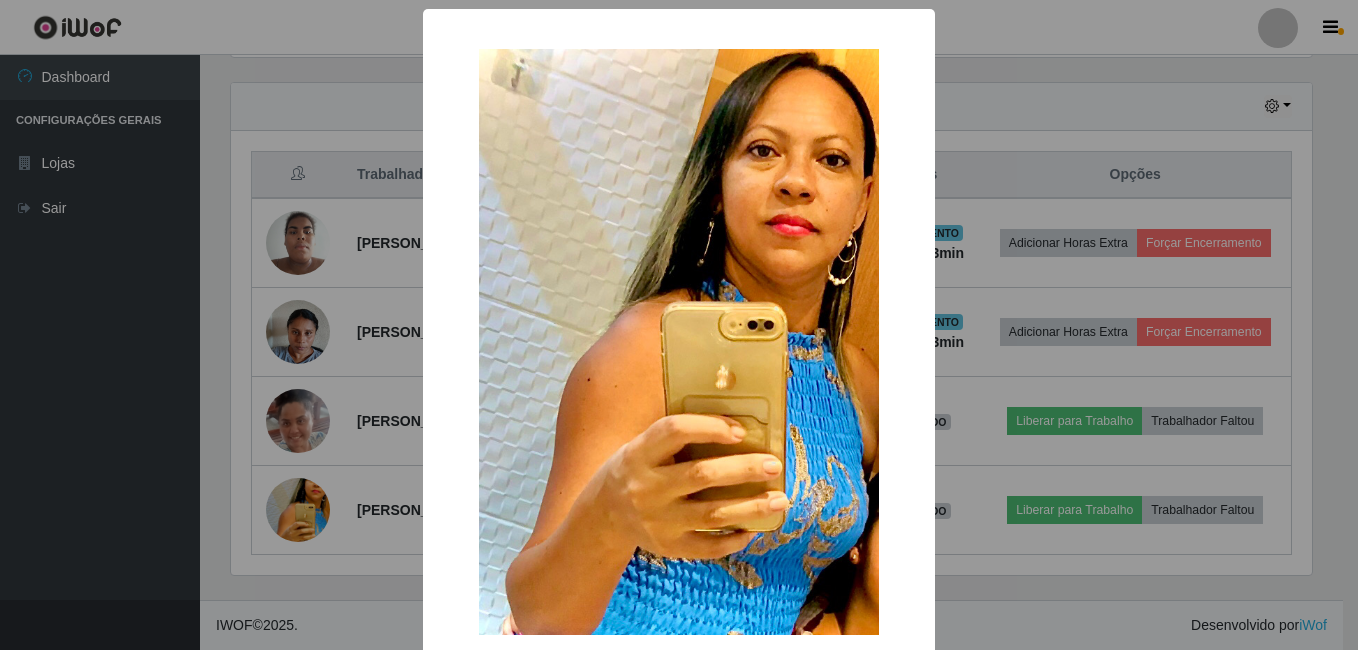 drag, startPoint x: 160, startPoint y: 500, endPoint x: 172, endPoint y: 491, distance: 15 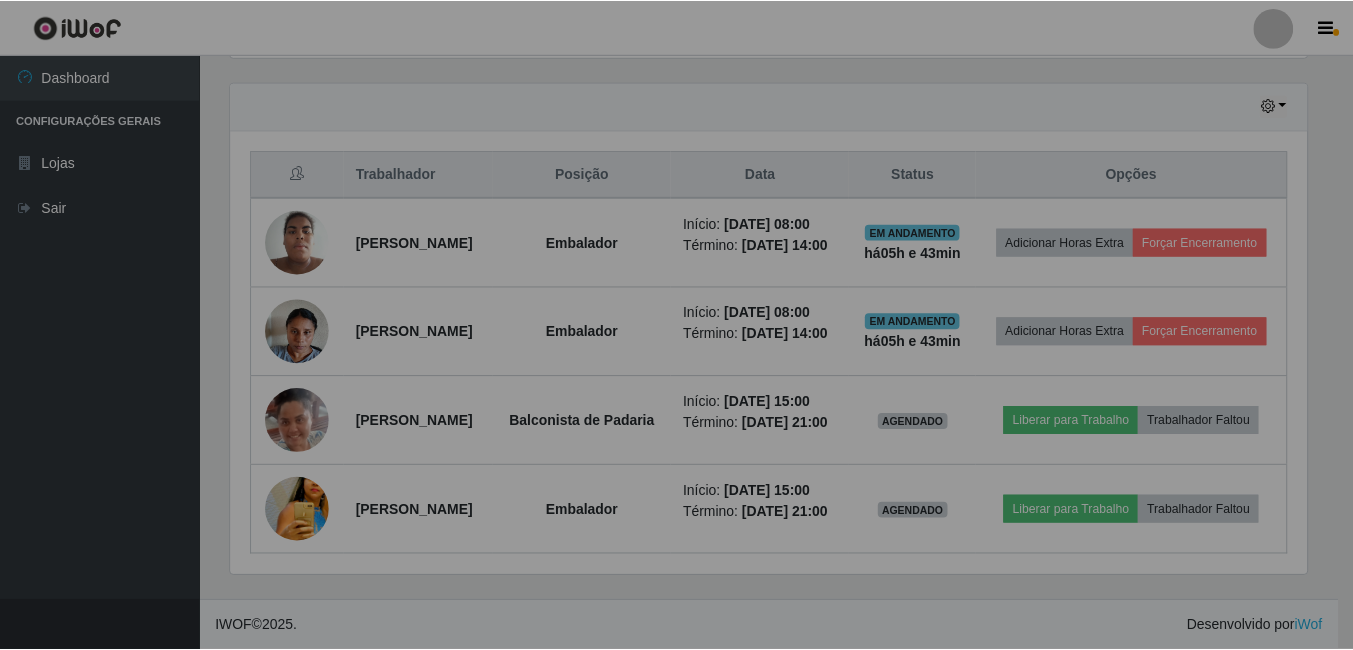 scroll, scrollTop: 999585, scrollLeft: 998909, axis: both 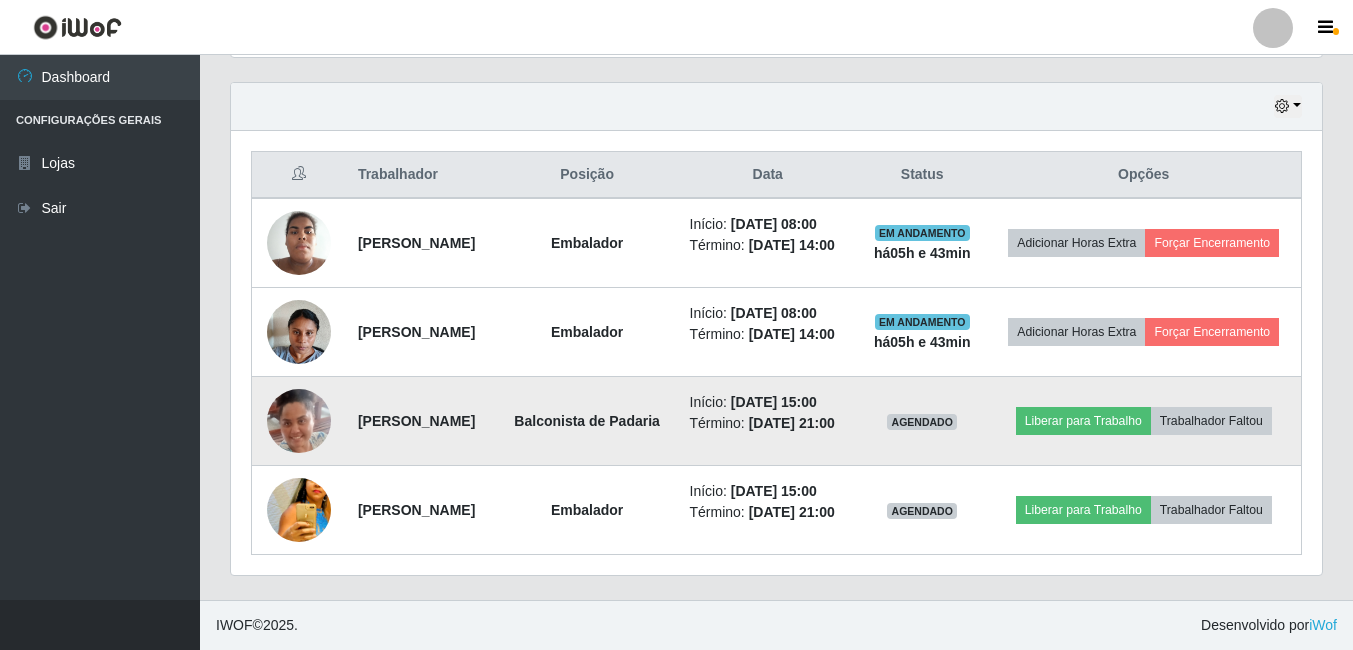 click at bounding box center (299, 420) 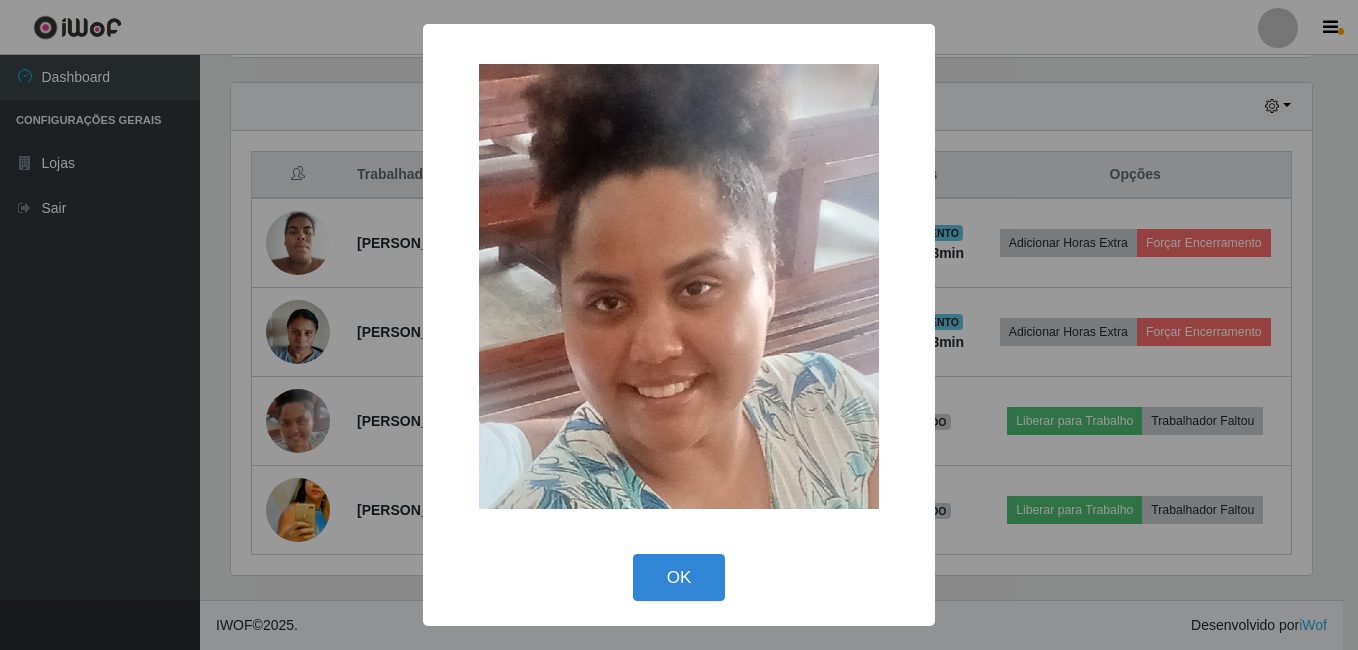 click on "× OK Cancel" at bounding box center [679, 325] 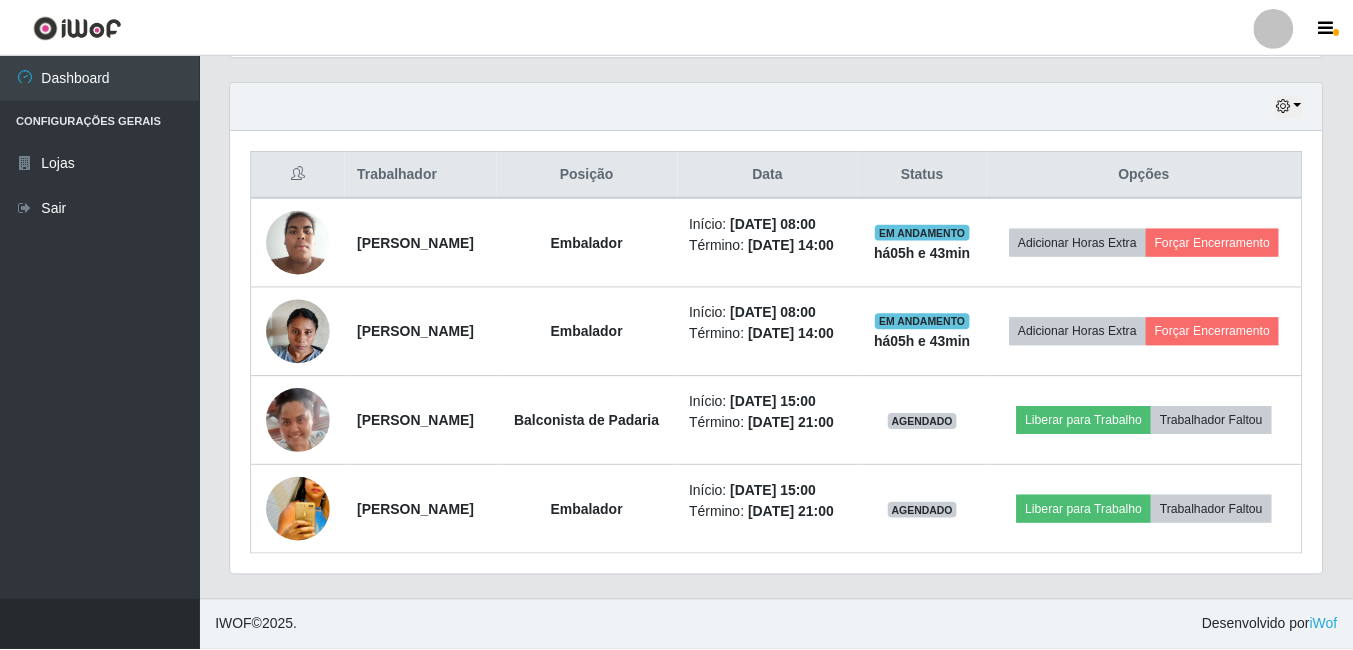 scroll, scrollTop: 999585, scrollLeft: 998909, axis: both 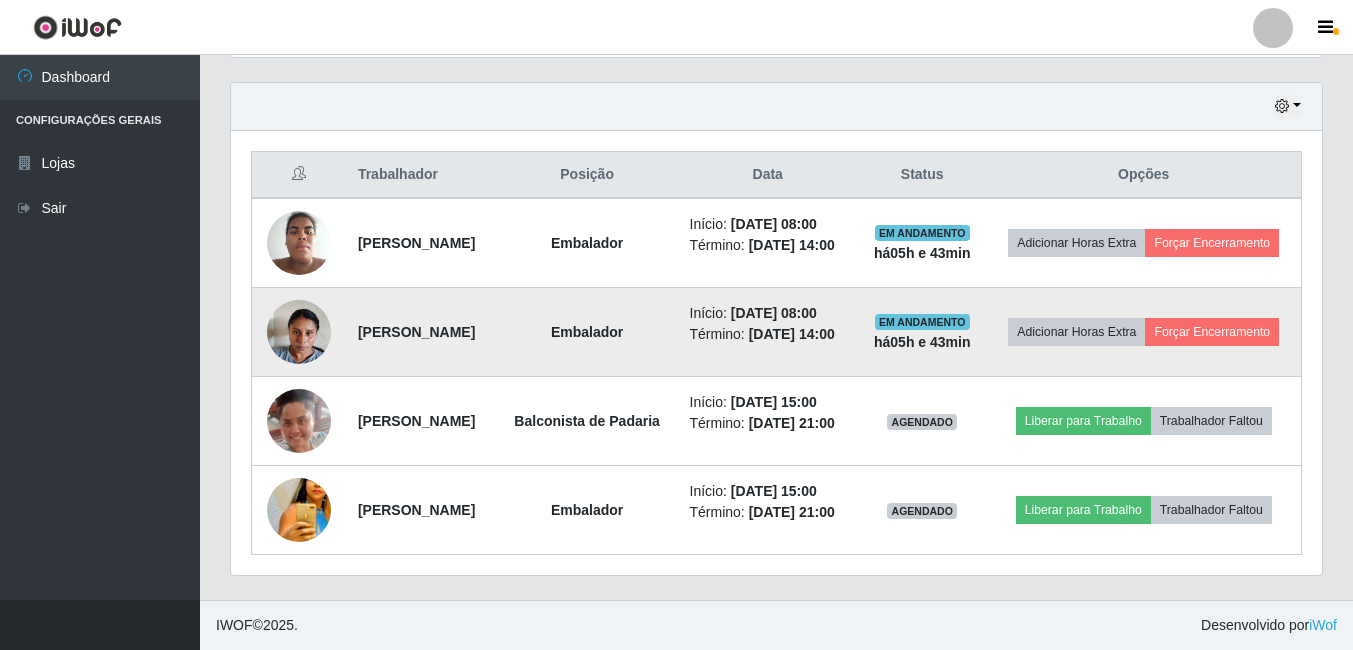 click at bounding box center [299, 331] 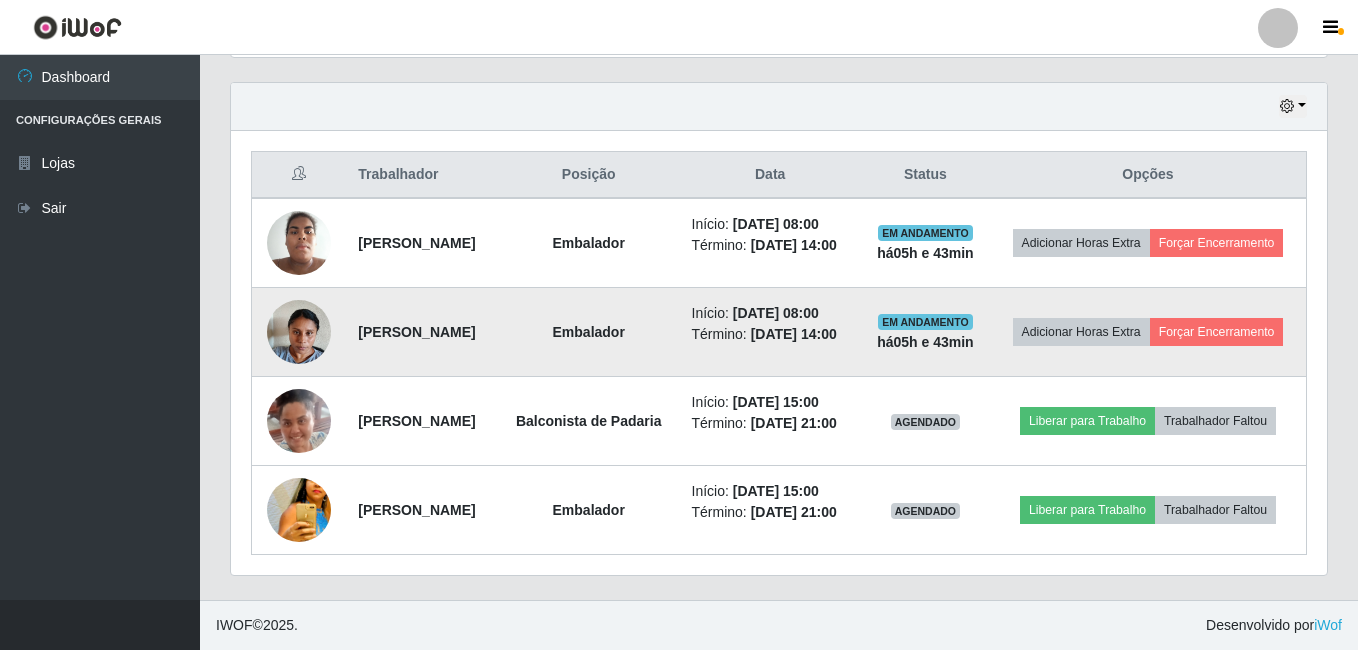 scroll, scrollTop: 999585, scrollLeft: 998919, axis: both 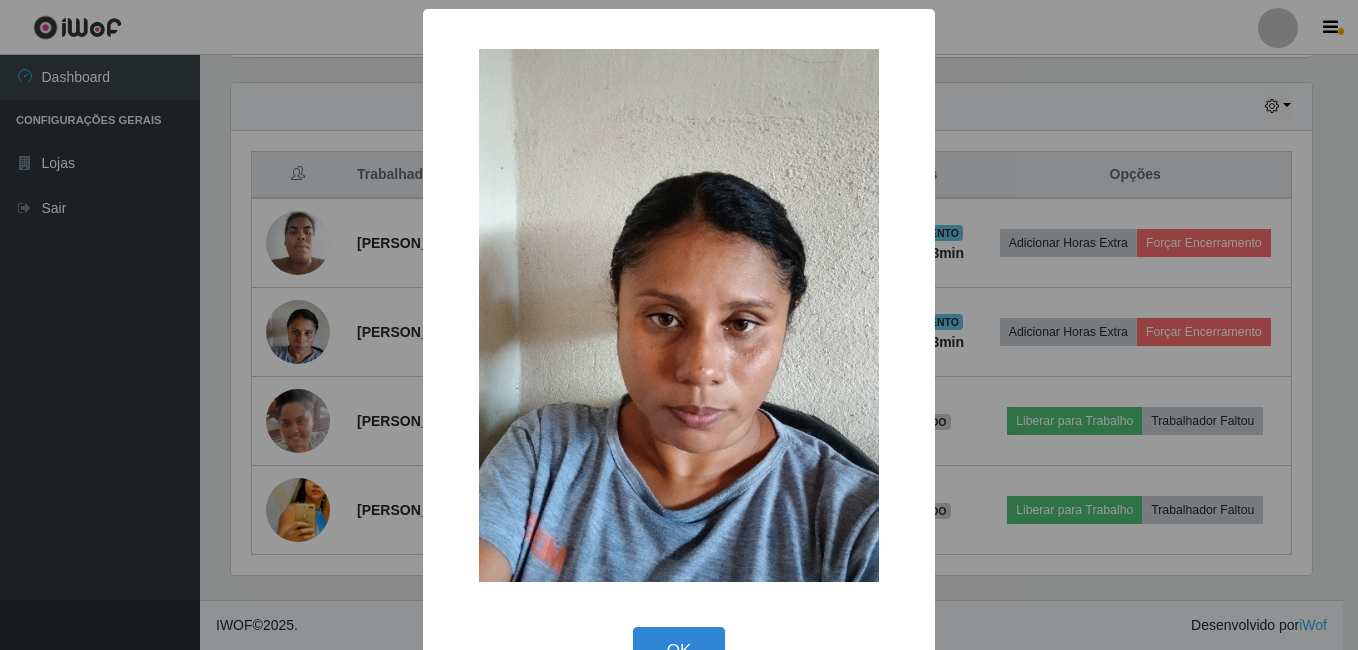 click on "× OK Cancel" at bounding box center (679, 325) 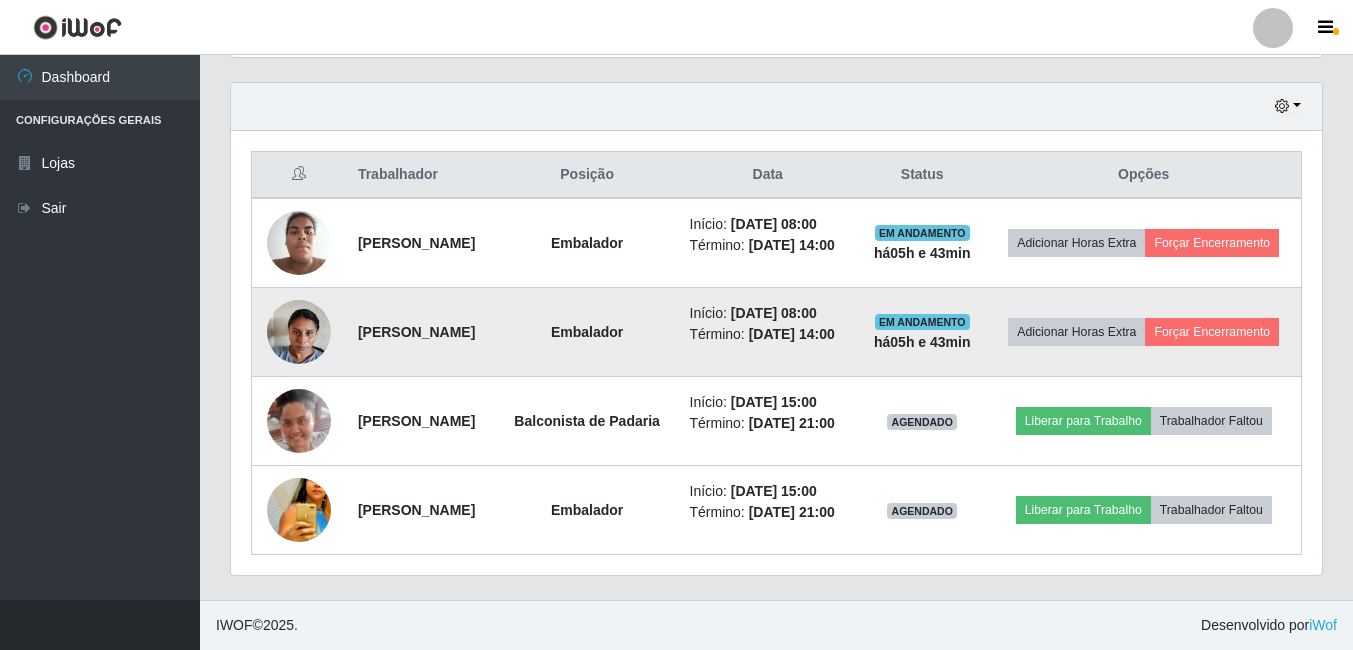 scroll, scrollTop: 999585, scrollLeft: 998909, axis: both 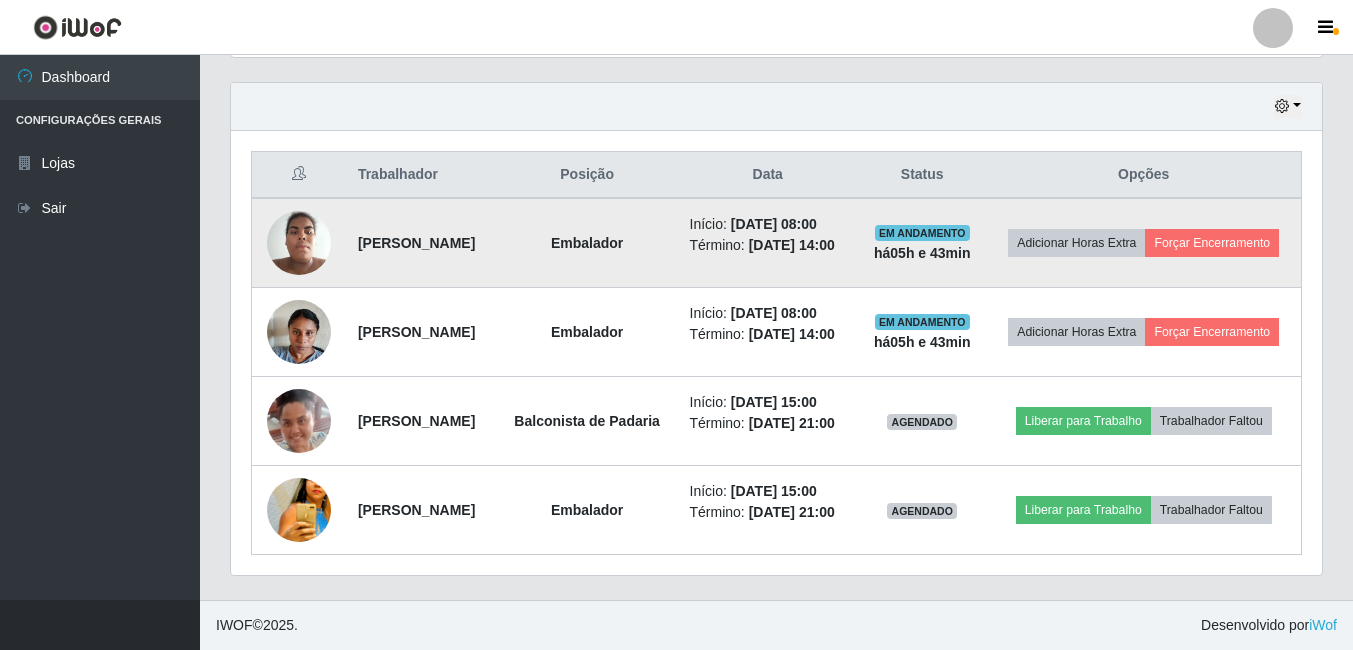 click at bounding box center (299, 242) 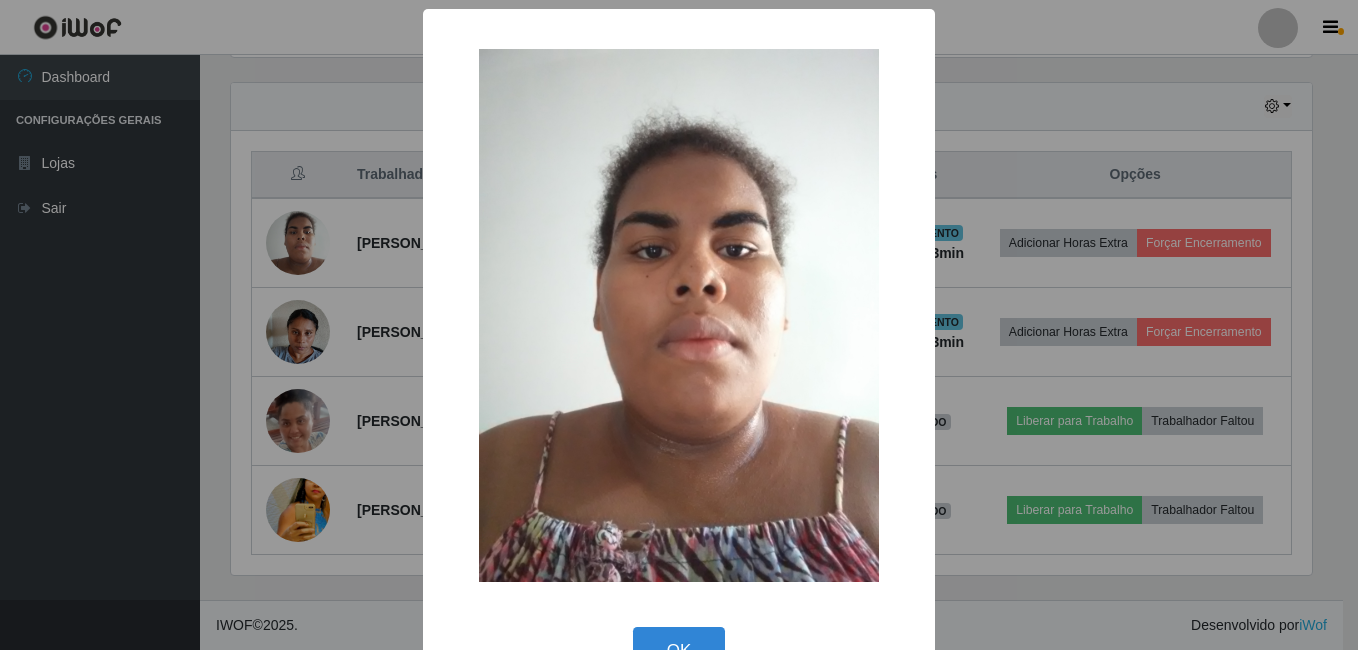 click on "× OK Cancel" at bounding box center (679, 325) 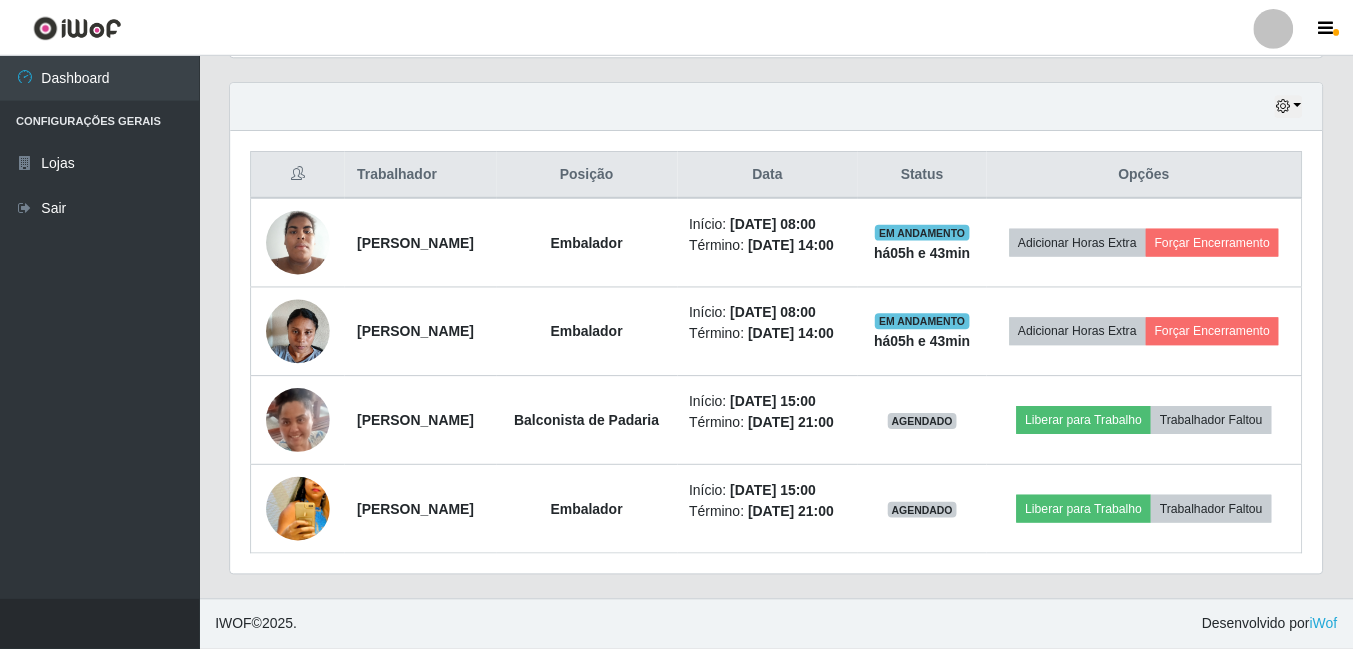 scroll, scrollTop: 999585, scrollLeft: 998909, axis: both 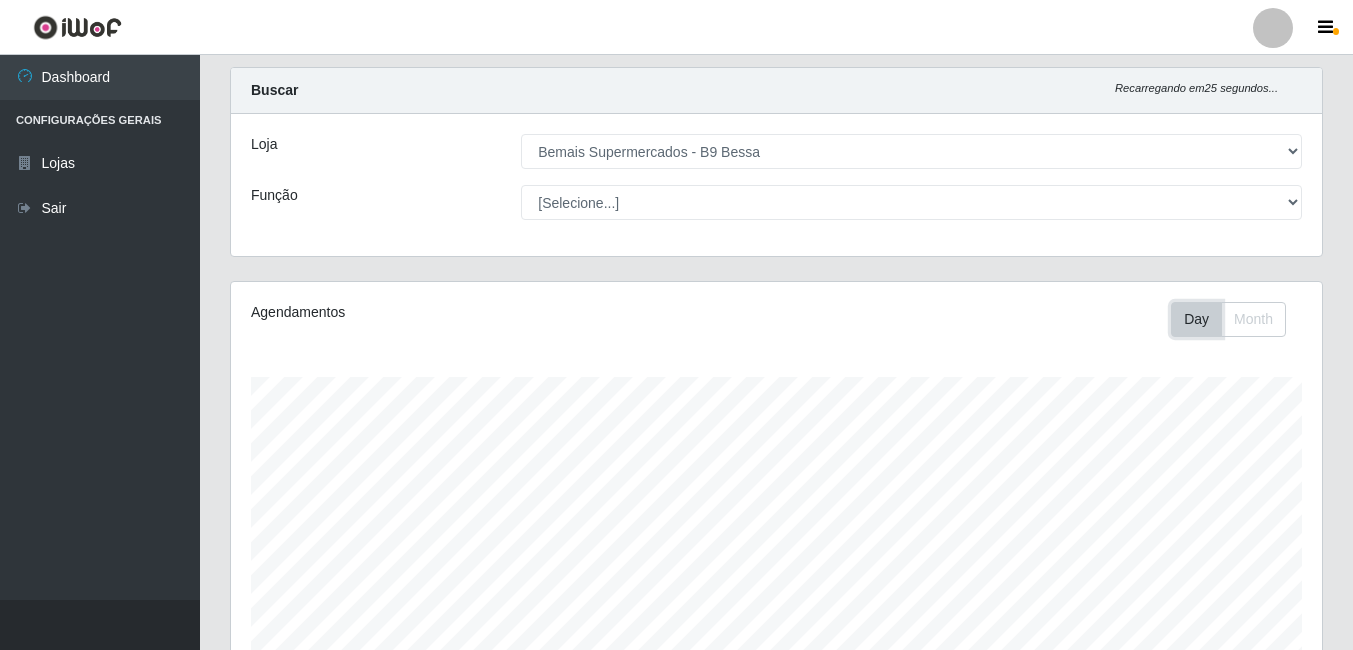 click on "Day" at bounding box center (1196, 319) 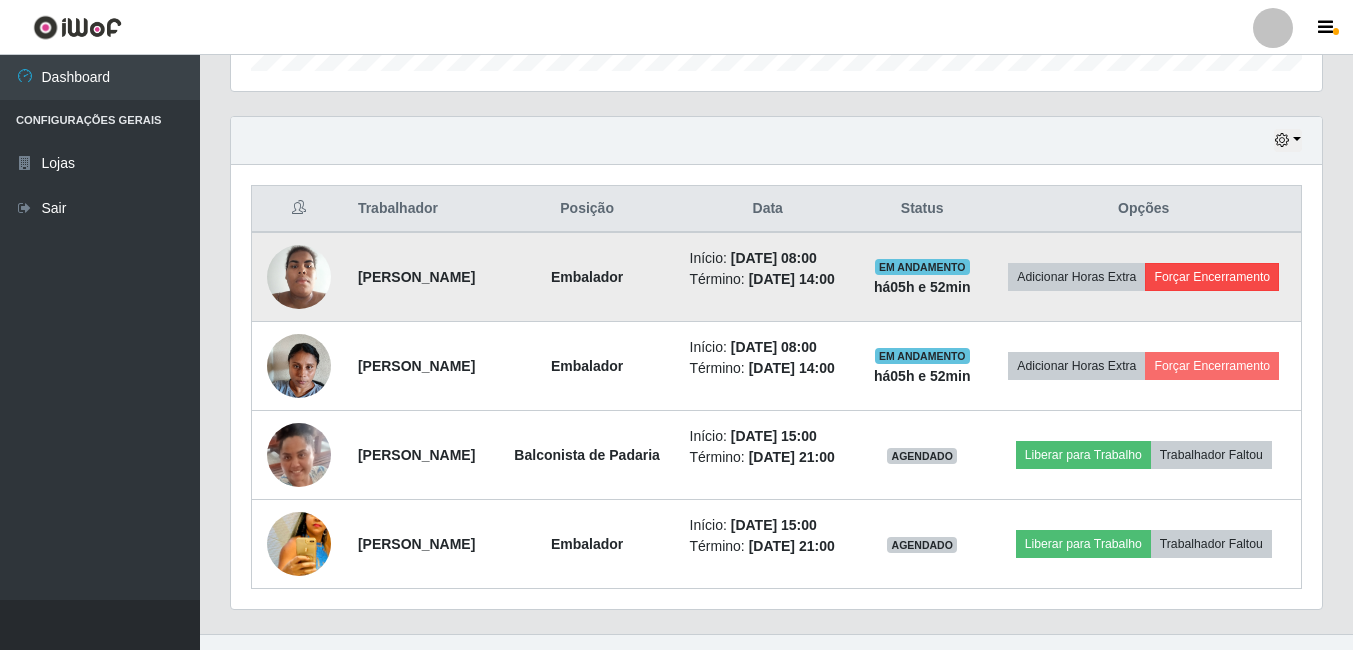 scroll, scrollTop: 700, scrollLeft: 0, axis: vertical 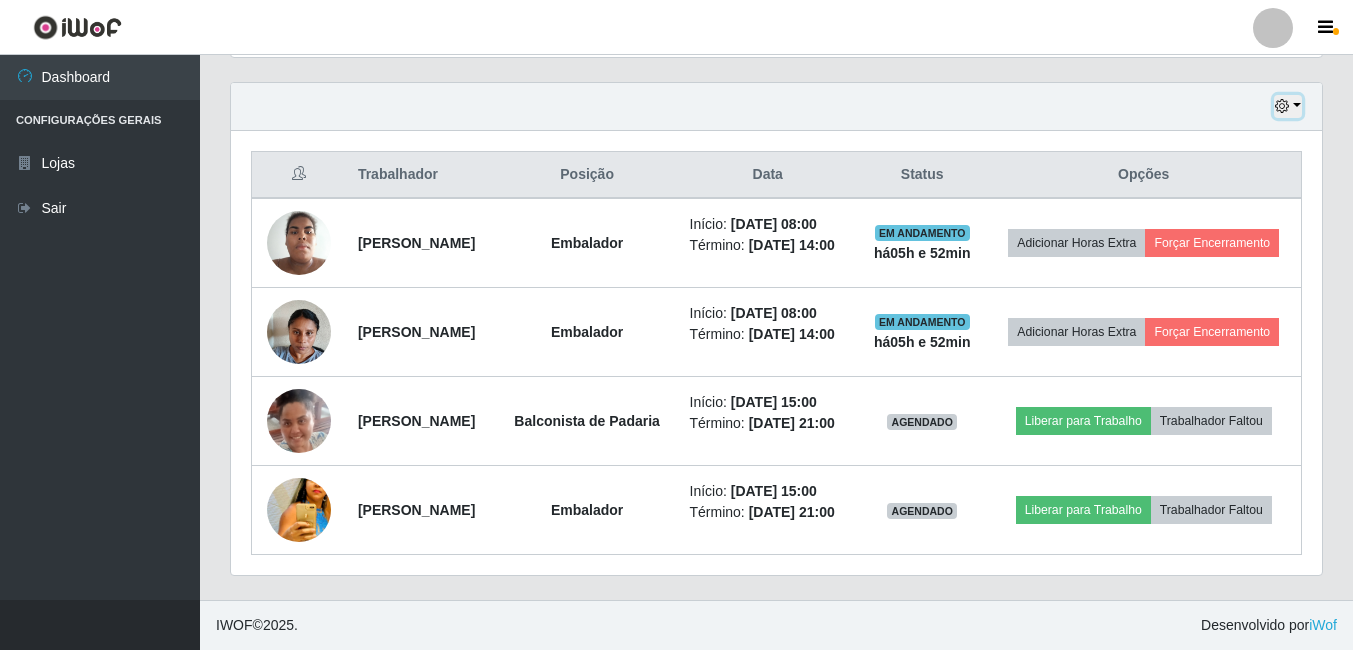 click at bounding box center [1282, 106] 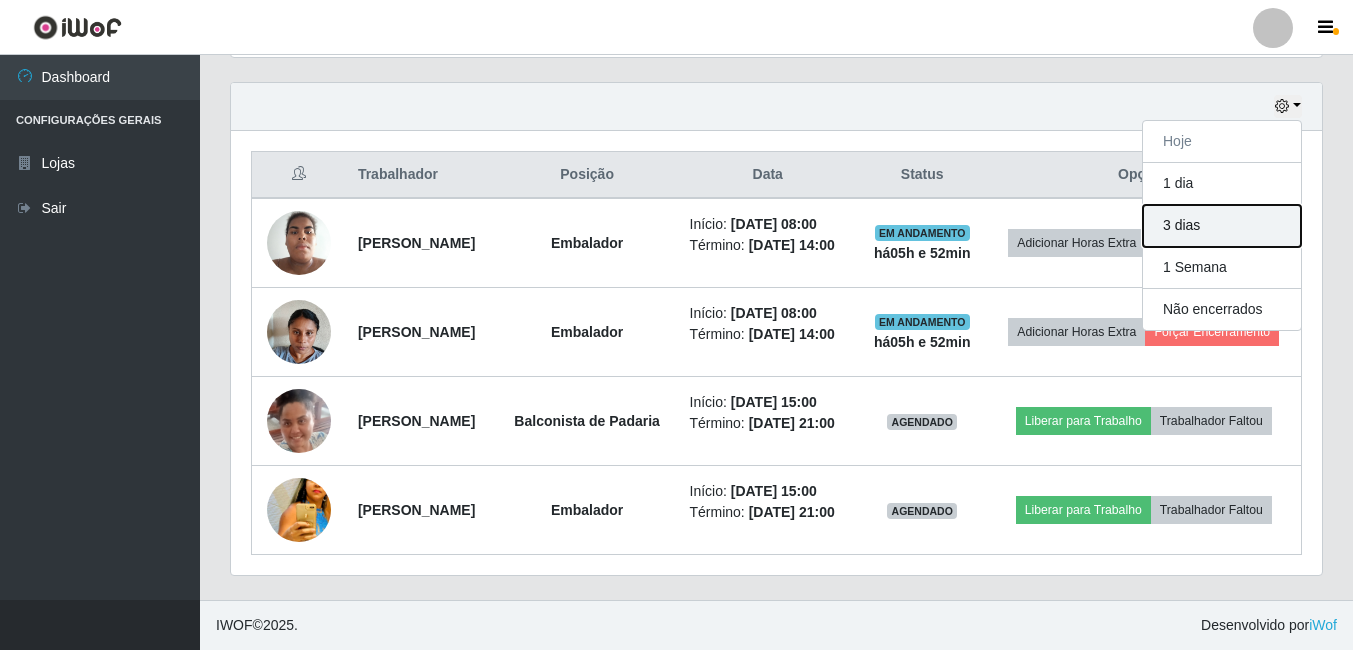click on "3 dias" at bounding box center (1222, 226) 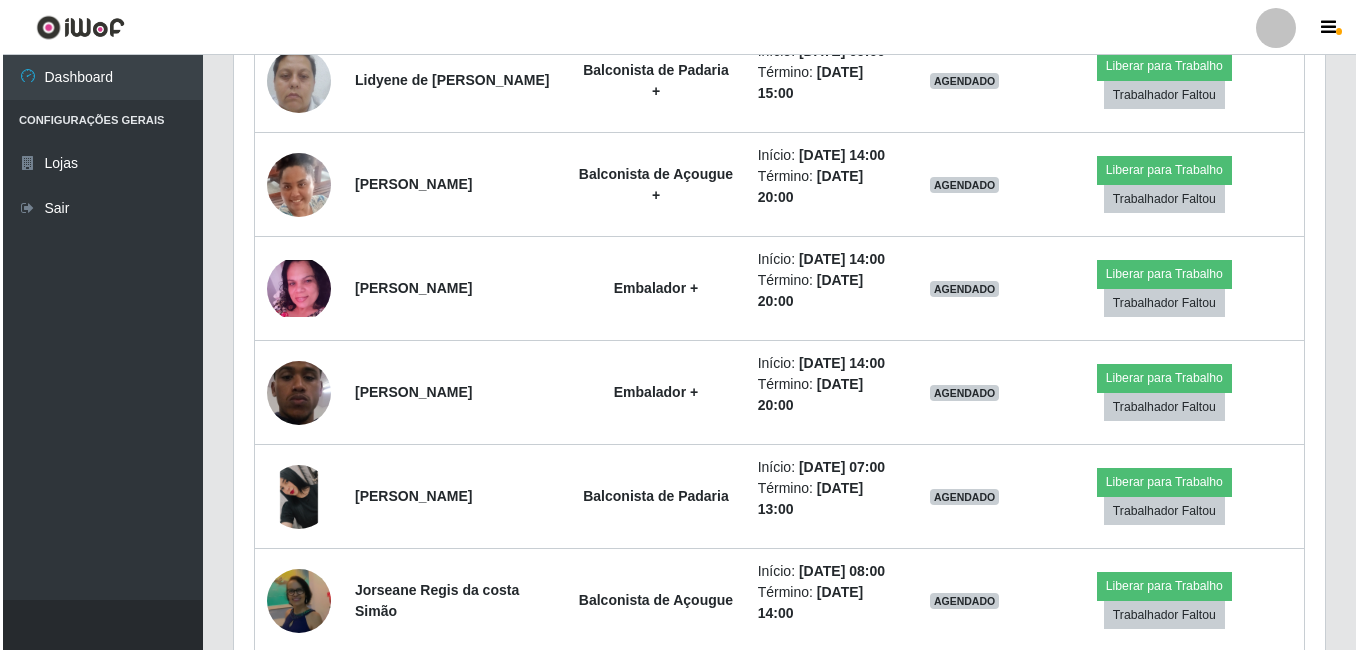 scroll, scrollTop: 2100, scrollLeft: 0, axis: vertical 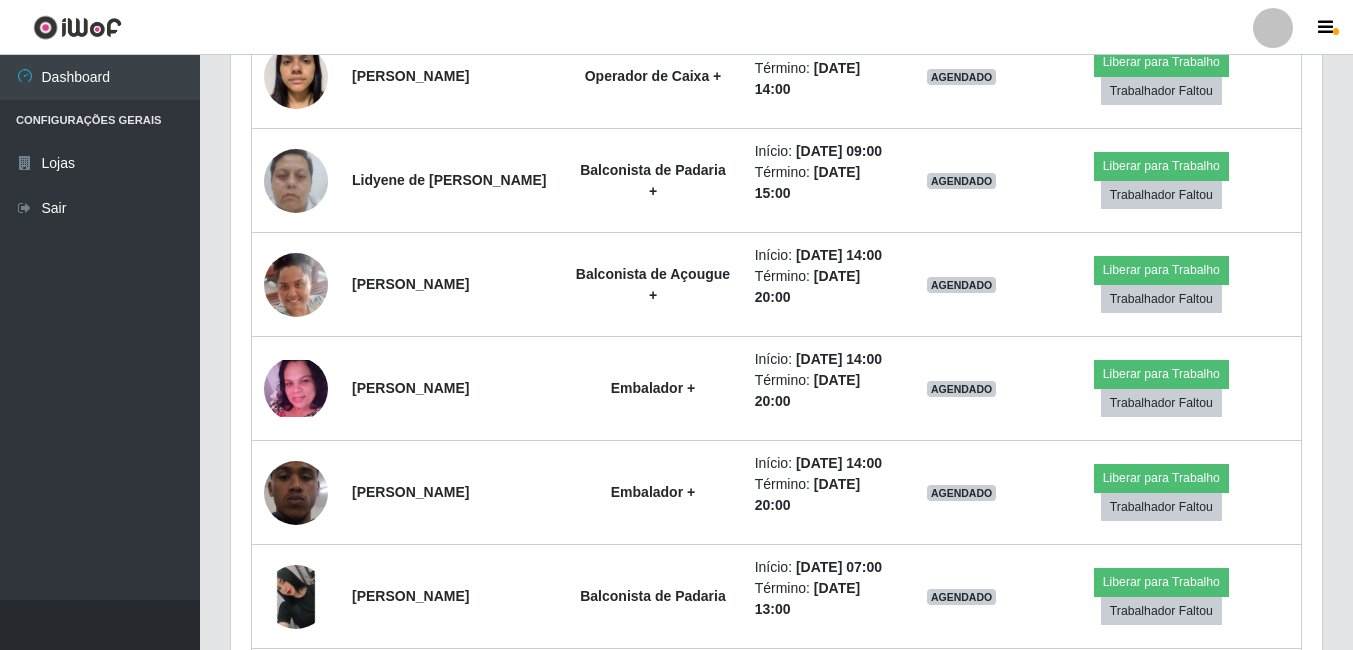 click at bounding box center (296, -27) 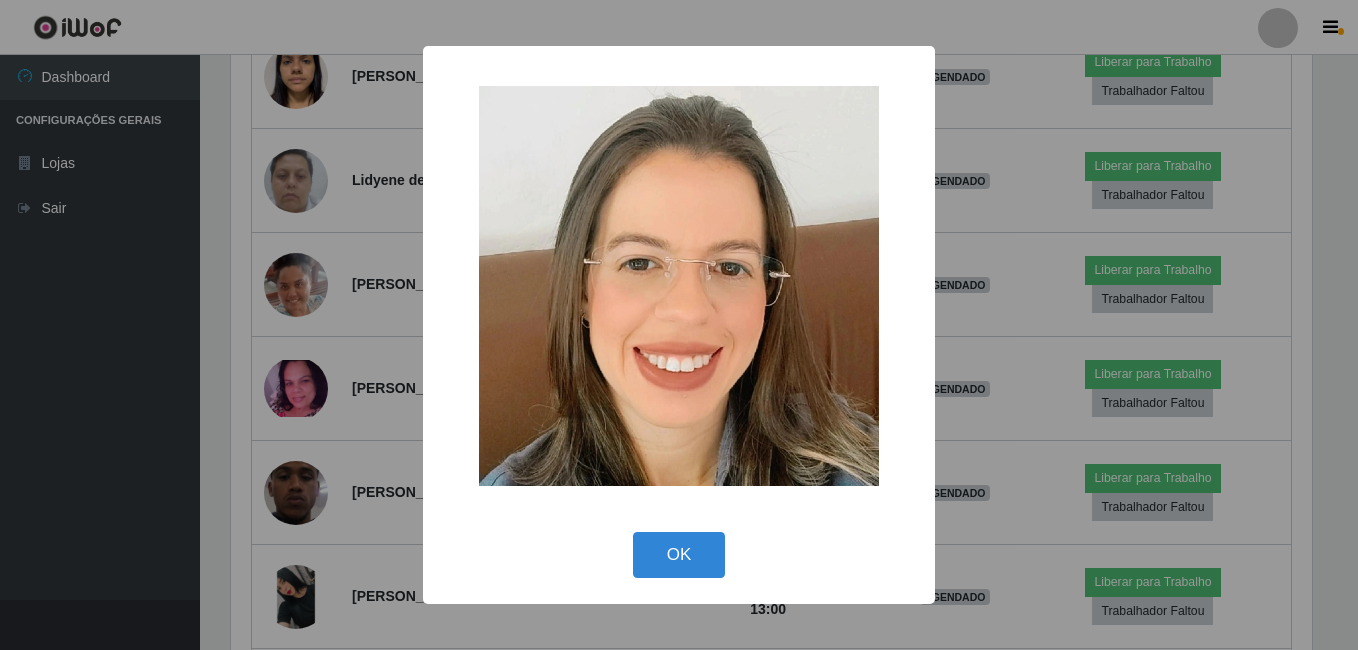scroll, scrollTop: 999585, scrollLeft: 998919, axis: both 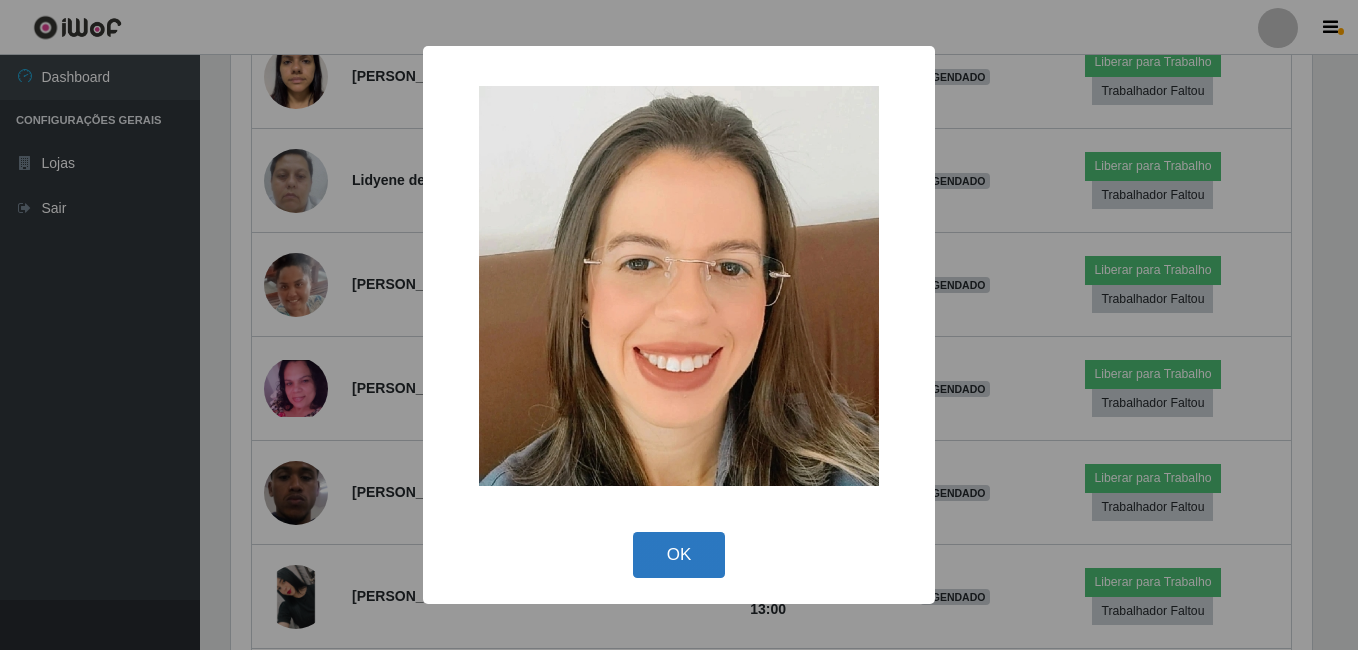 click on "OK" at bounding box center (679, 555) 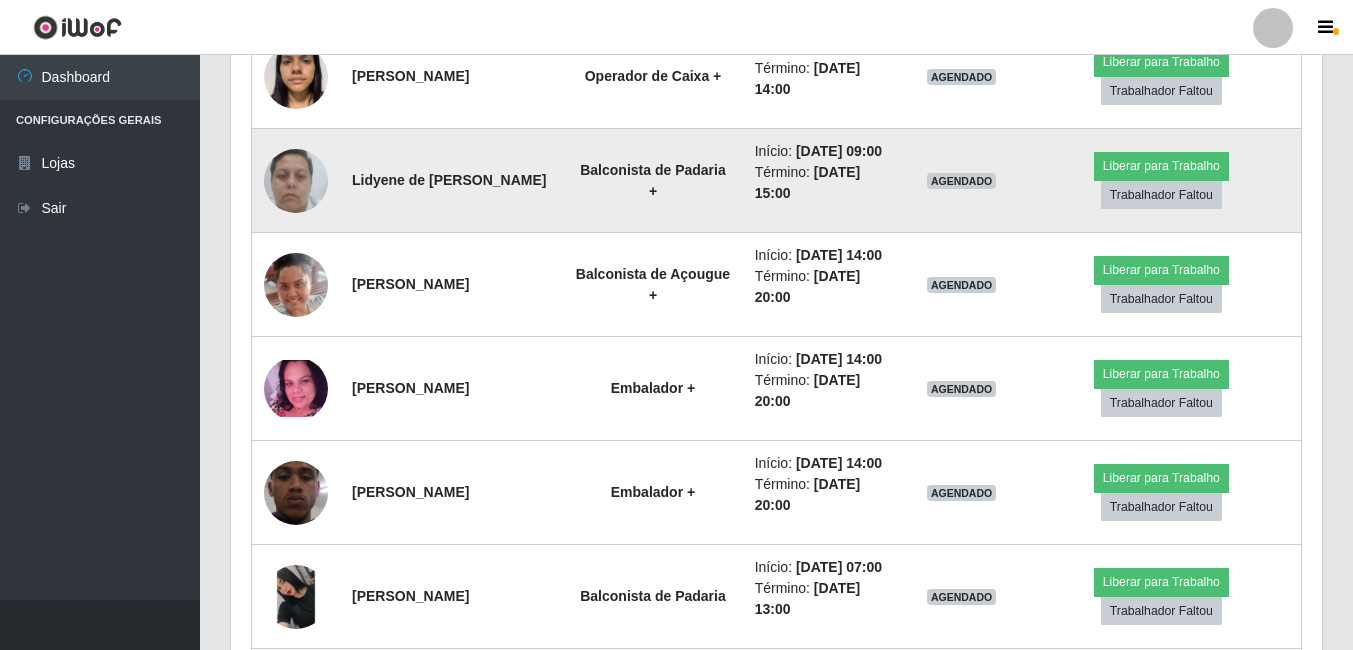 scroll, scrollTop: 999585, scrollLeft: 998909, axis: both 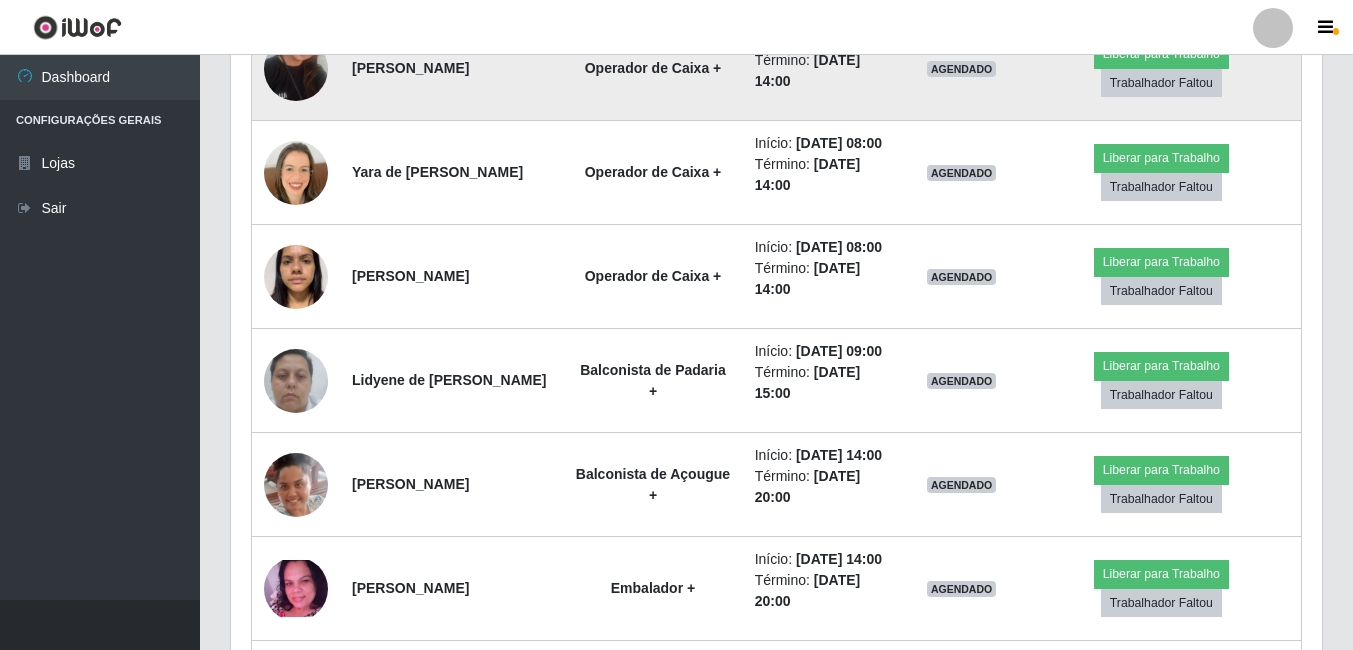 click at bounding box center (296, 69) 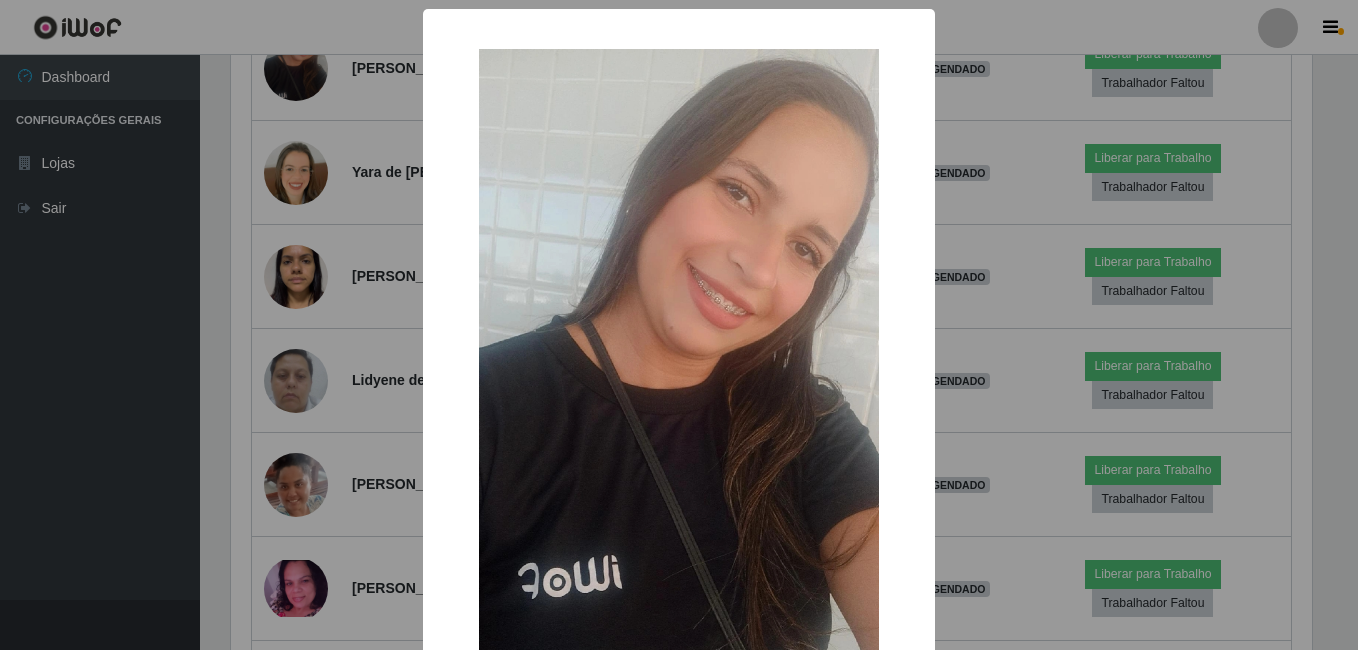 click on "× OK Cancel" at bounding box center (679, 325) 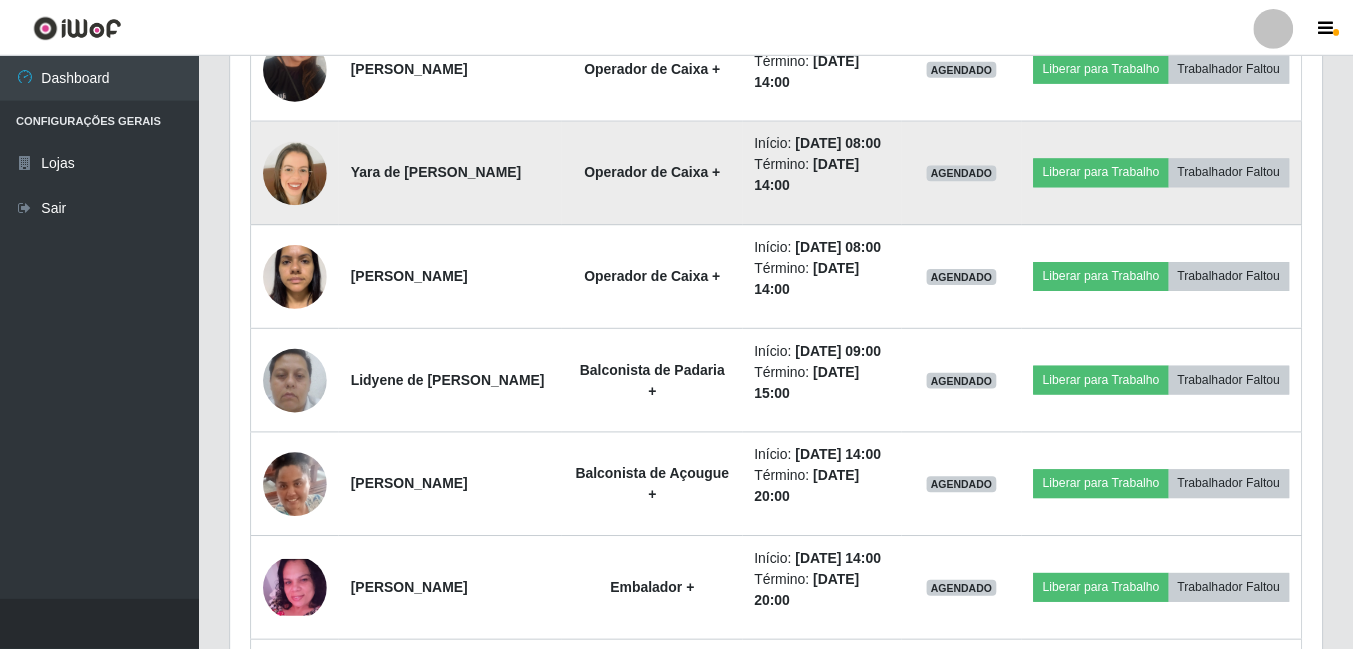 scroll, scrollTop: 999585, scrollLeft: 998909, axis: both 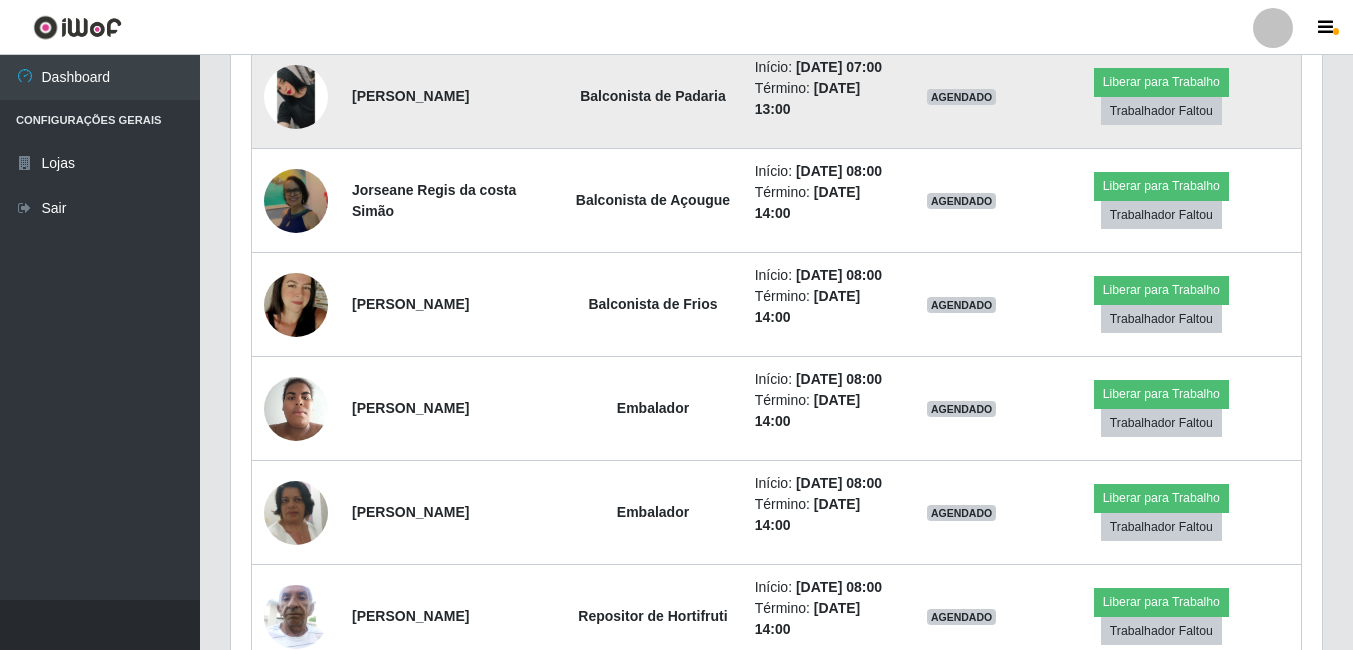 click at bounding box center [296, 97] 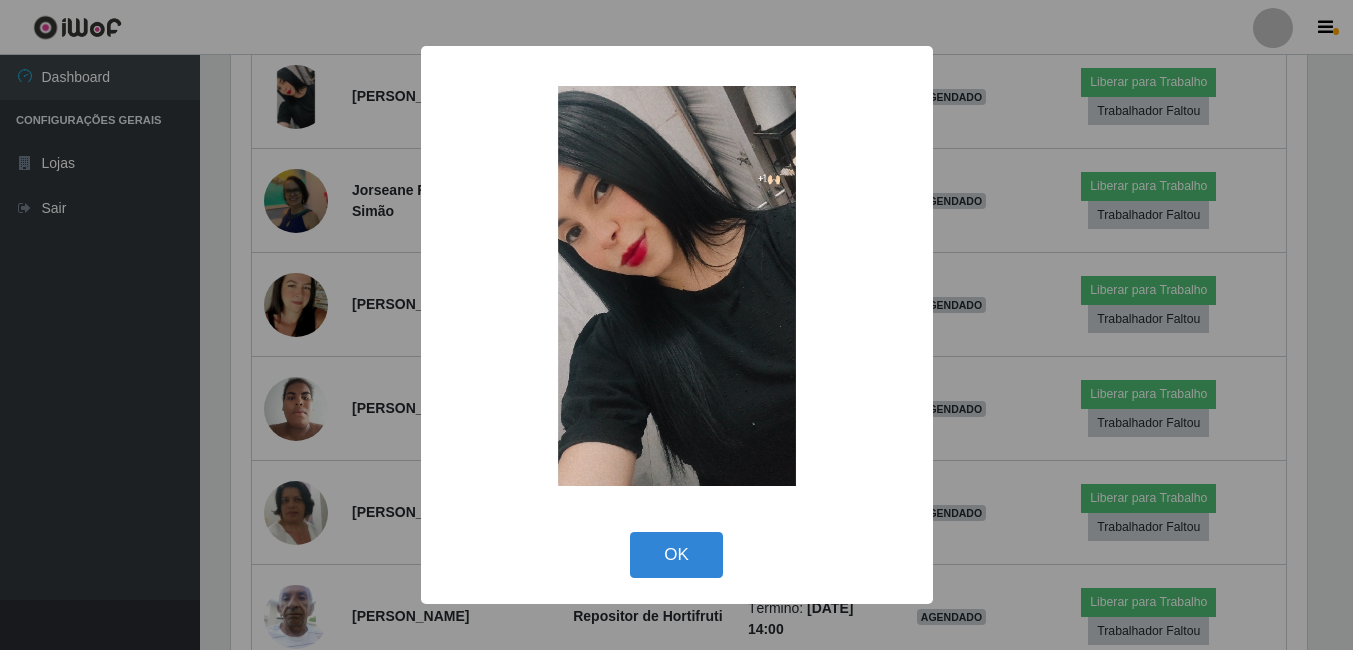 scroll, scrollTop: 999585, scrollLeft: 998919, axis: both 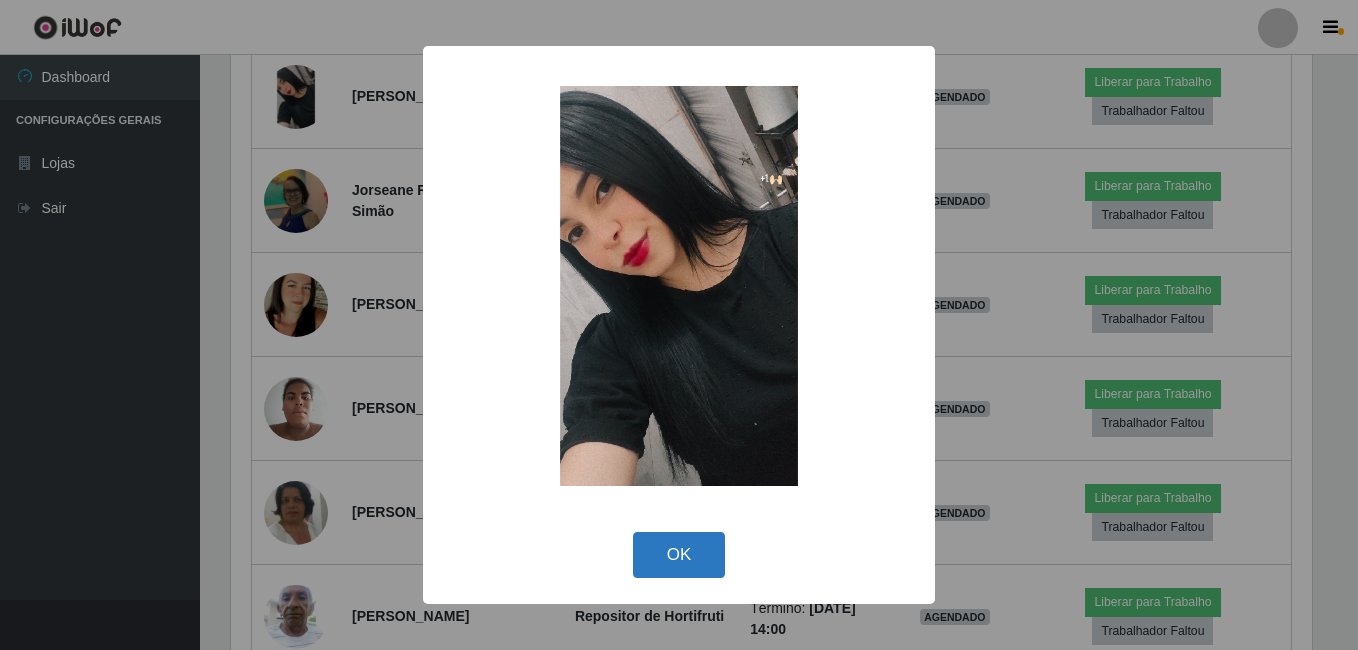 click on "OK" at bounding box center (679, 555) 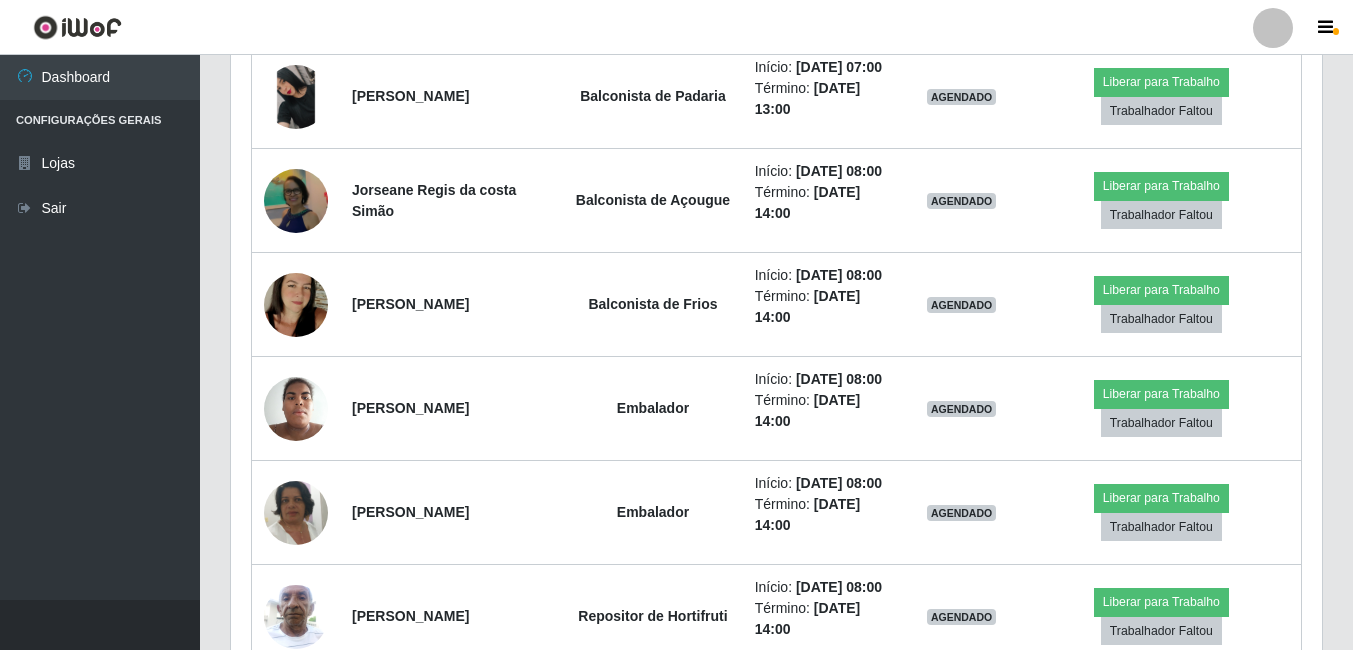 scroll, scrollTop: 999585, scrollLeft: 998909, axis: both 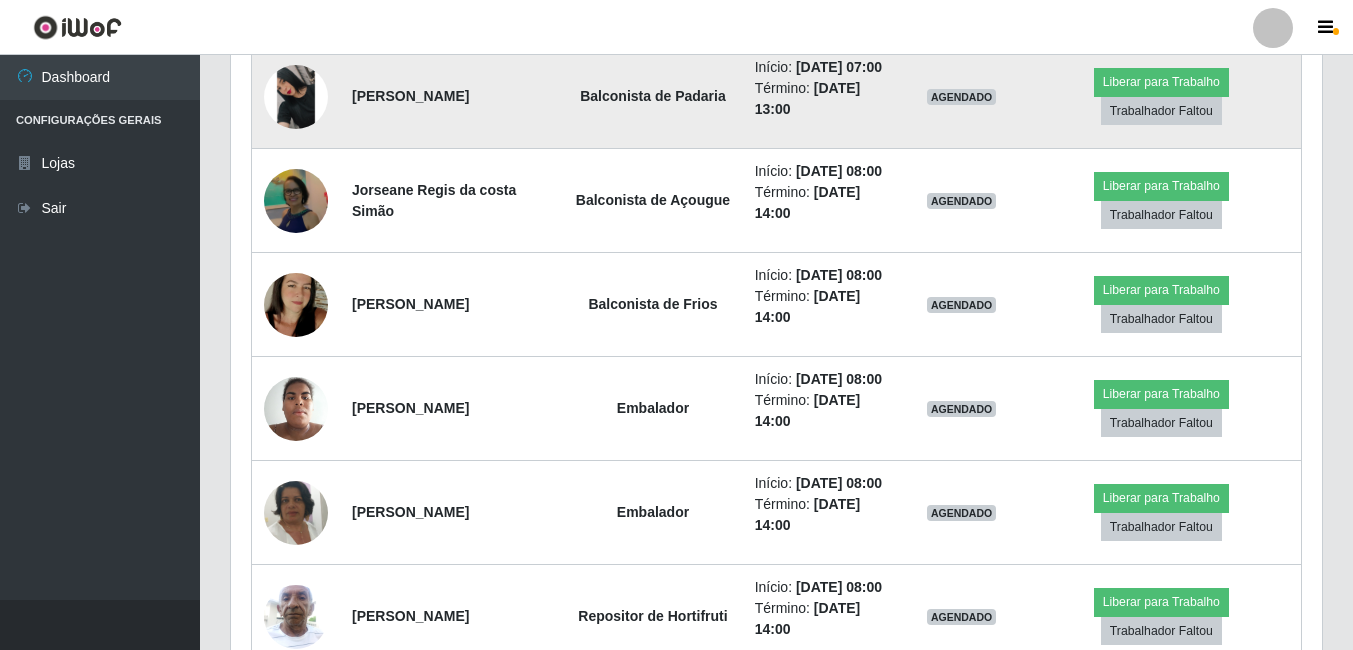 click at bounding box center [296, 97] 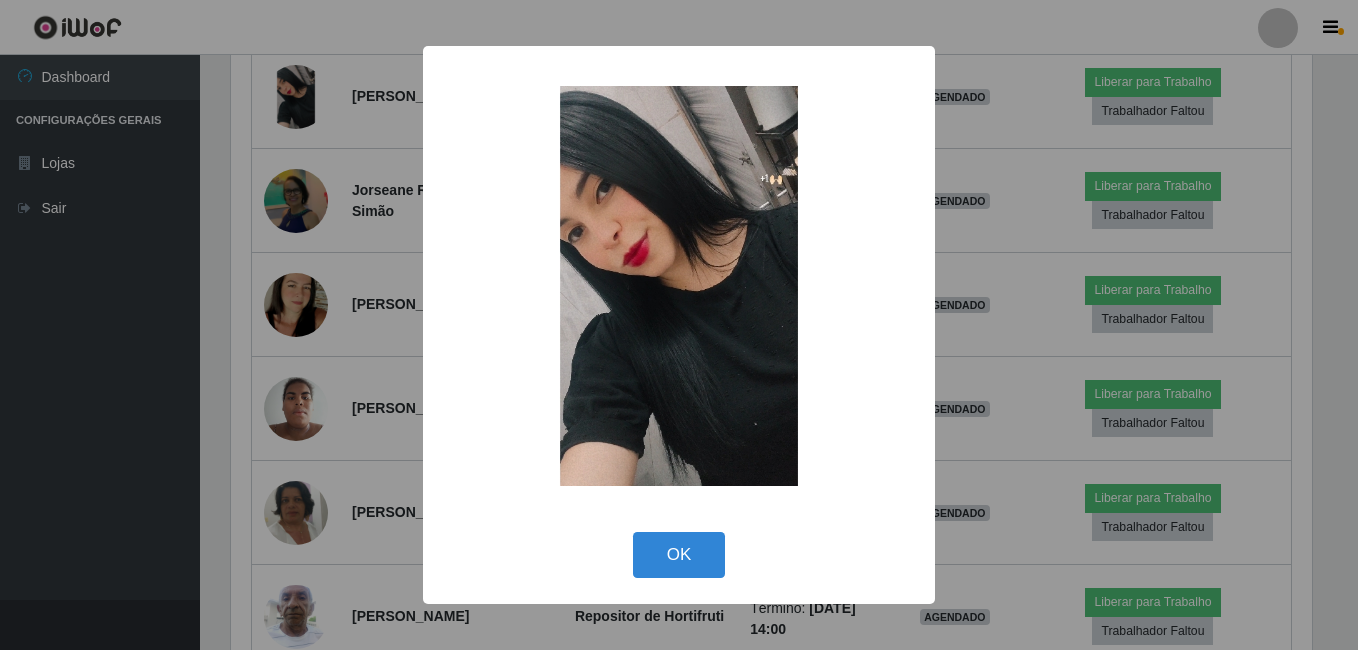 click at bounding box center [679, 286] 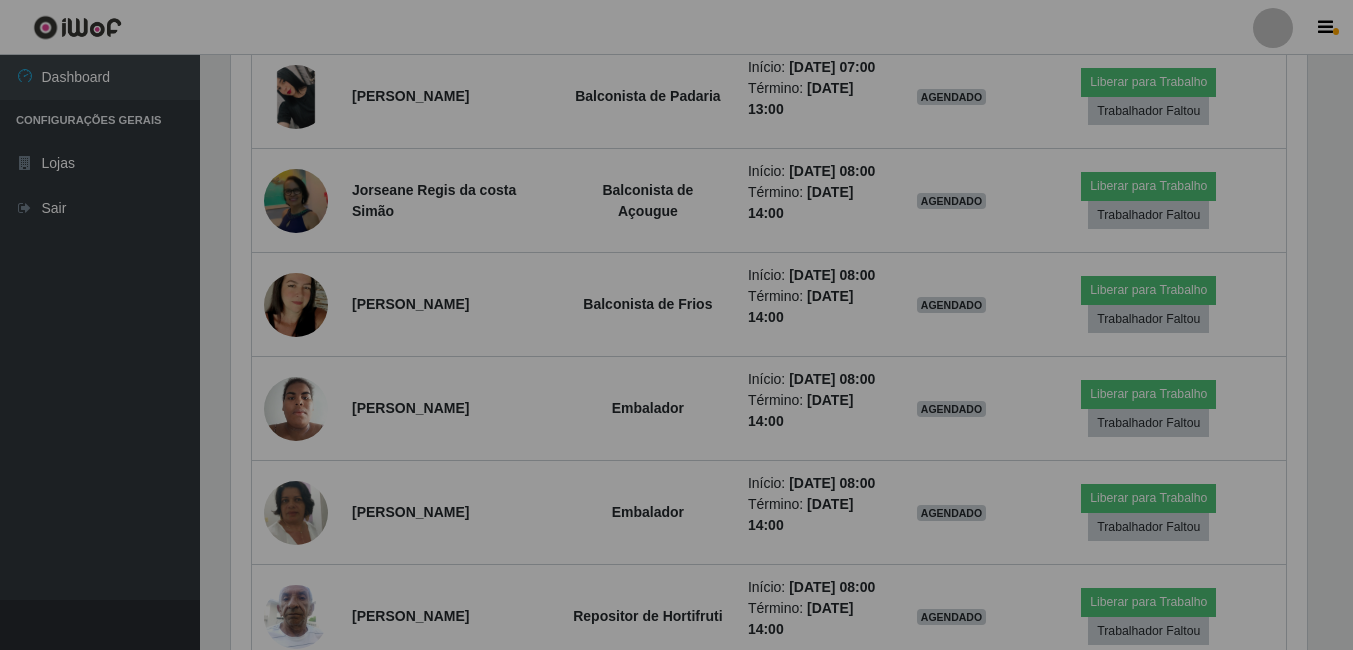 scroll, scrollTop: 999585, scrollLeft: 998909, axis: both 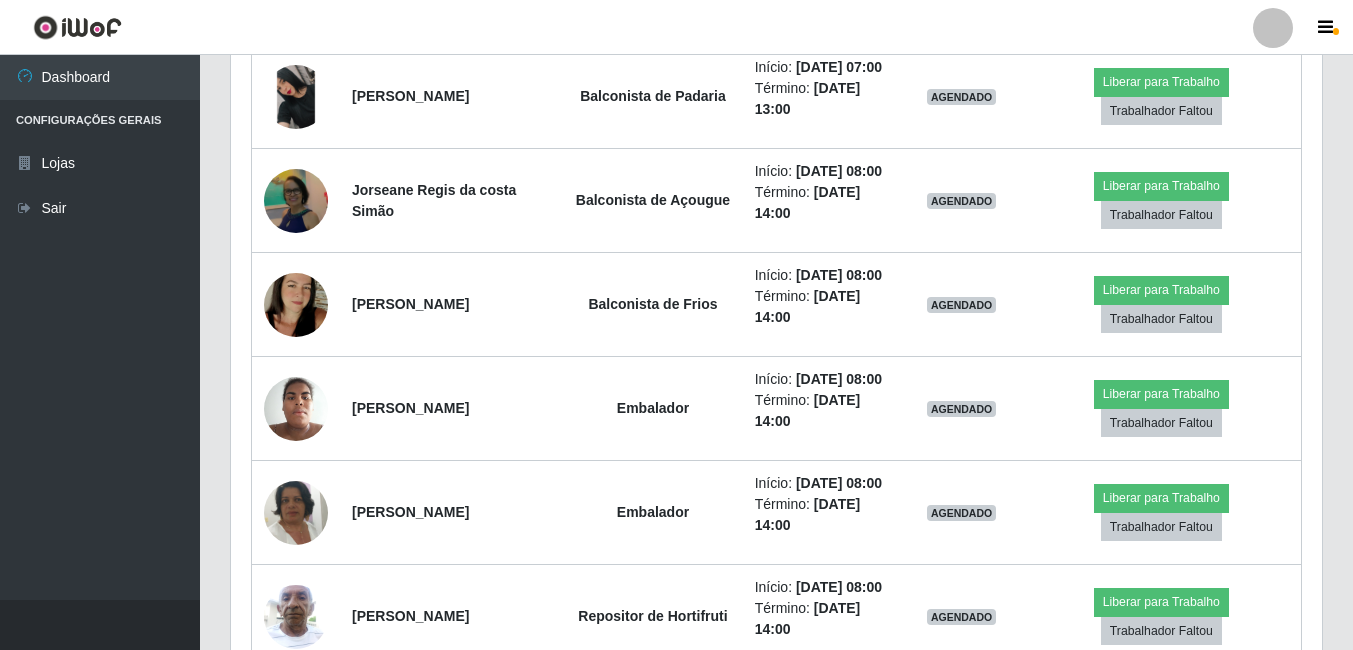 click at bounding box center [296, -8] 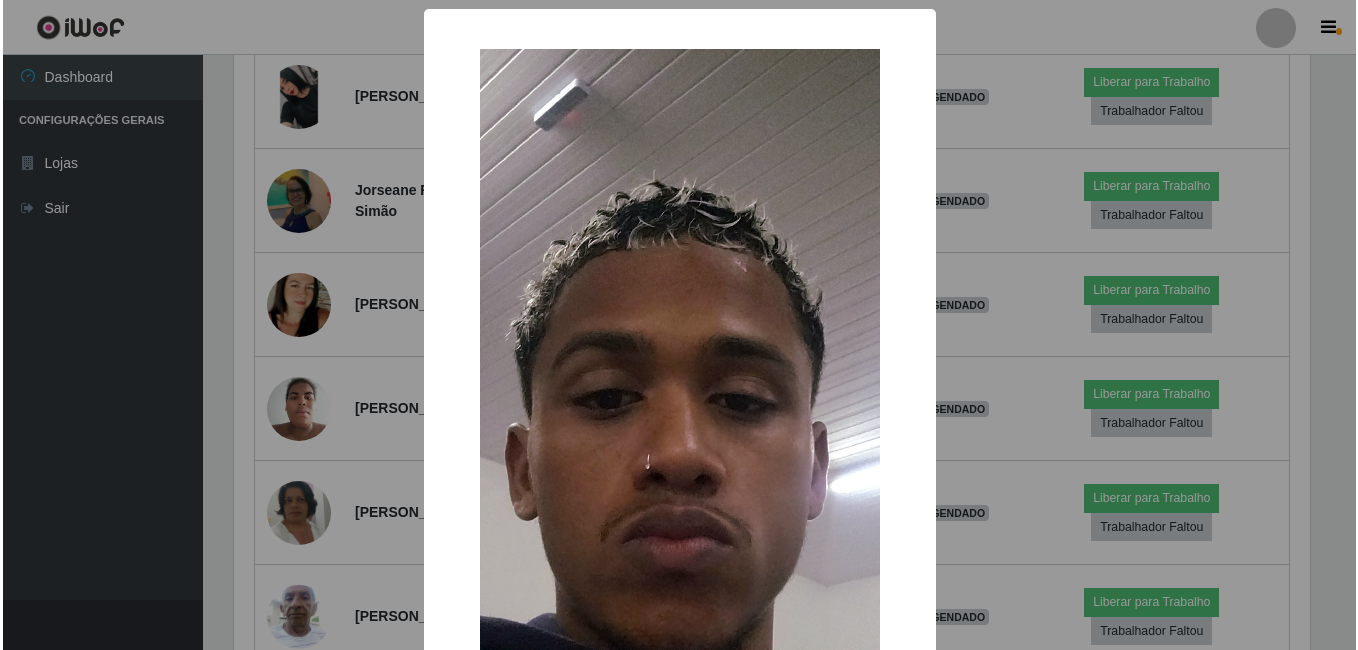 scroll, scrollTop: 999585, scrollLeft: 998919, axis: both 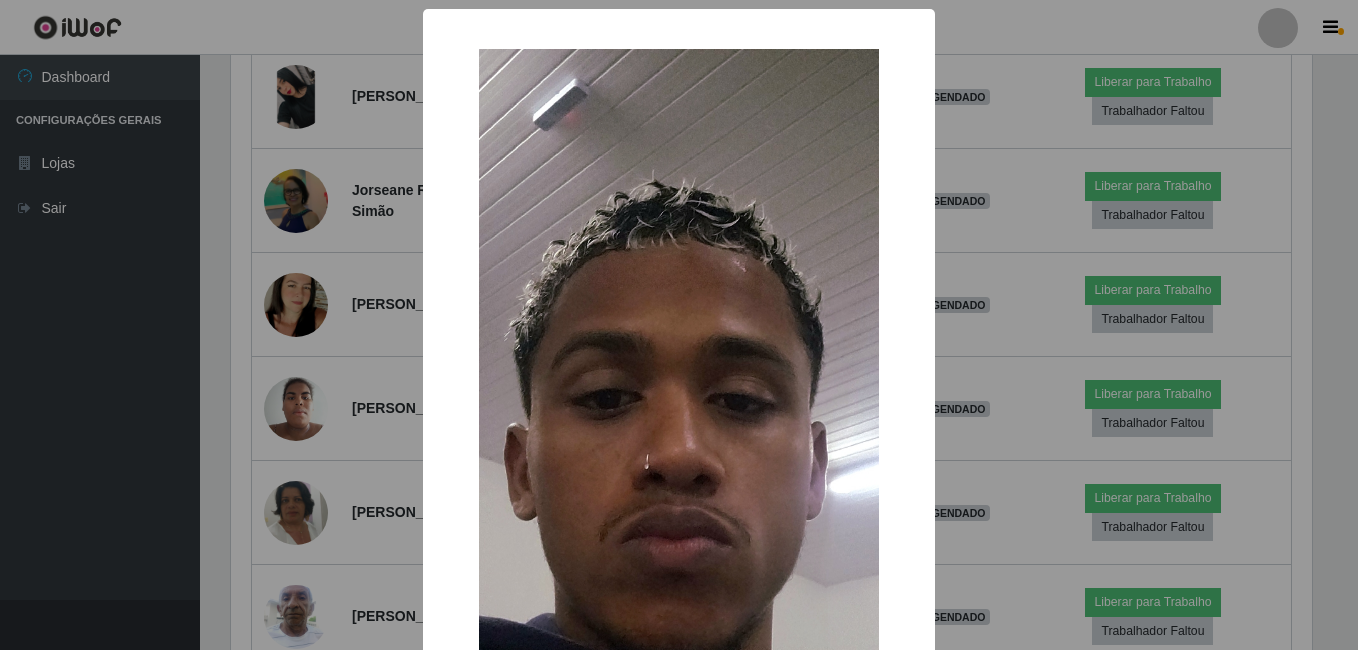 click on "× OK Cancel" at bounding box center [679, 325] 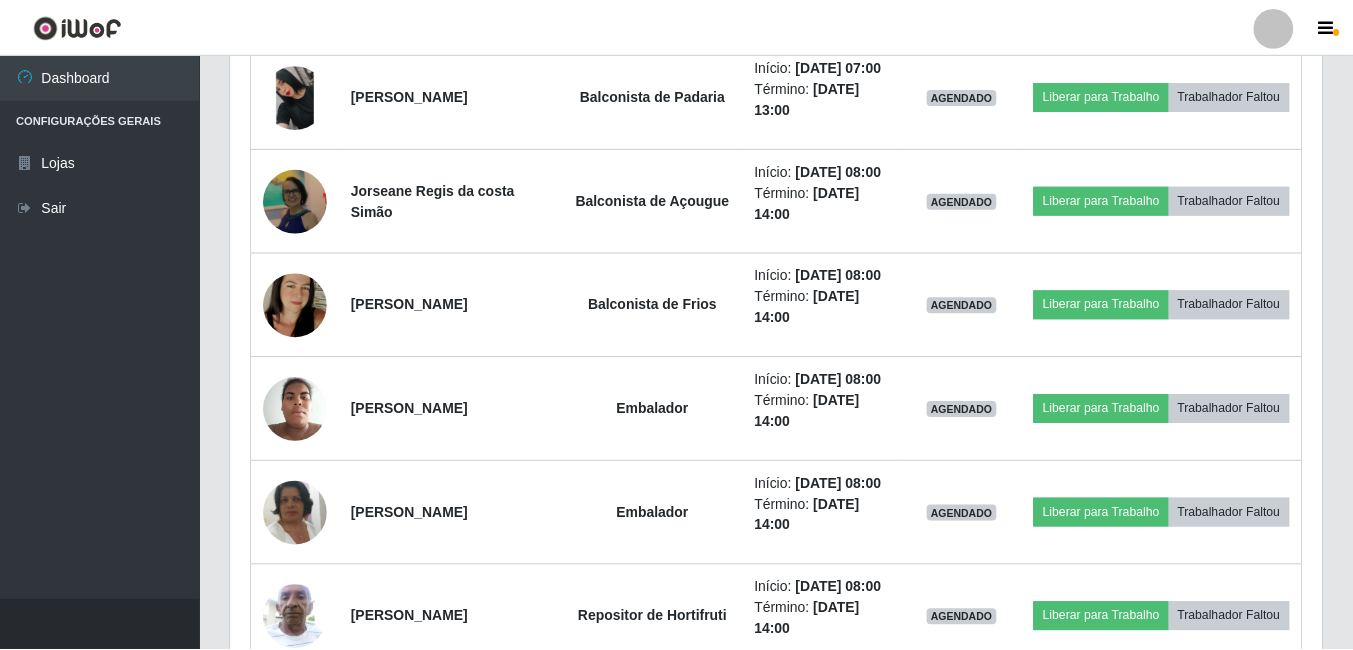 scroll, scrollTop: 999585, scrollLeft: 998909, axis: both 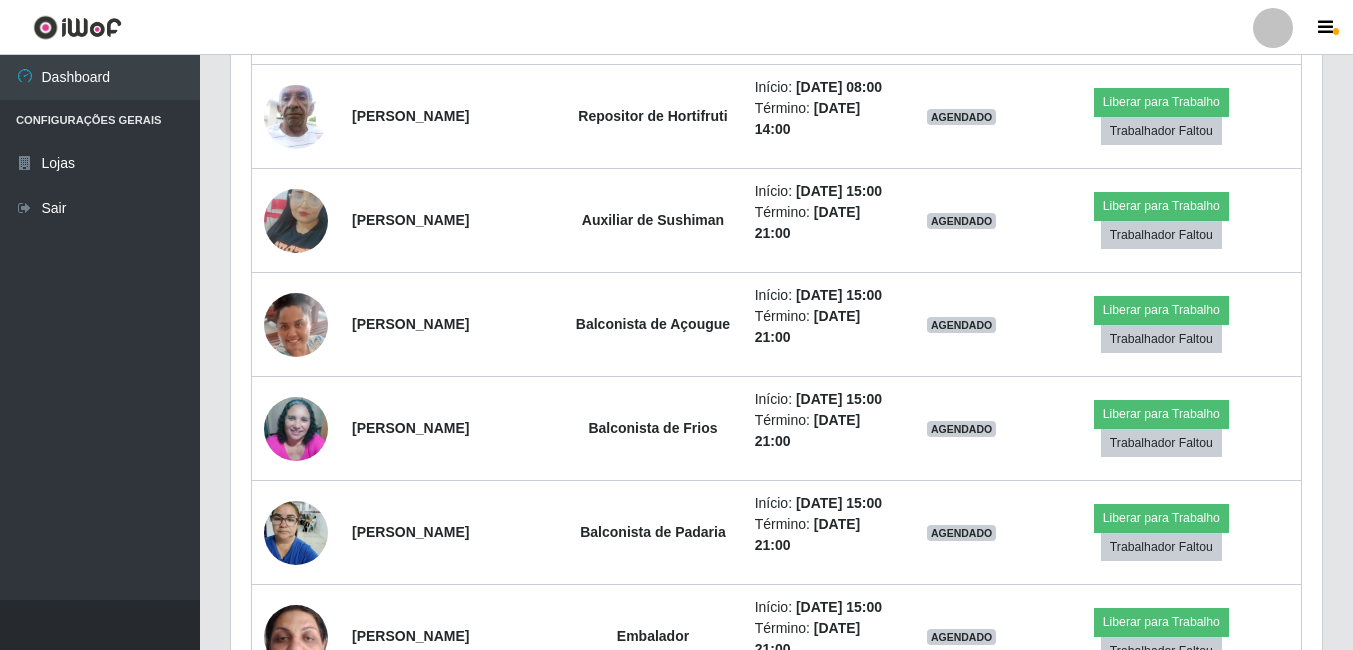 click at bounding box center [296, -195] 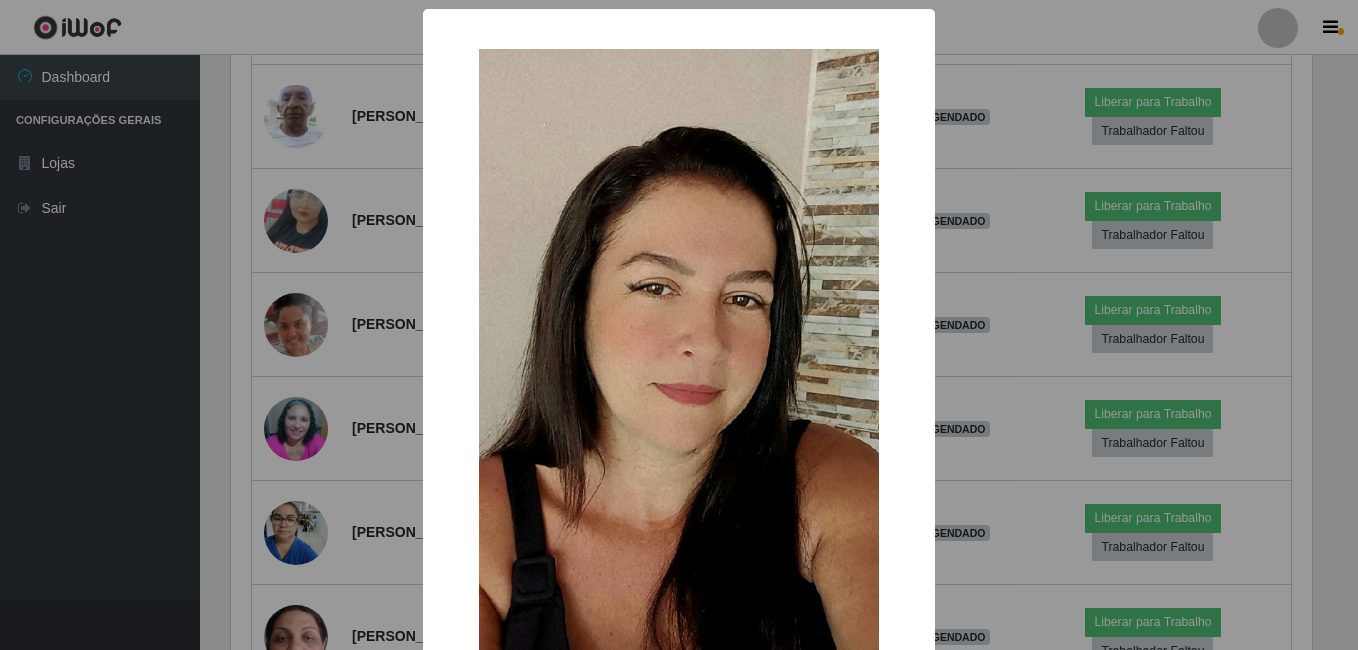 scroll, scrollTop: 999585, scrollLeft: 998919, axis: both 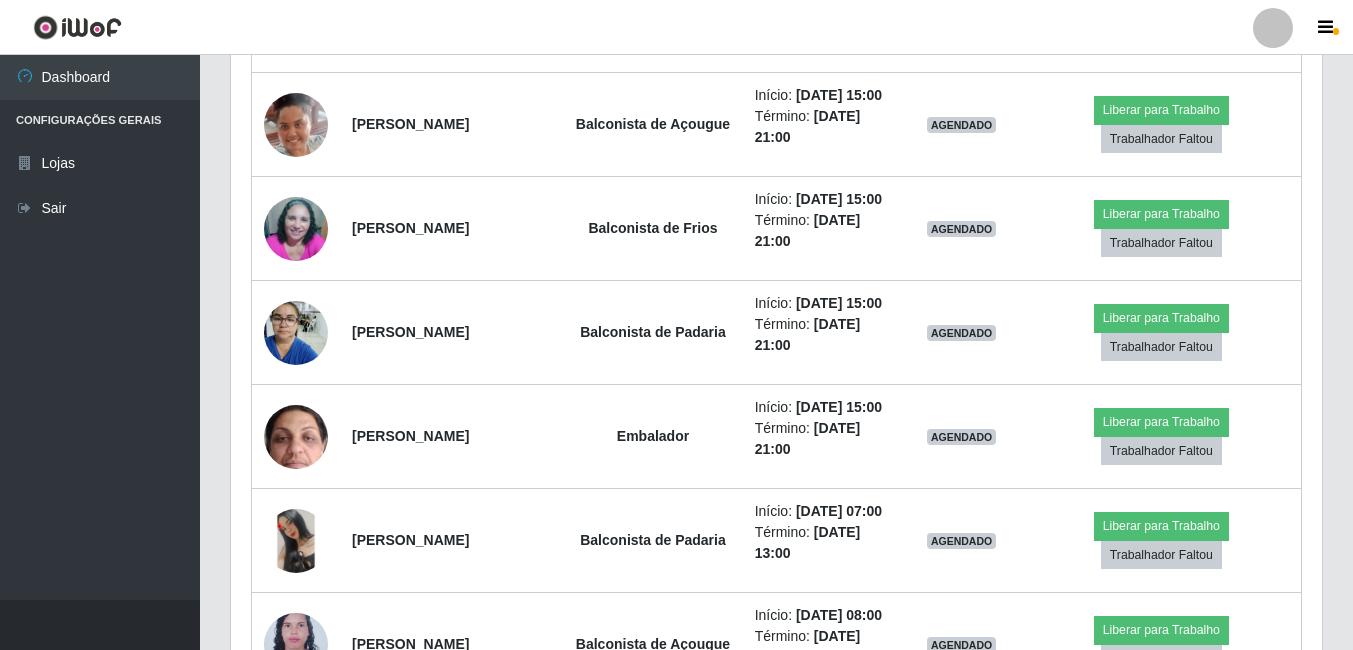 click at bounding box center [296, -84] 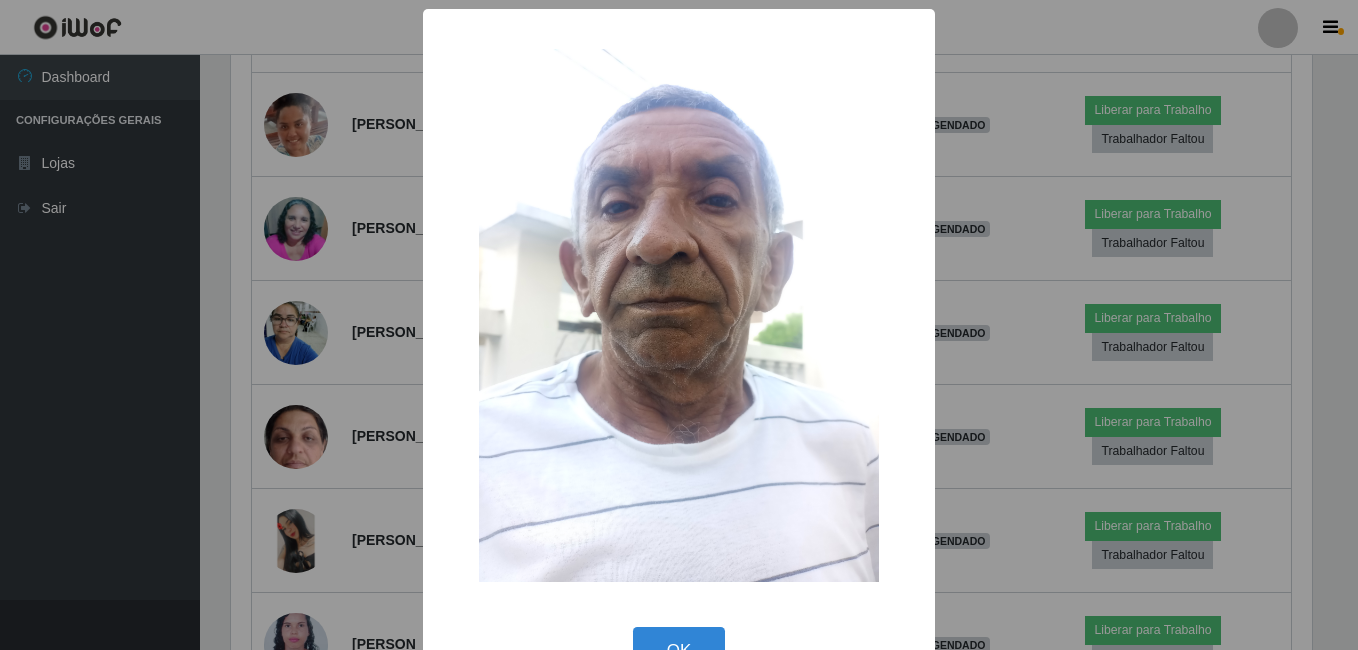 scroll, scrollTop: 999585, scrollLeft: 998919, axis: both 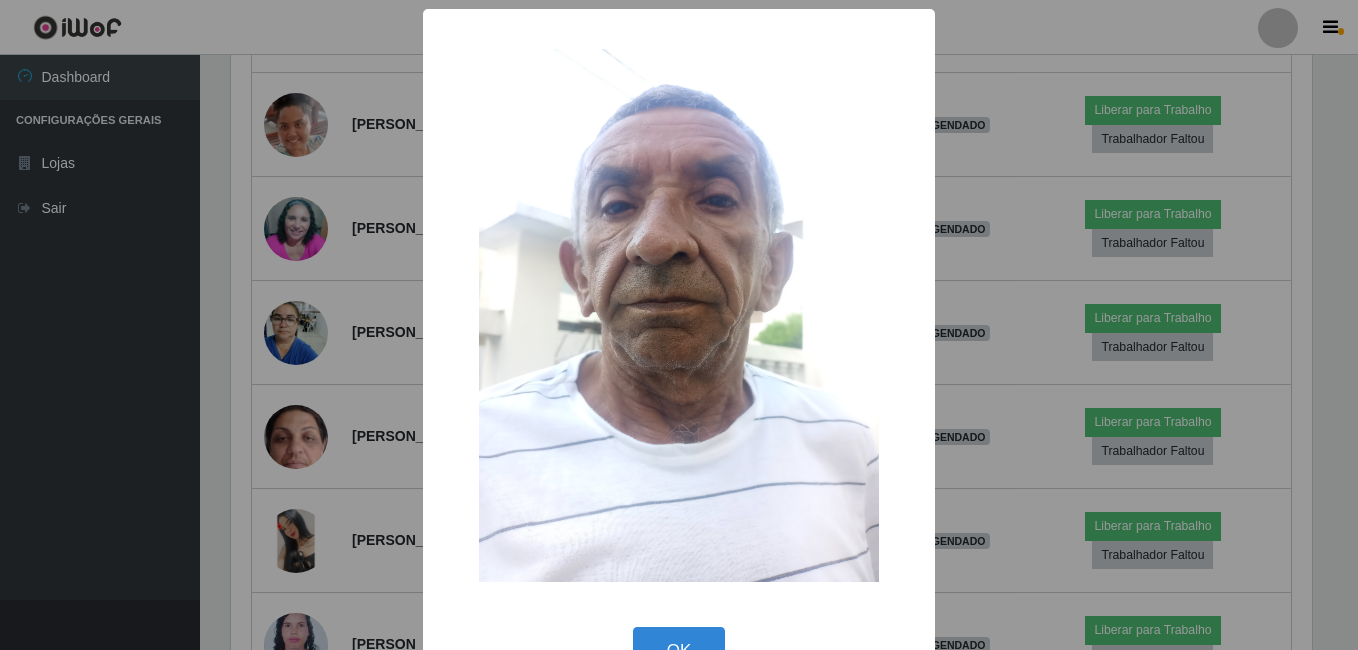 click on "× OK Cancel" at bounding box center (679, 325) 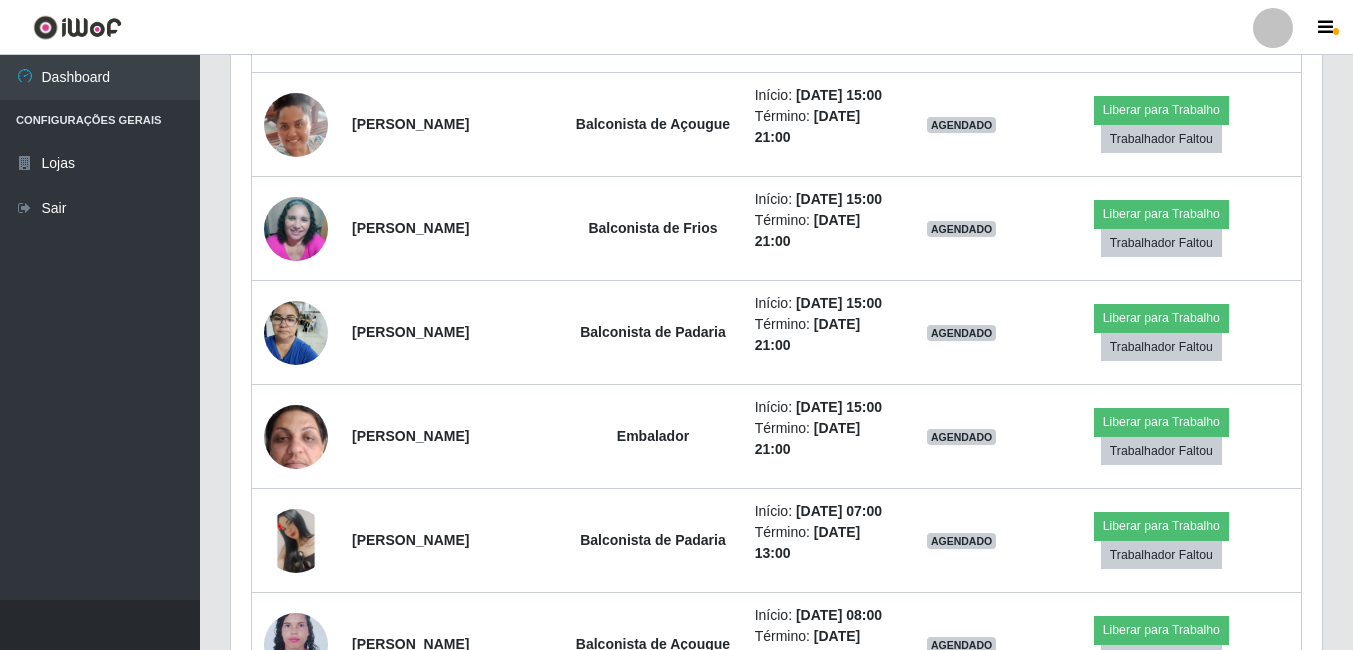 scroll, scrollTop: 3306, scrollLeft: 0, axis: vertical 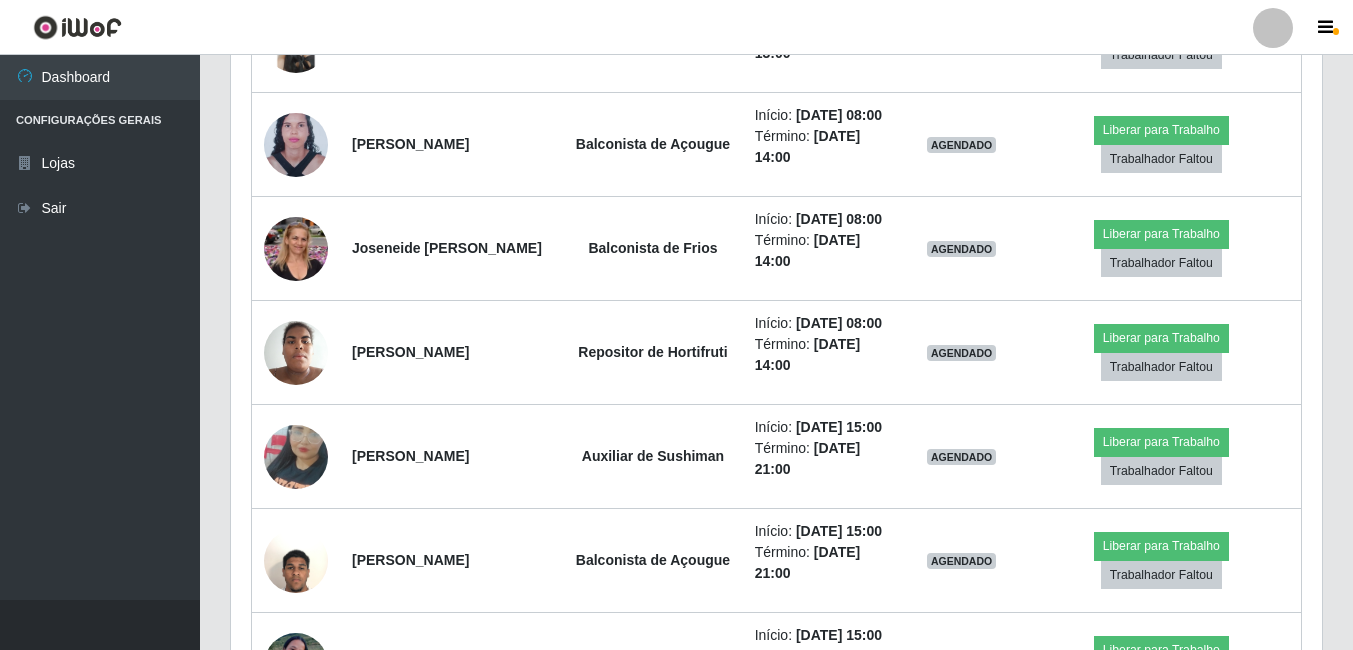 click at bounding box center (296, -168) 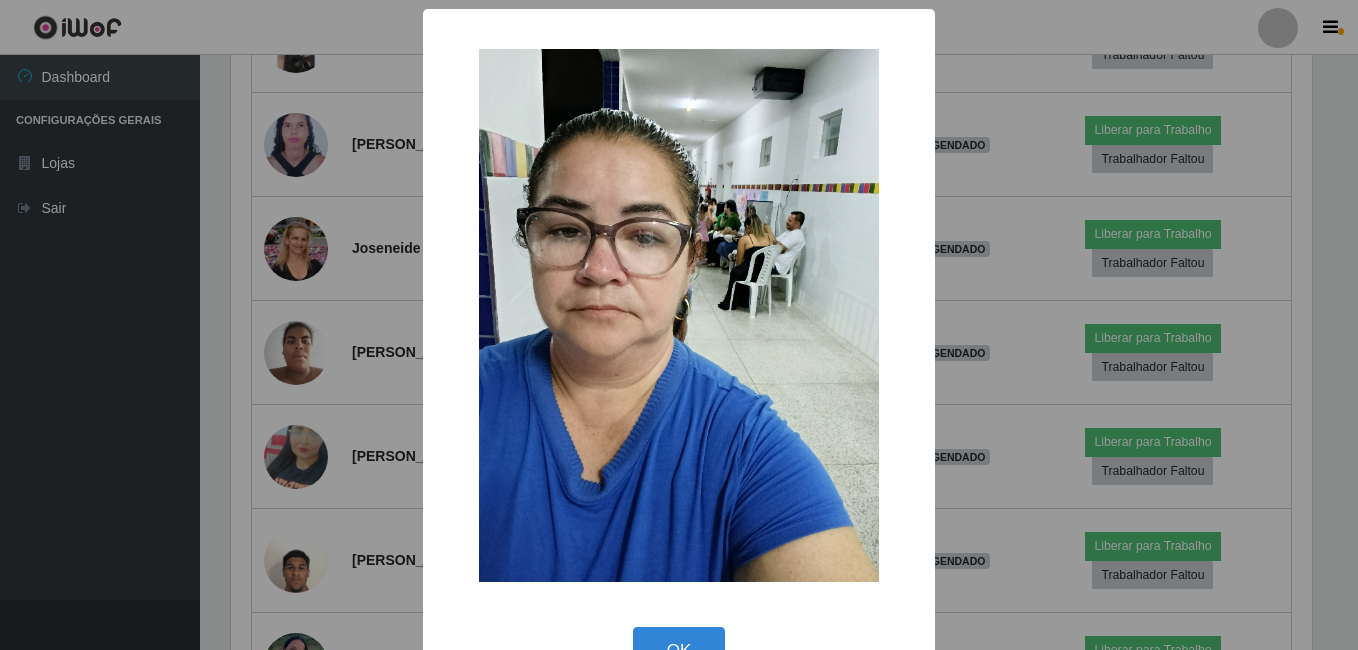 scroll, scrollTop: 999585, scrollLeft: 998919, axis: both 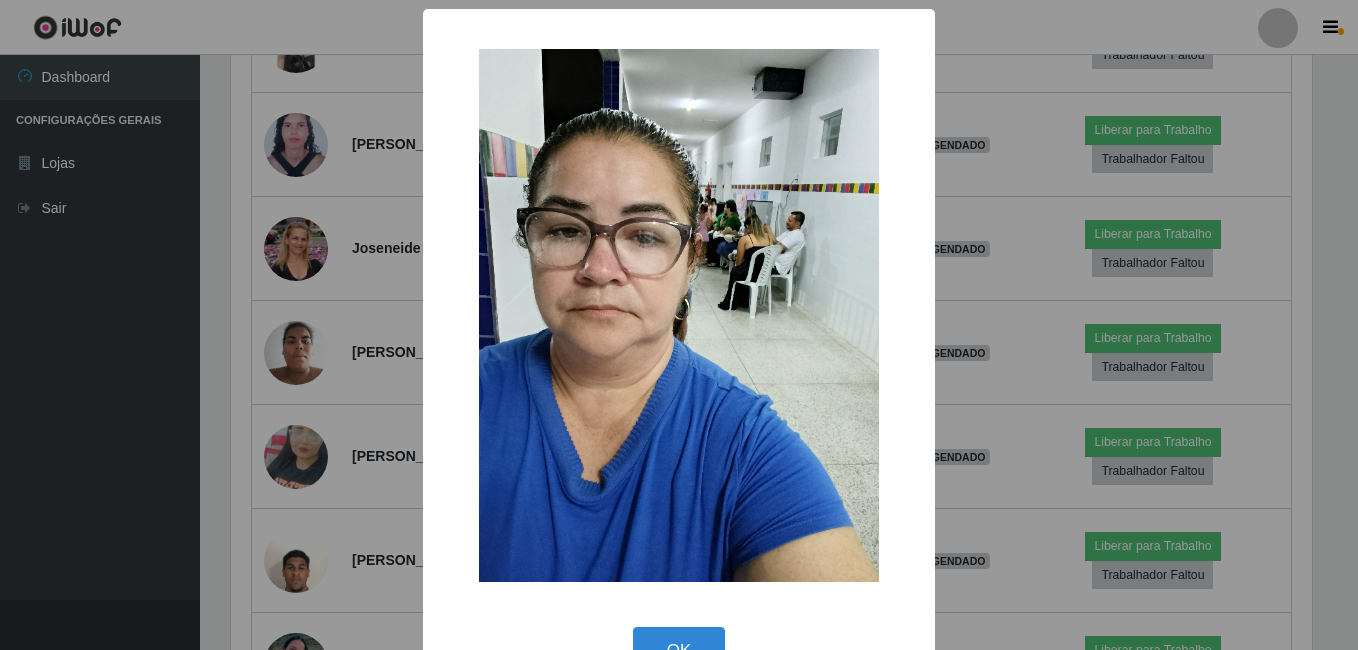 click on "× OK Cancel" at bounding box center (679, 325) 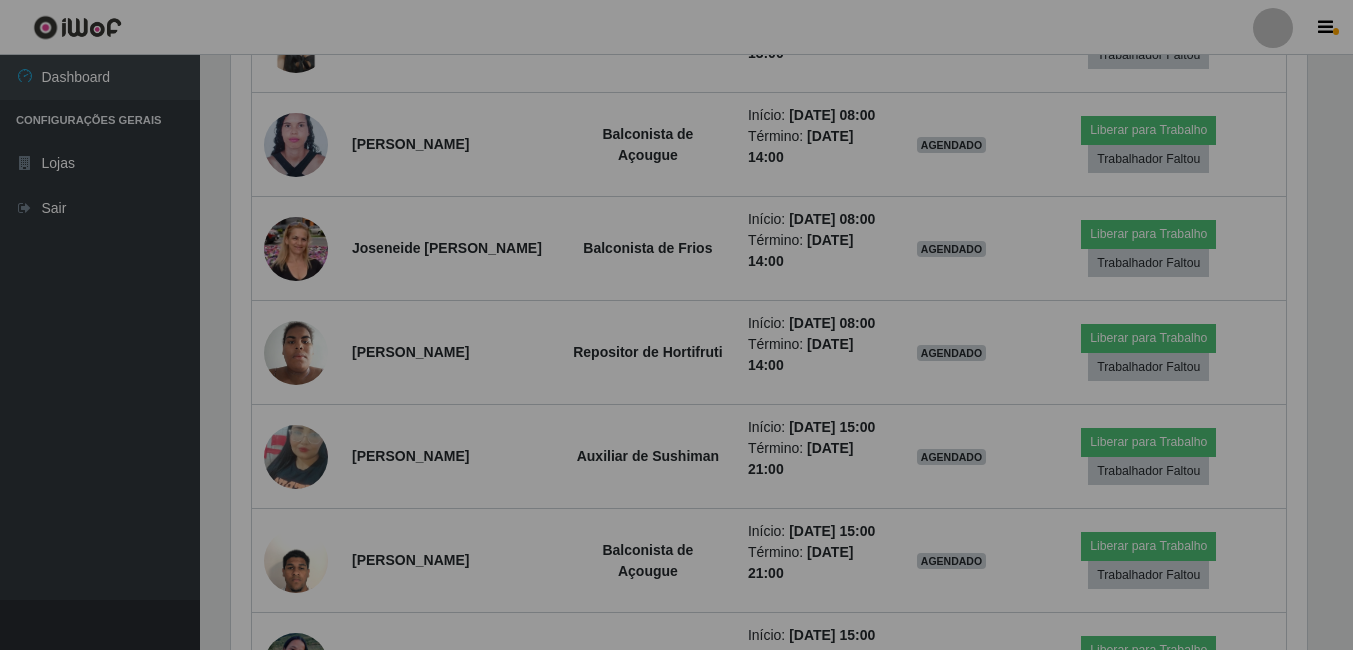 scroll, scrollTop: 999585, scrollLeft: 998909, axis: both 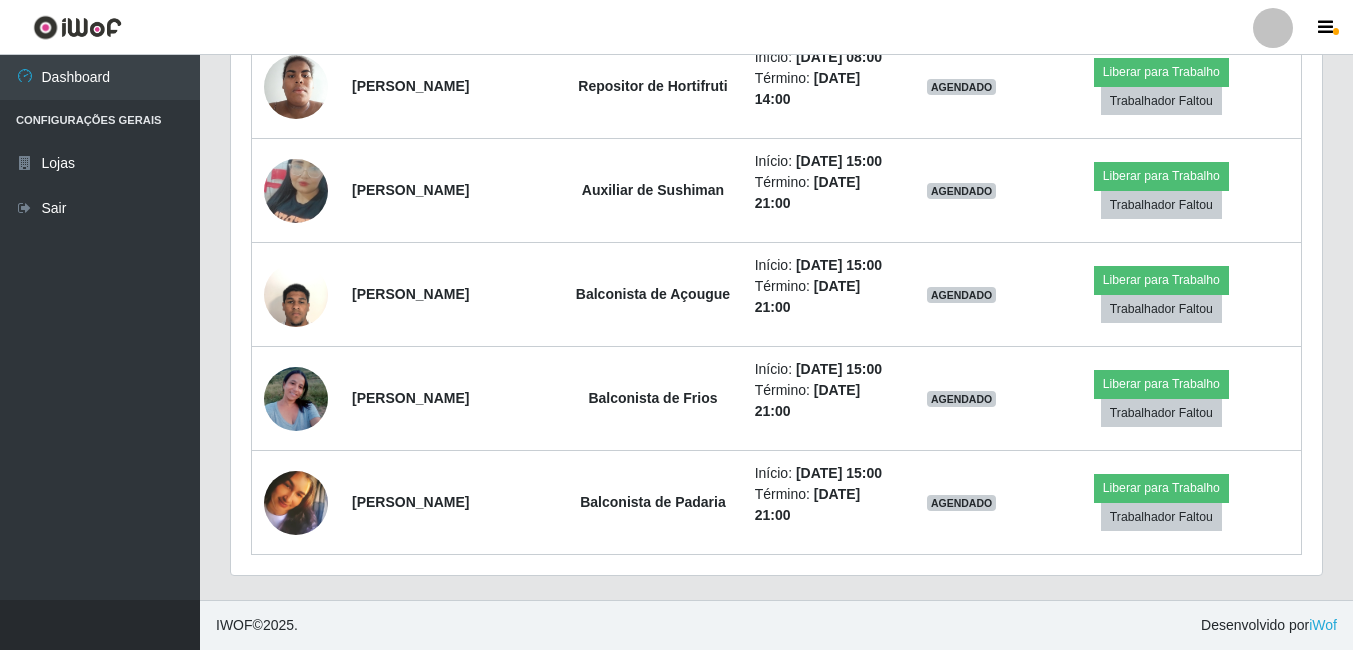 click at bounding box center [296, -330] 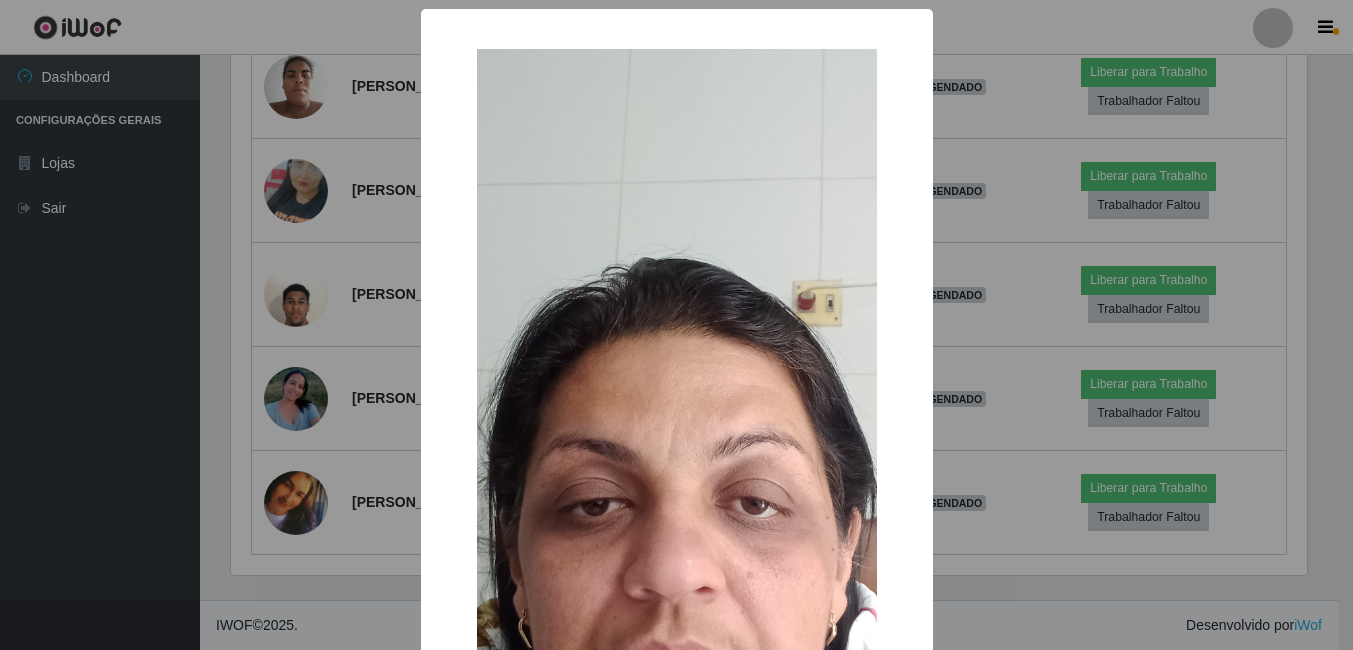 scroll, scrollTop: 999585, scrollLeft: 998919, axis: both 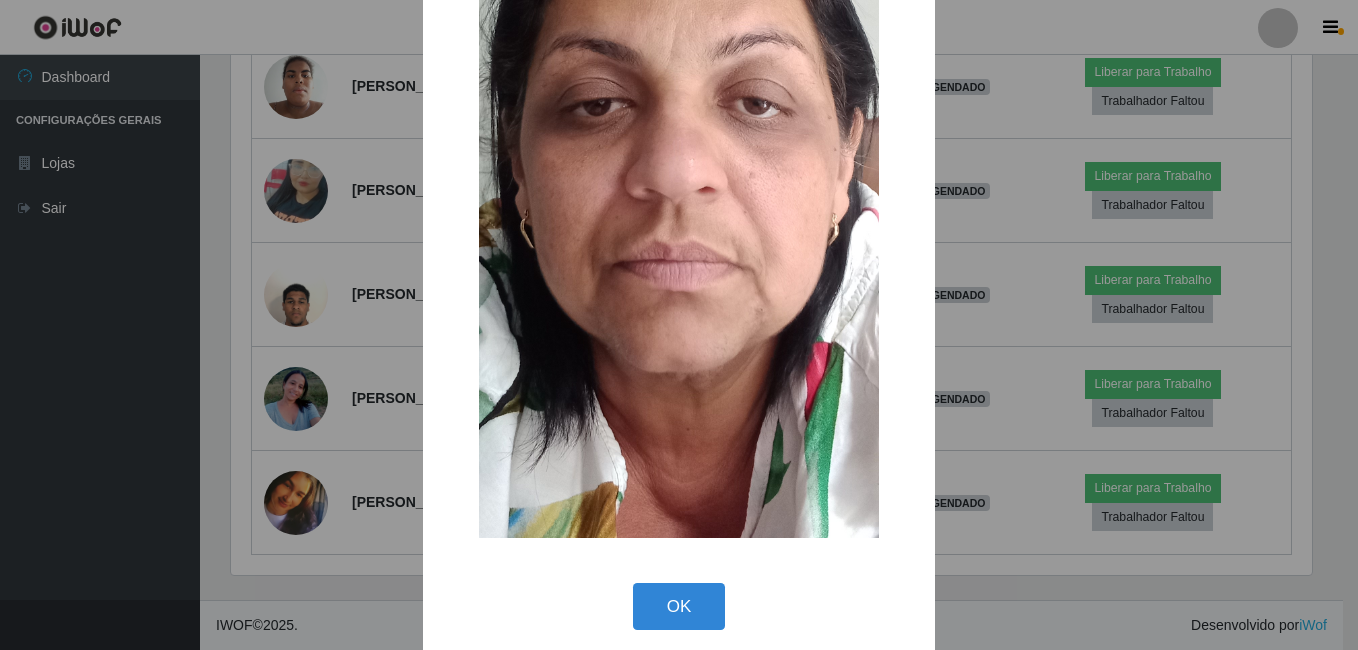 drag, startPoint x: 164, startPoint y: 390, endPoint x: 176, endPoint y: 385, distance: 13 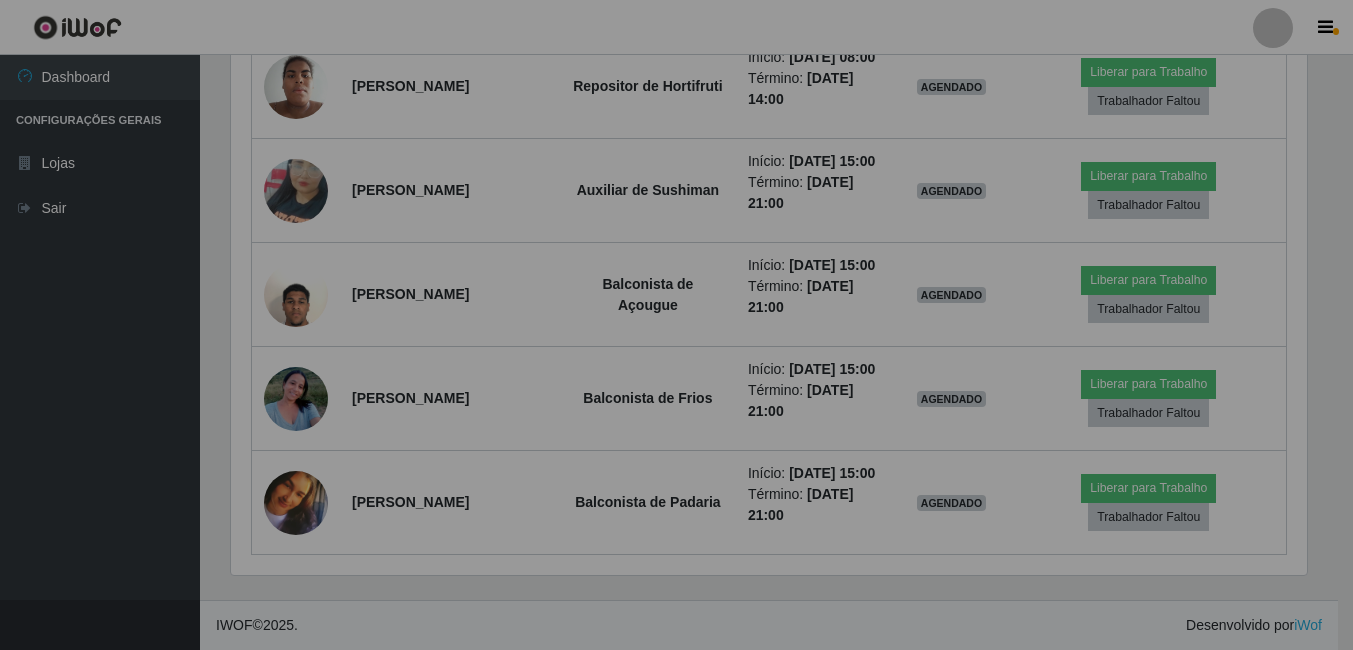 scroll, scrollTop: 999585, scrollLeft: 998909, axis: both 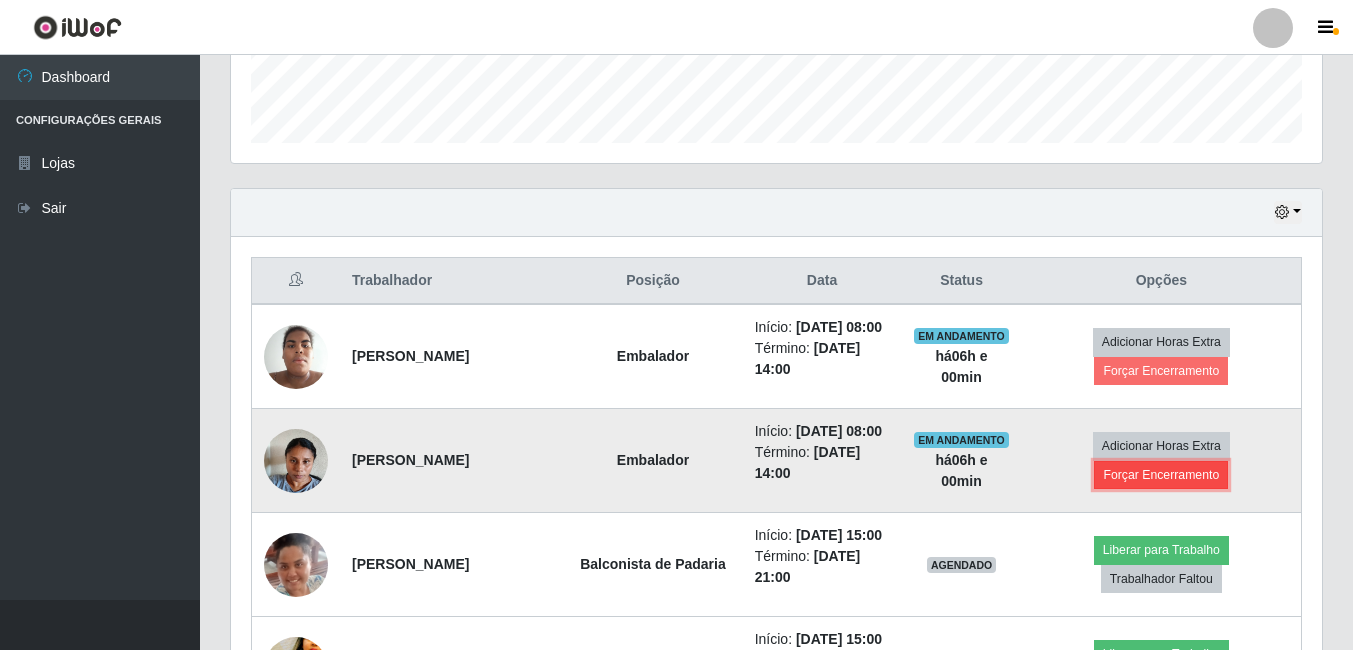 click on "Forçar Encerramento" at bounding box center [1161, 475] 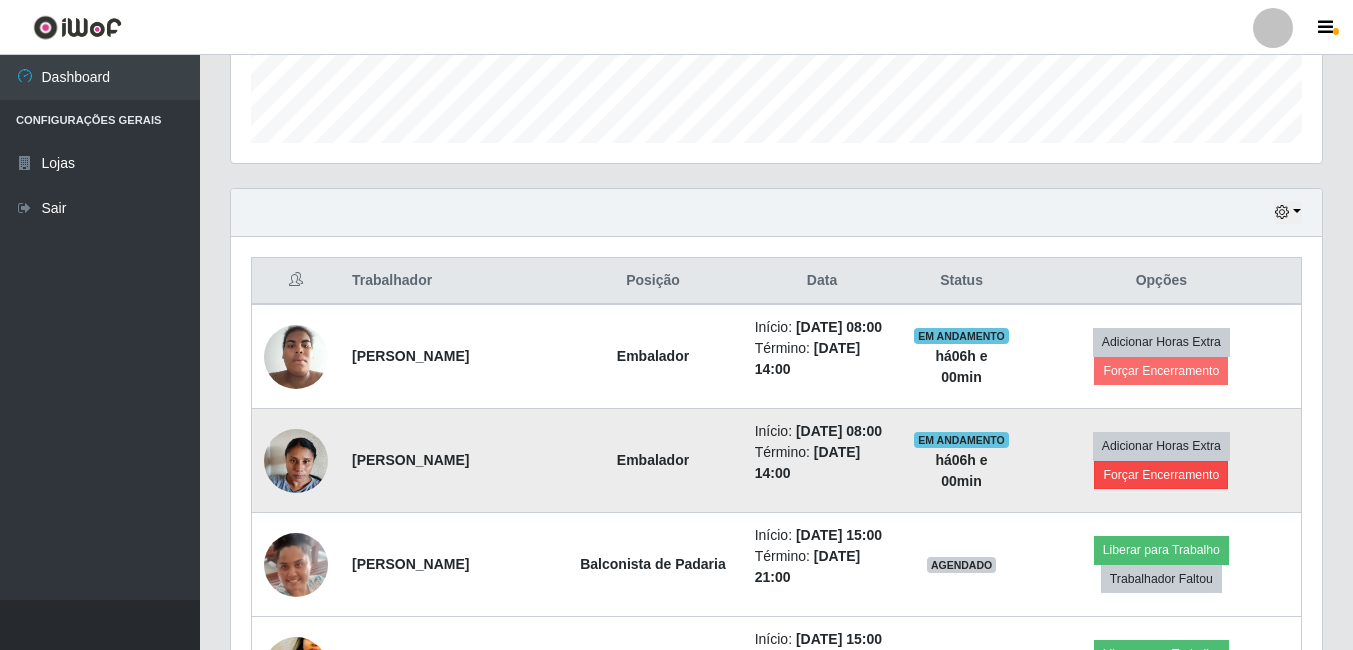 scroll, scrollTop: 999585, scrollLeft: 998919, axis: both 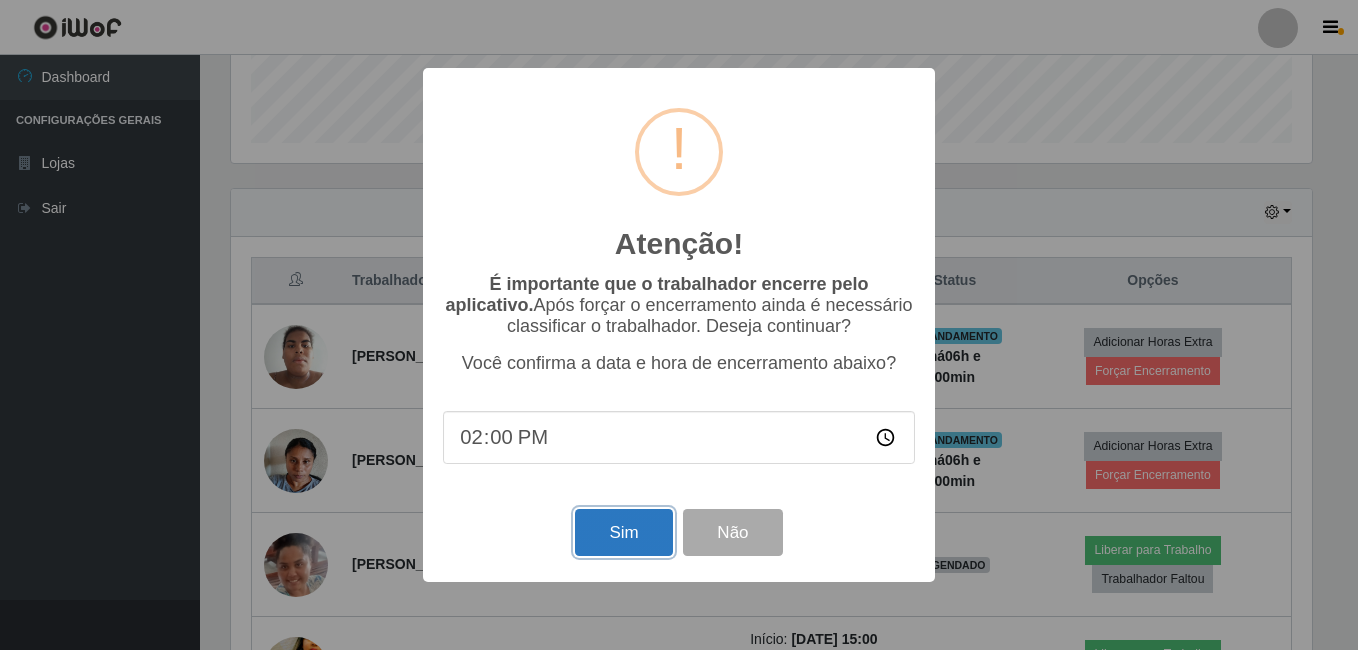 click on "Sim" at bounding box center (623, 532) 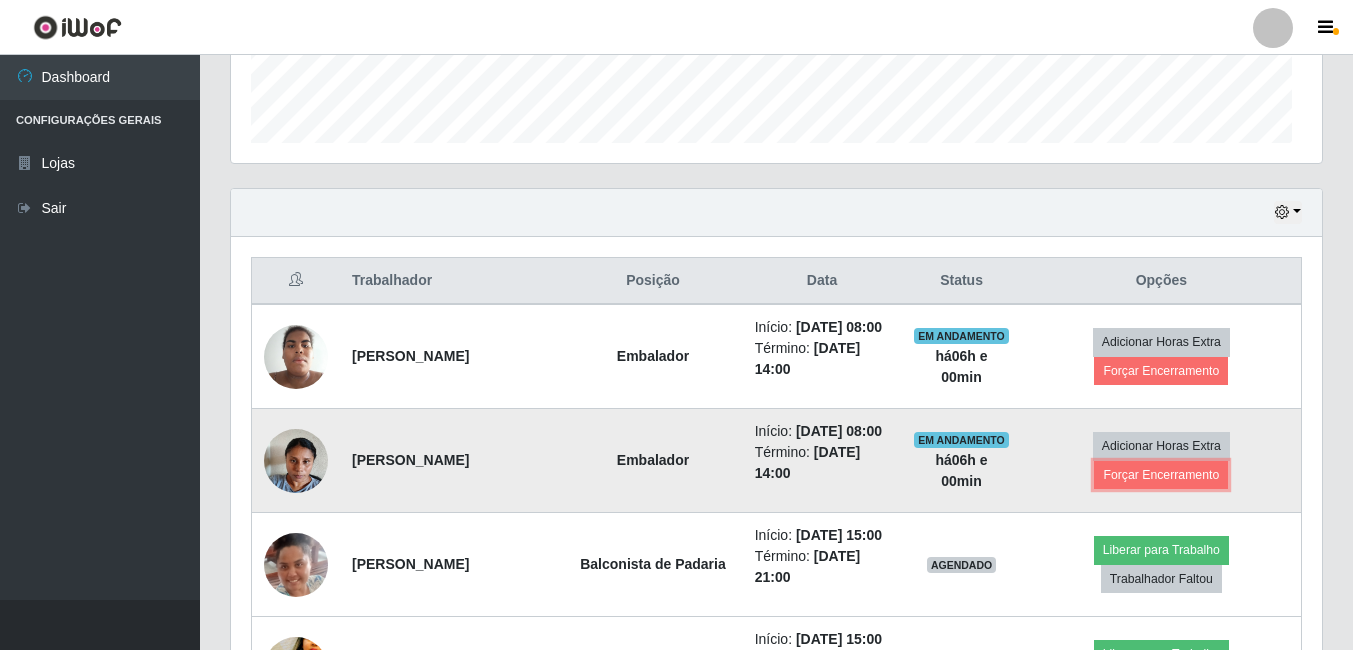 scroll, scrollTop: 999585, scrollLeft: 998909, axis: both 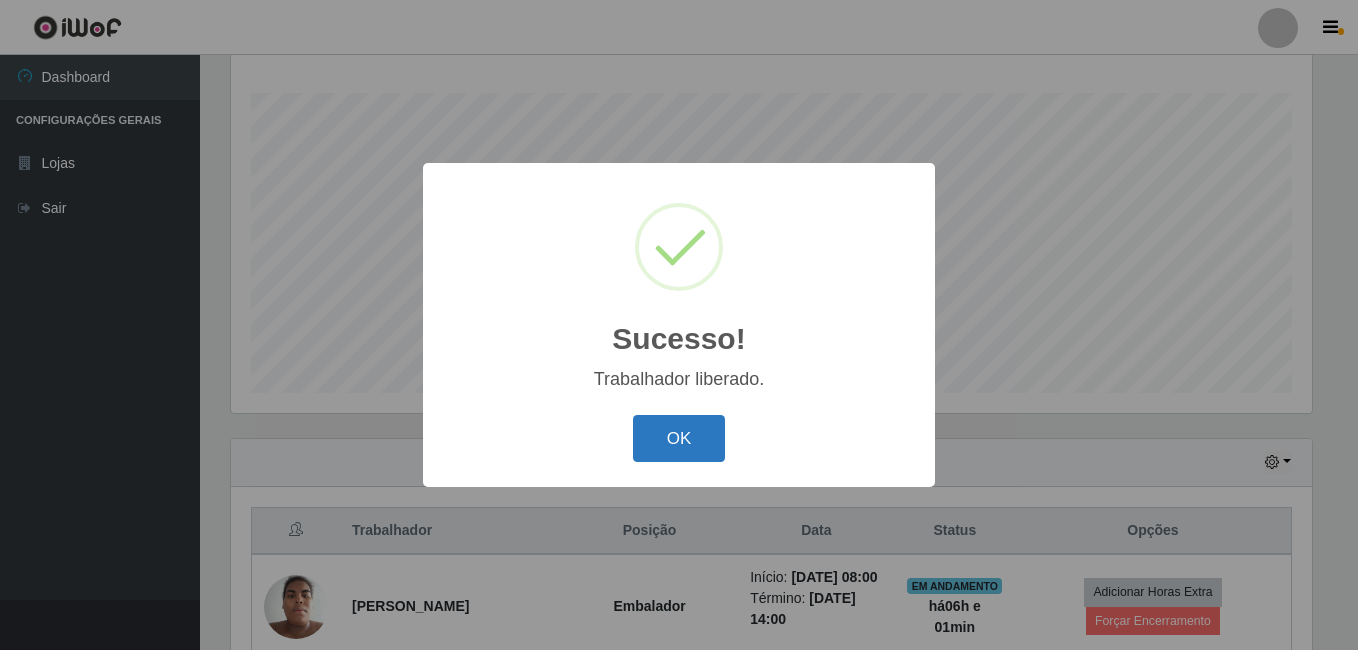 click on "OK" at bounding box center (679, 438) 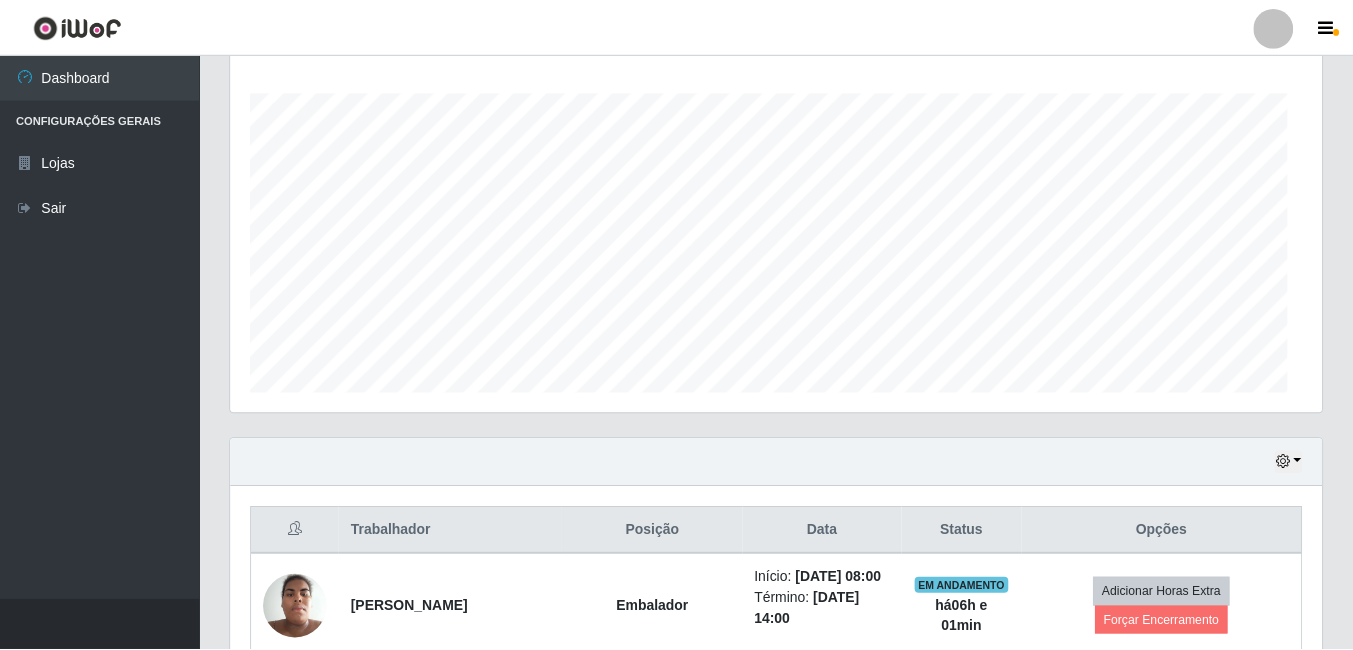 scroll, scrollTop: 999585, scrollLeft: 998909, axis: both 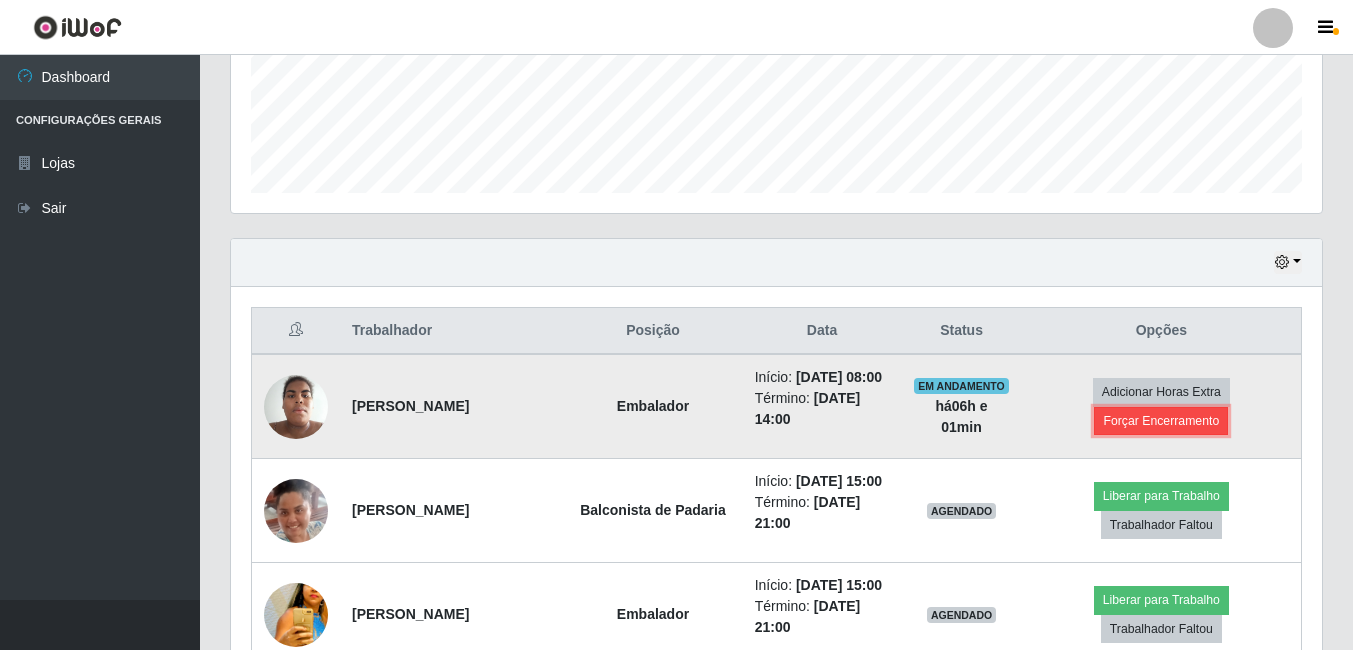click on "Forçar Encerramento" at bounding box center (1161, 421) 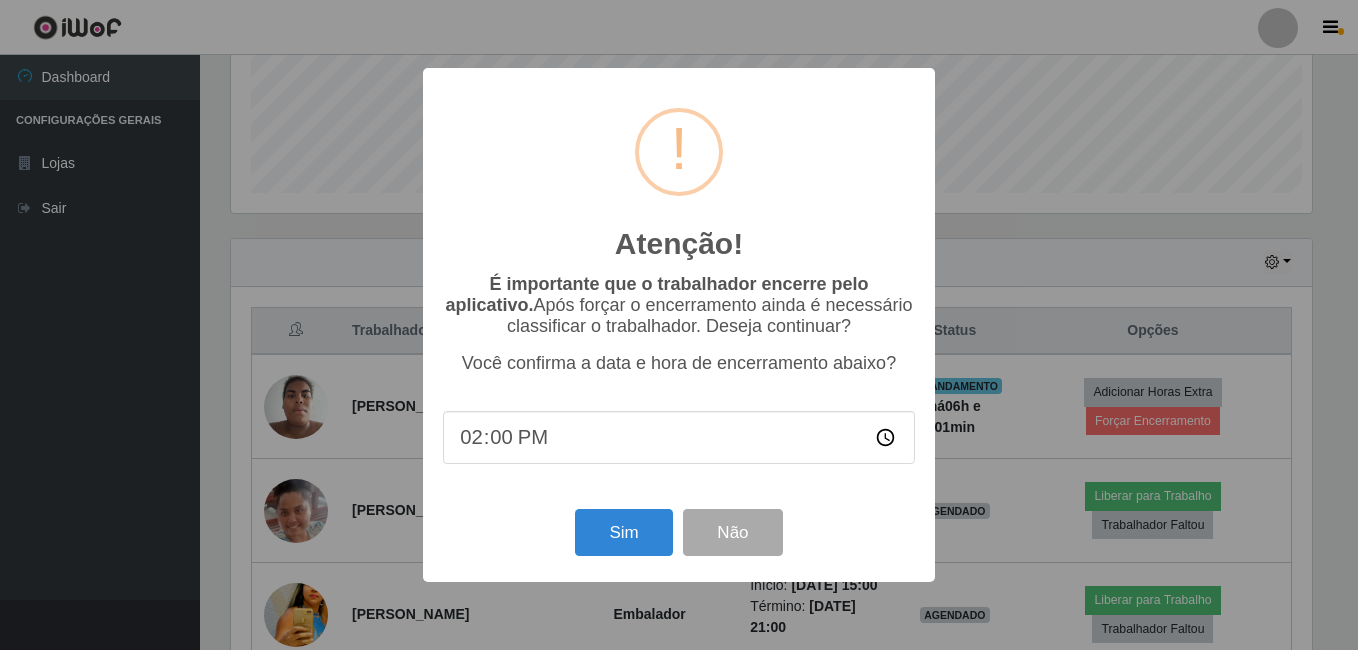 scroll, scrollTop: 999585, scrollLeft: 998919, axis: both 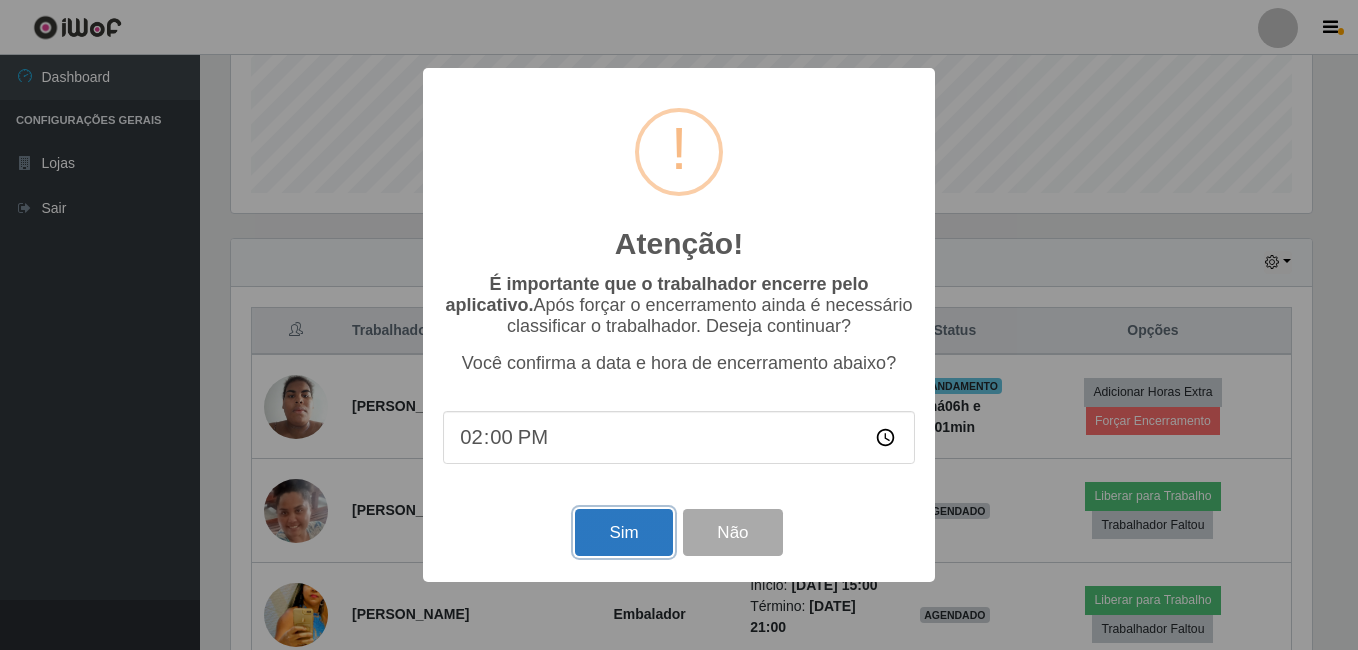 click on "Sim" at bounding box center [623, 532] 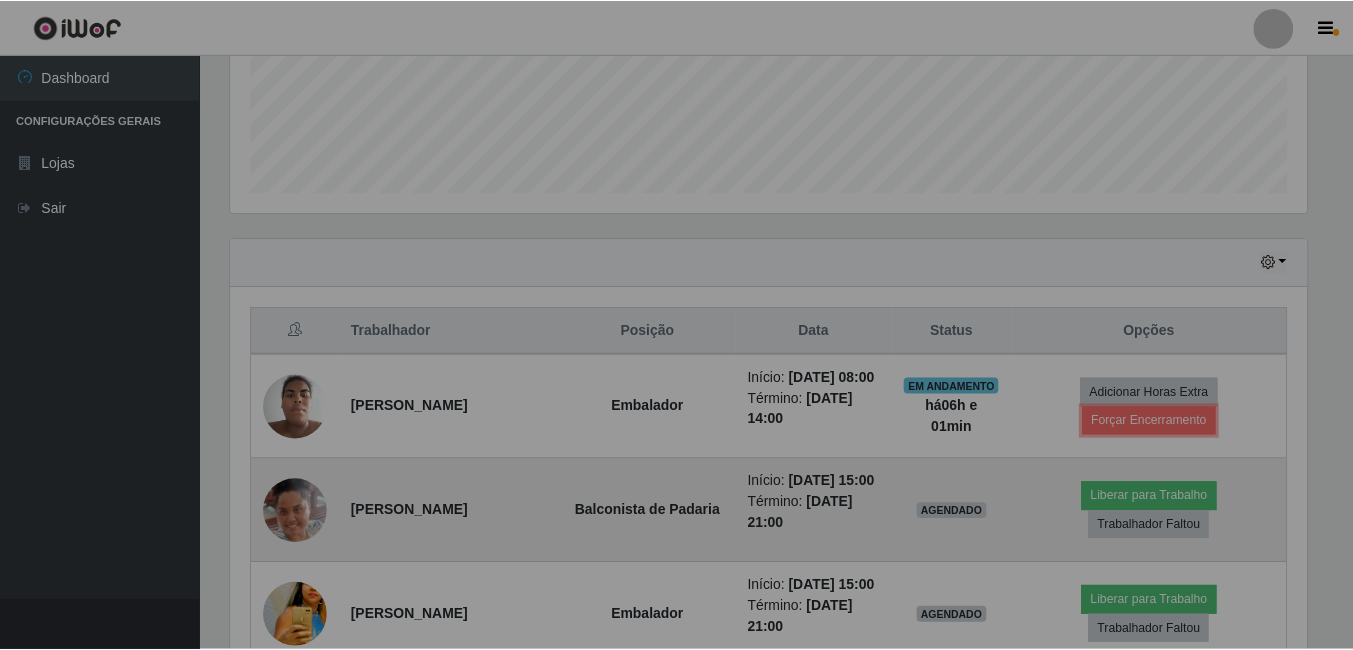 scroll, scrollTop: 999585, scrollLeft: 998909, axis: both 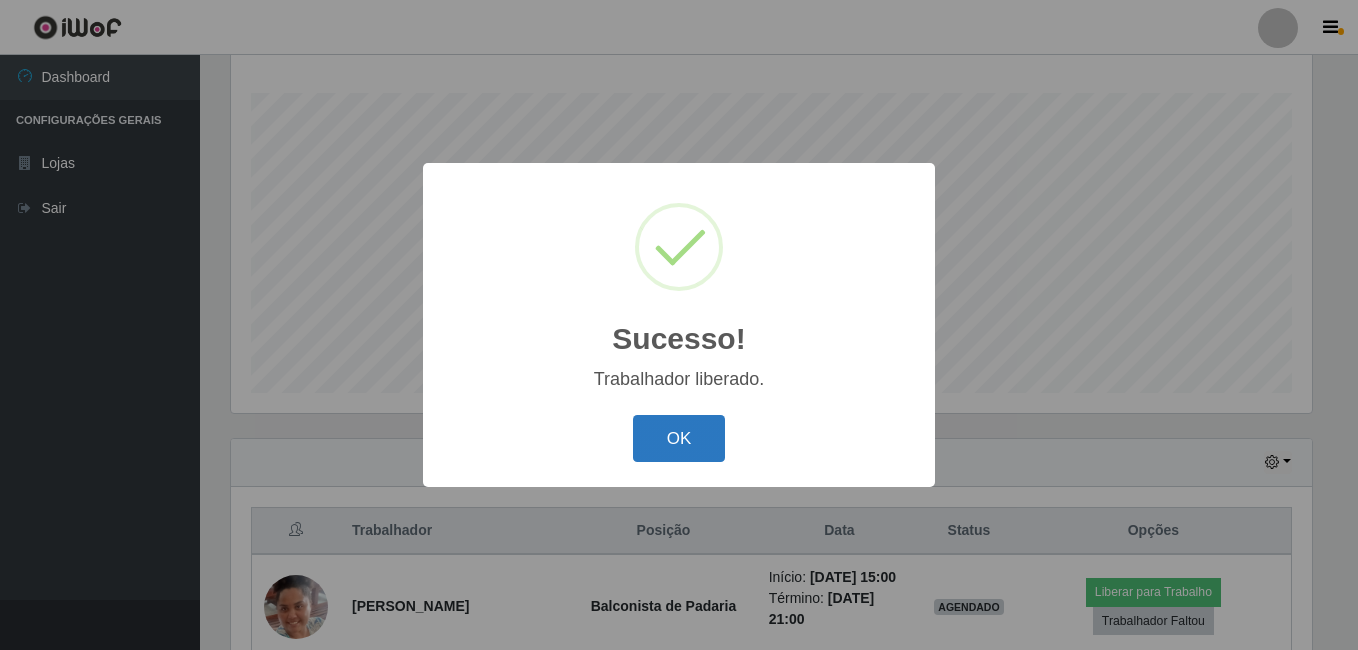 drag, startPoint x: 715, startPoint y: 422, endPoint x: 726, endPoint y: 429, distance: 13.038404 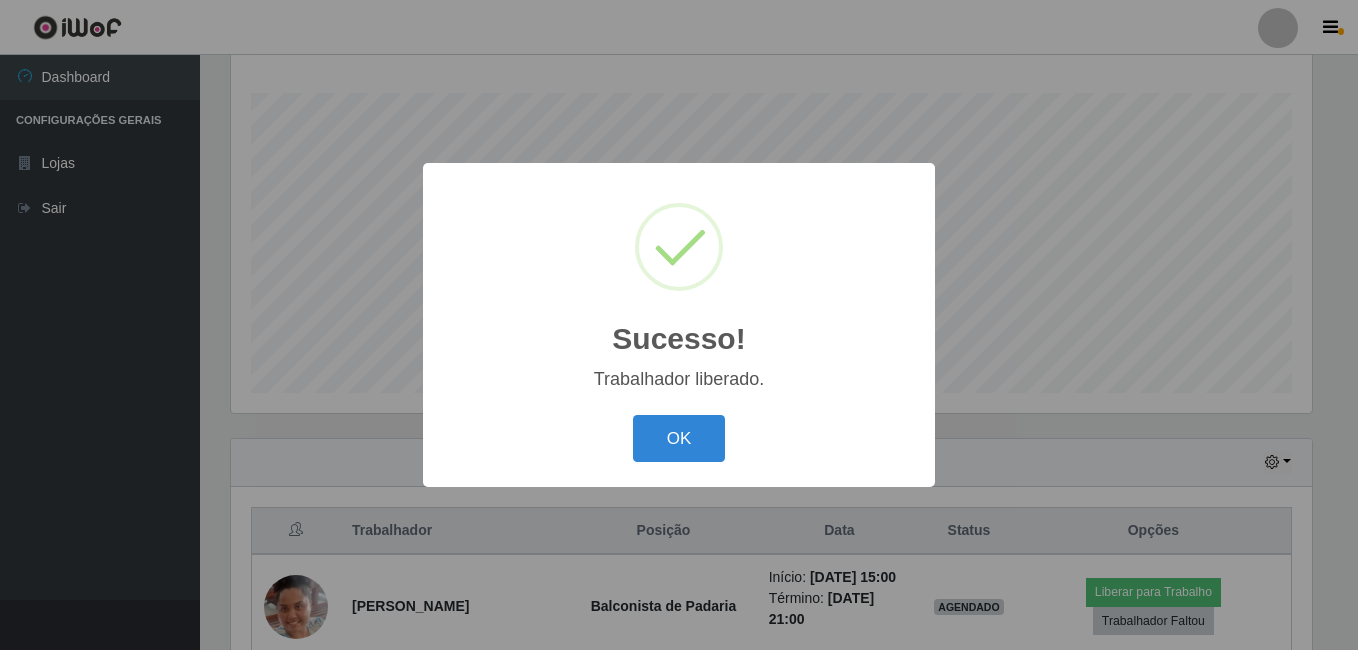 click on "OK" at bounding box center (679, 438) 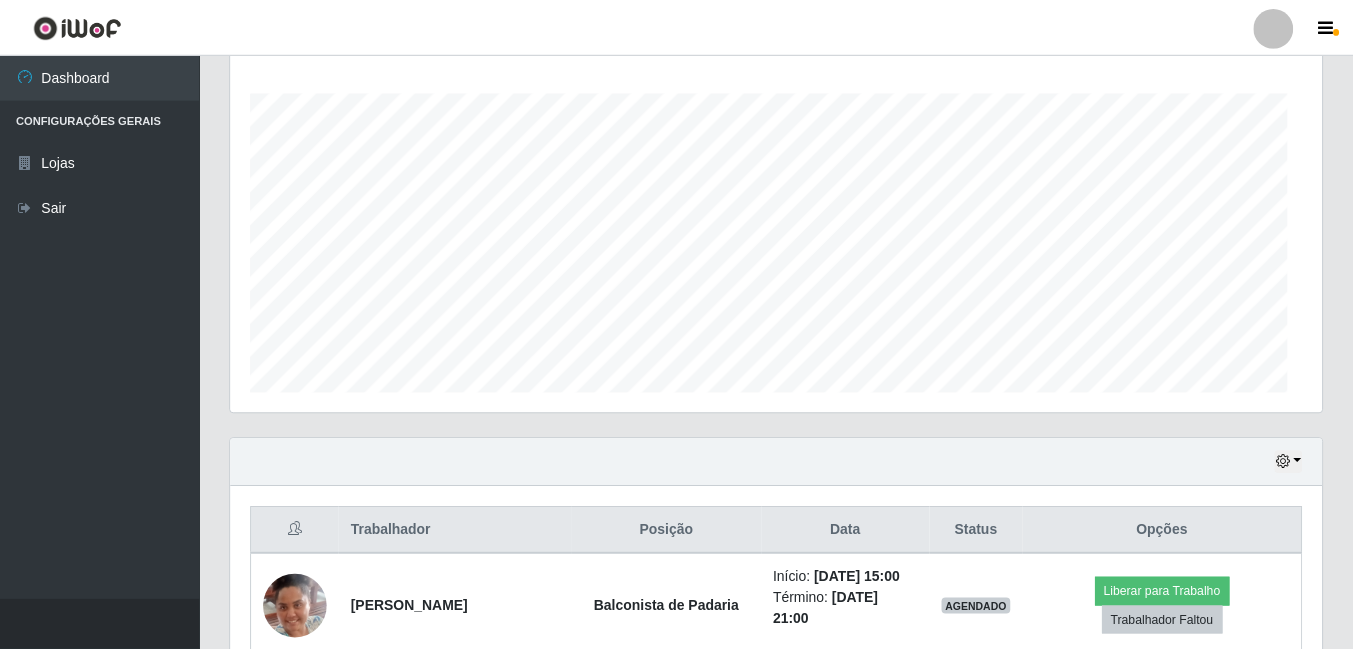 scroll, scrollTop: 999585, scrollLeft: 998909, axis: both 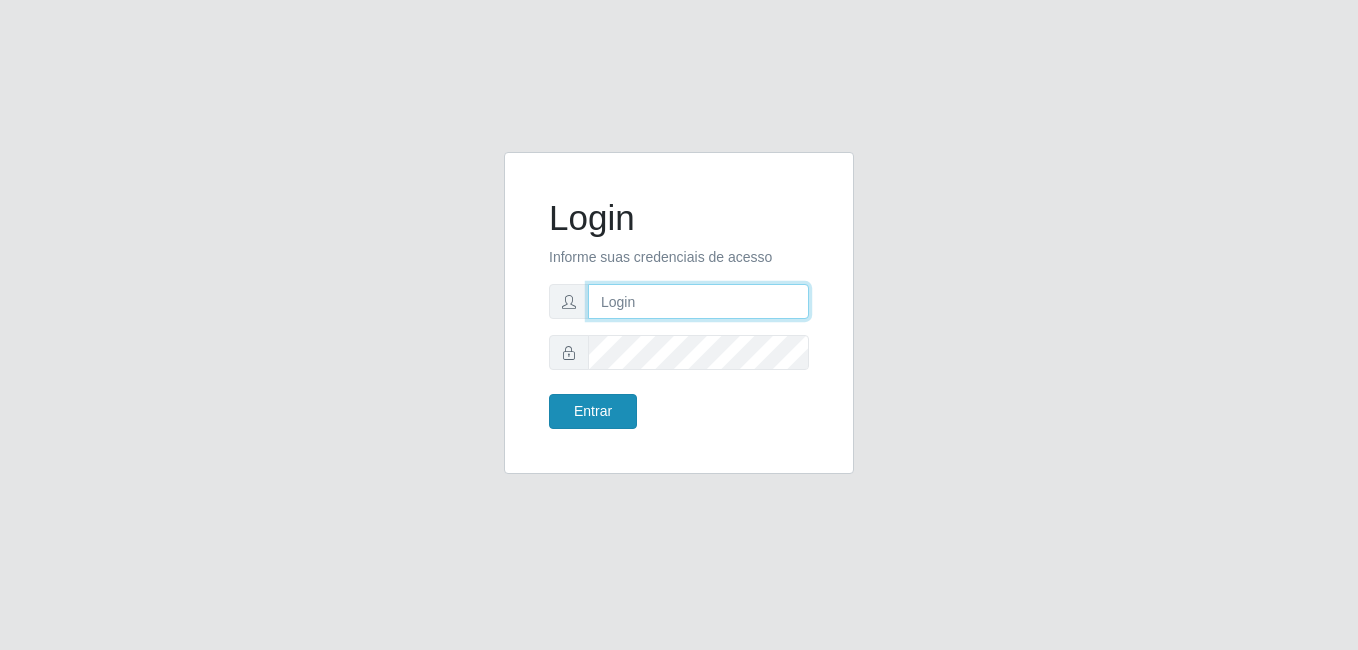 type on "Raissa@B9" 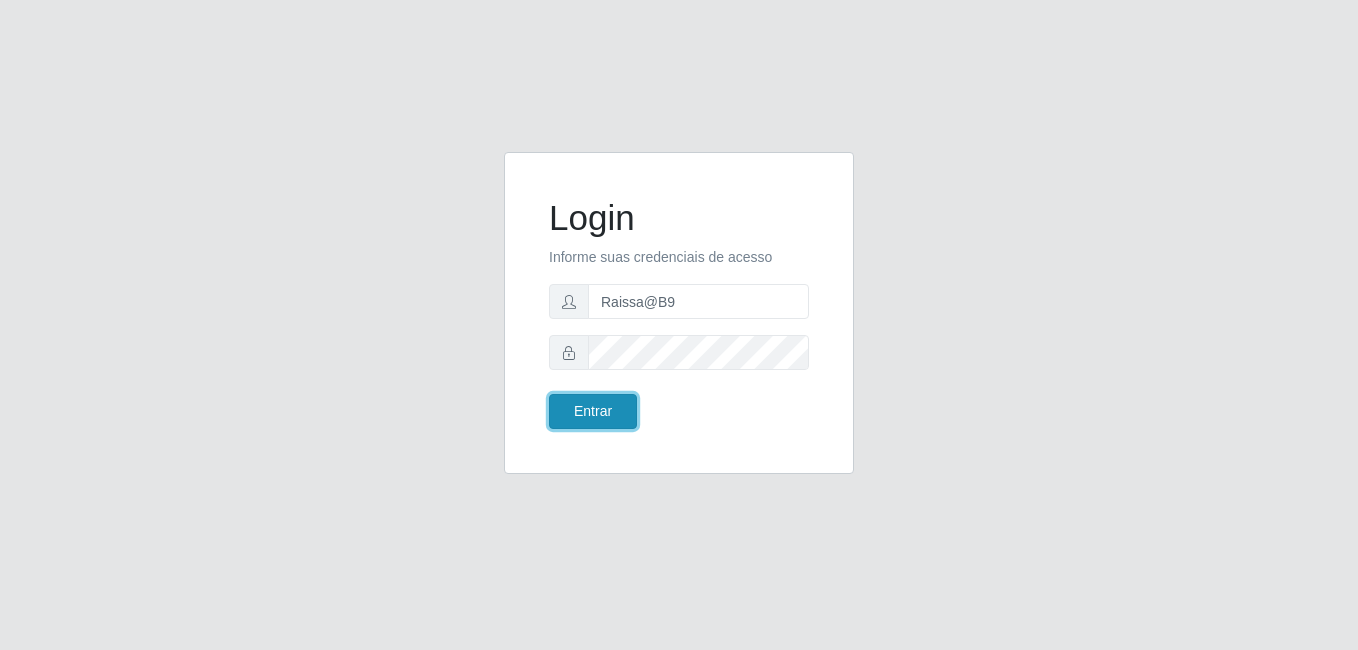 click on "Entrar" at bounding box center (593, 411) 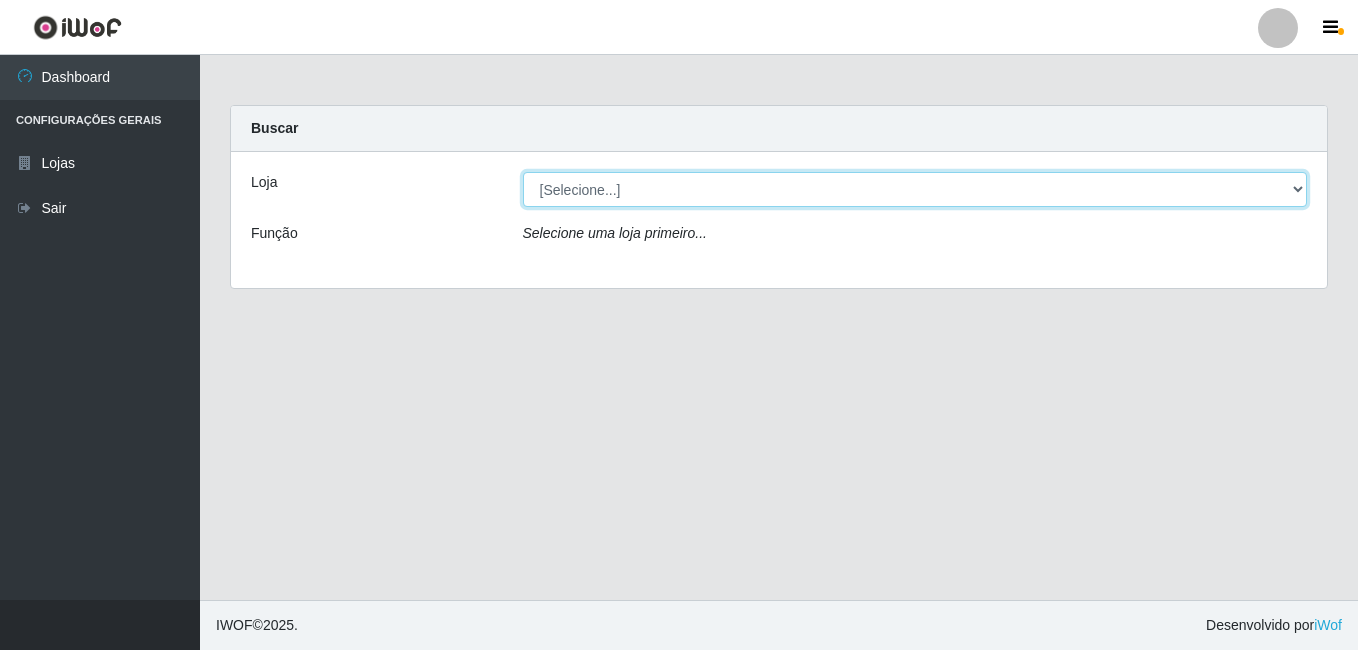 click on "[Selecione...] Bemais Supermercados - B9 Bessa" at bounding box center [915, 189] 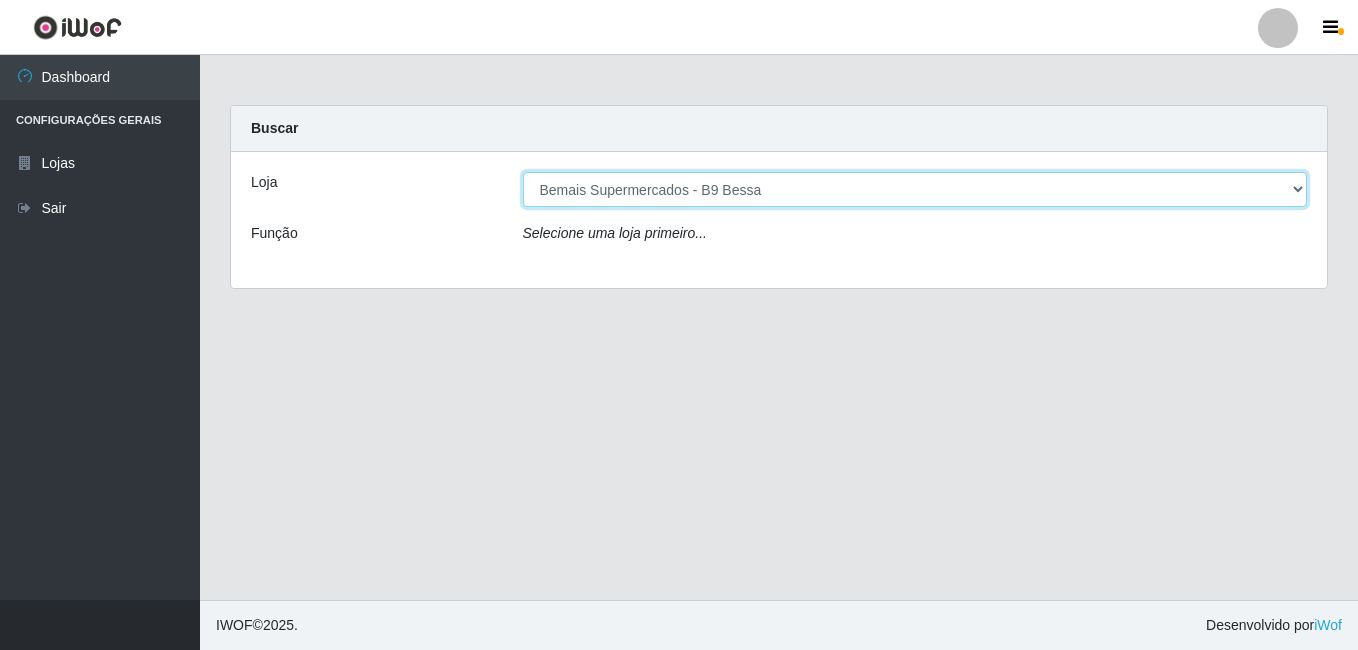click on "[Selecione...] Bemais Supermercados - B9 Bessa" at bounding box center (915, 189) 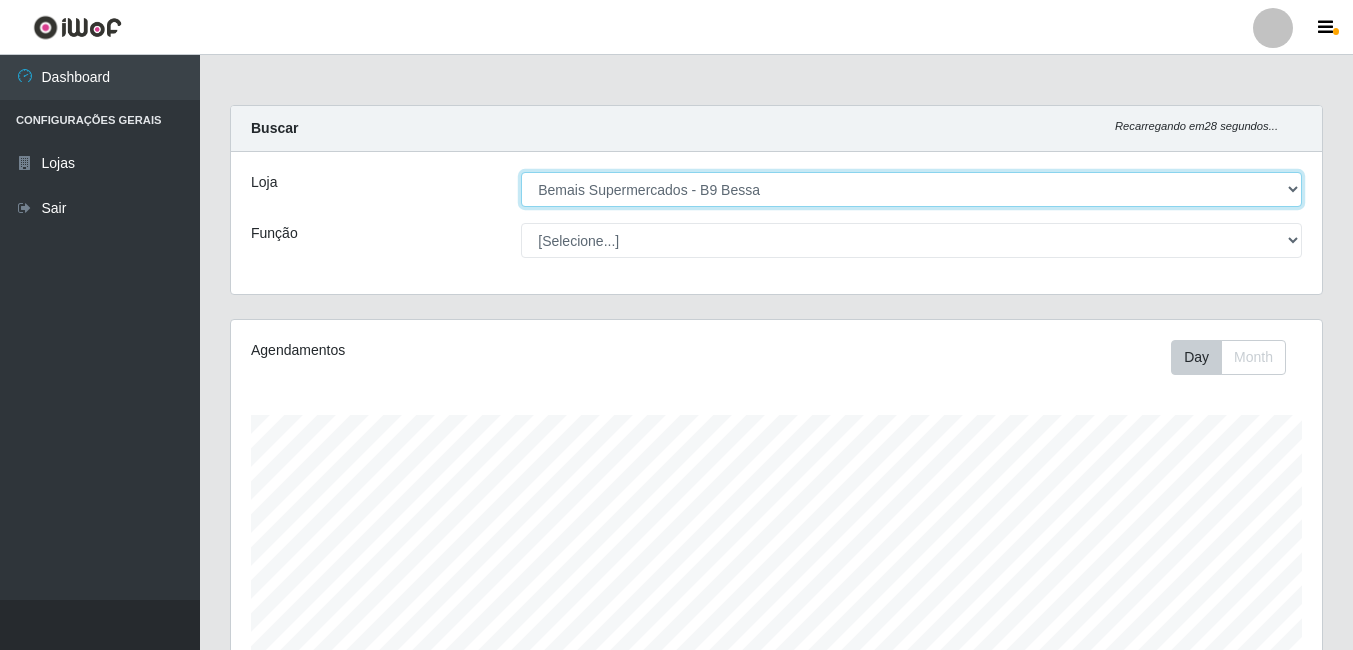 scroll, scrollTop: 999585, scrollLeft: 998909, axis: both 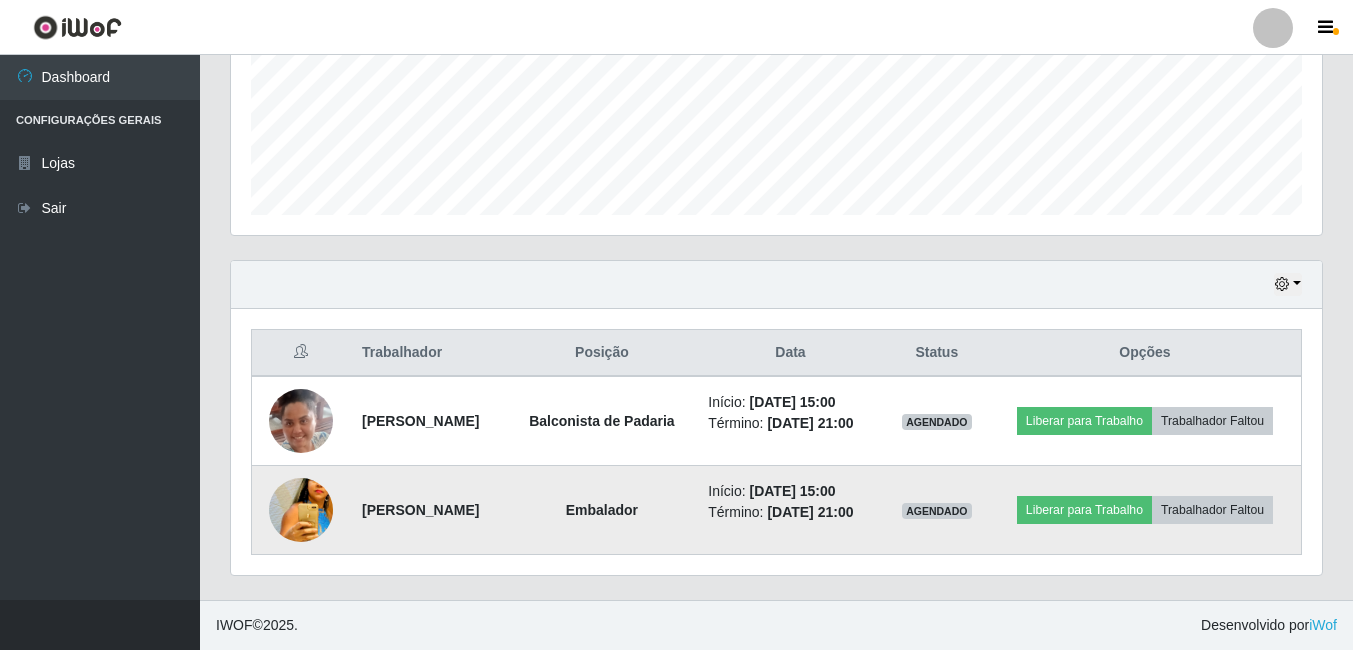 click at bounding box center [301, 510] 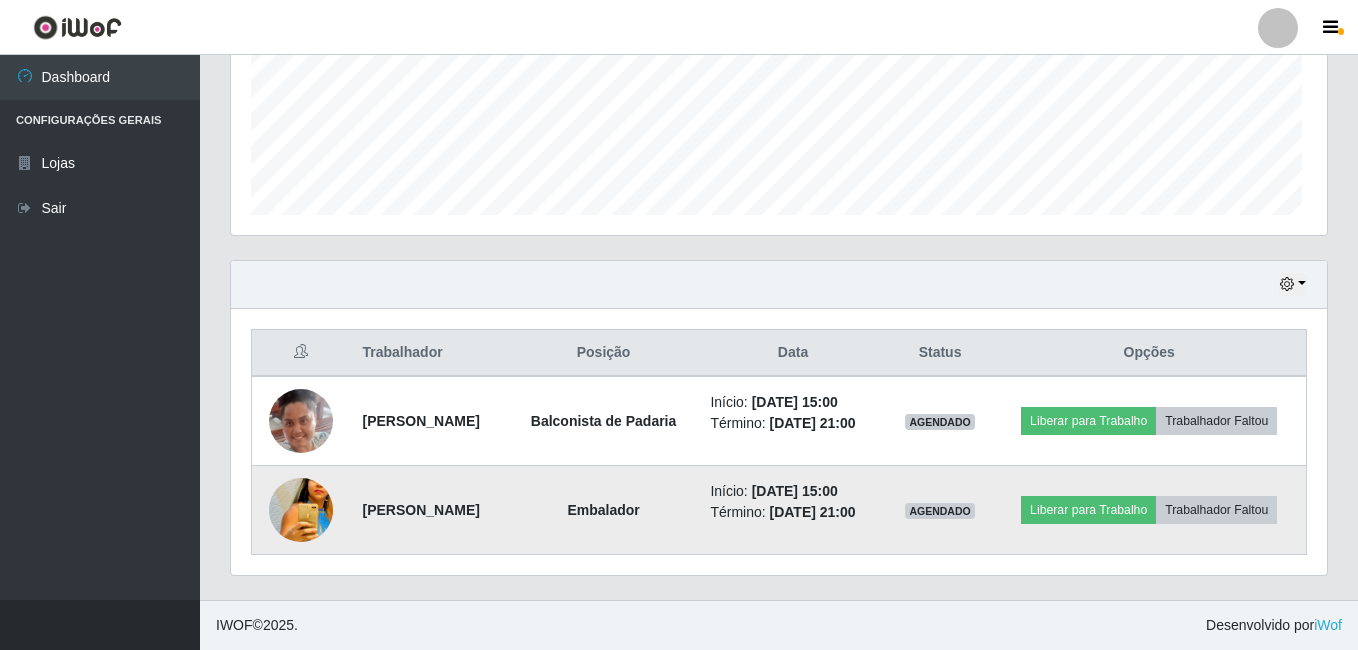 scroll, scrollTop: 999585, scrollLeft: 998919, axis: both 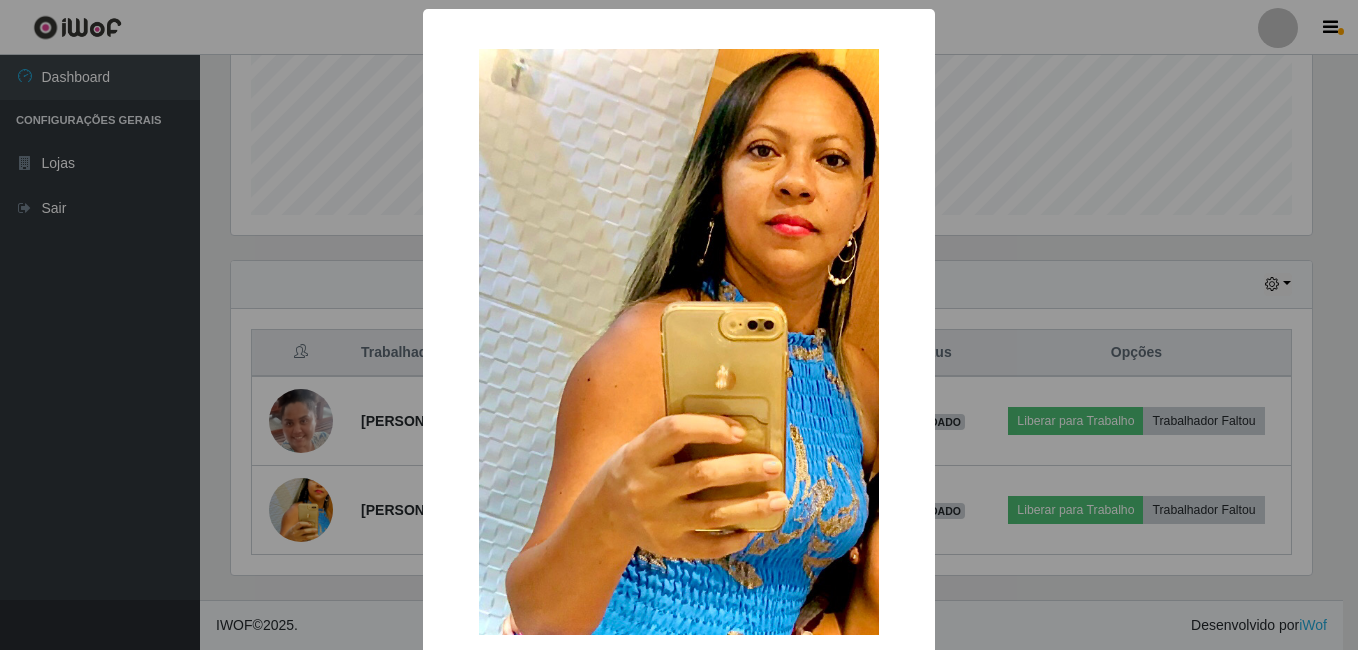click on "× OK Cancel" at bounding box center (679, 325) 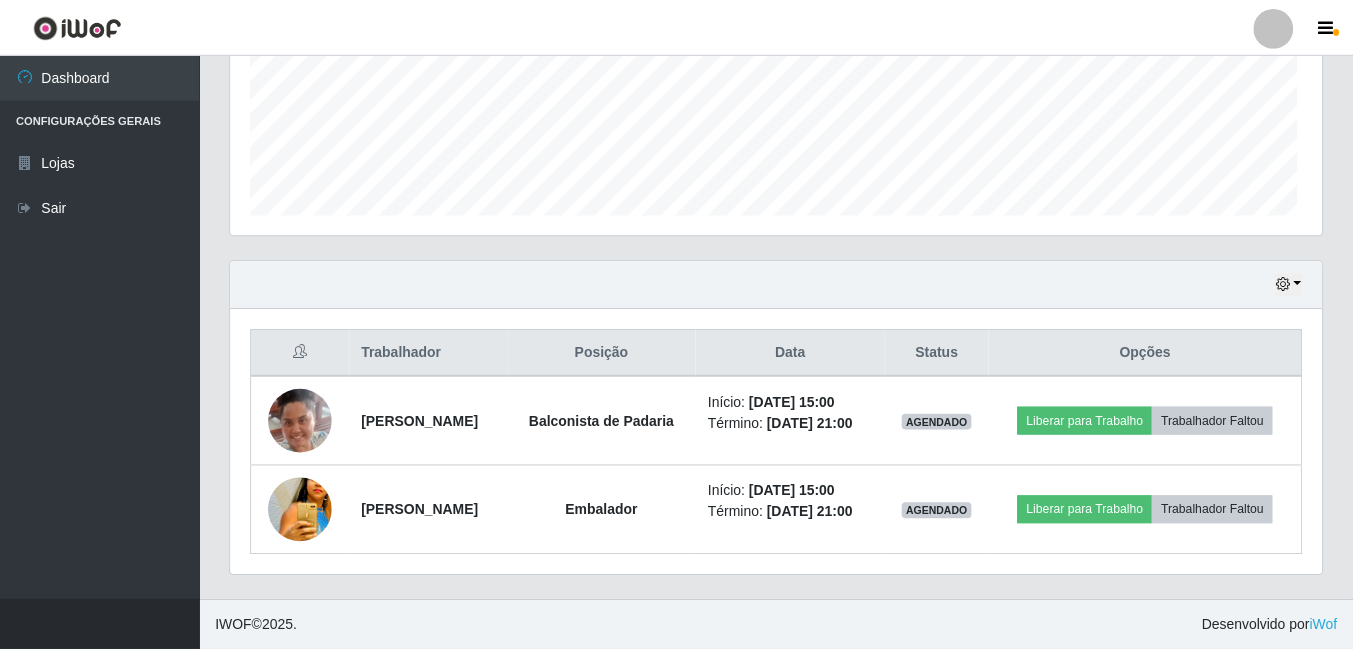 scroll, scrollTop: 999585, scrollLeft: 998909, axis: both 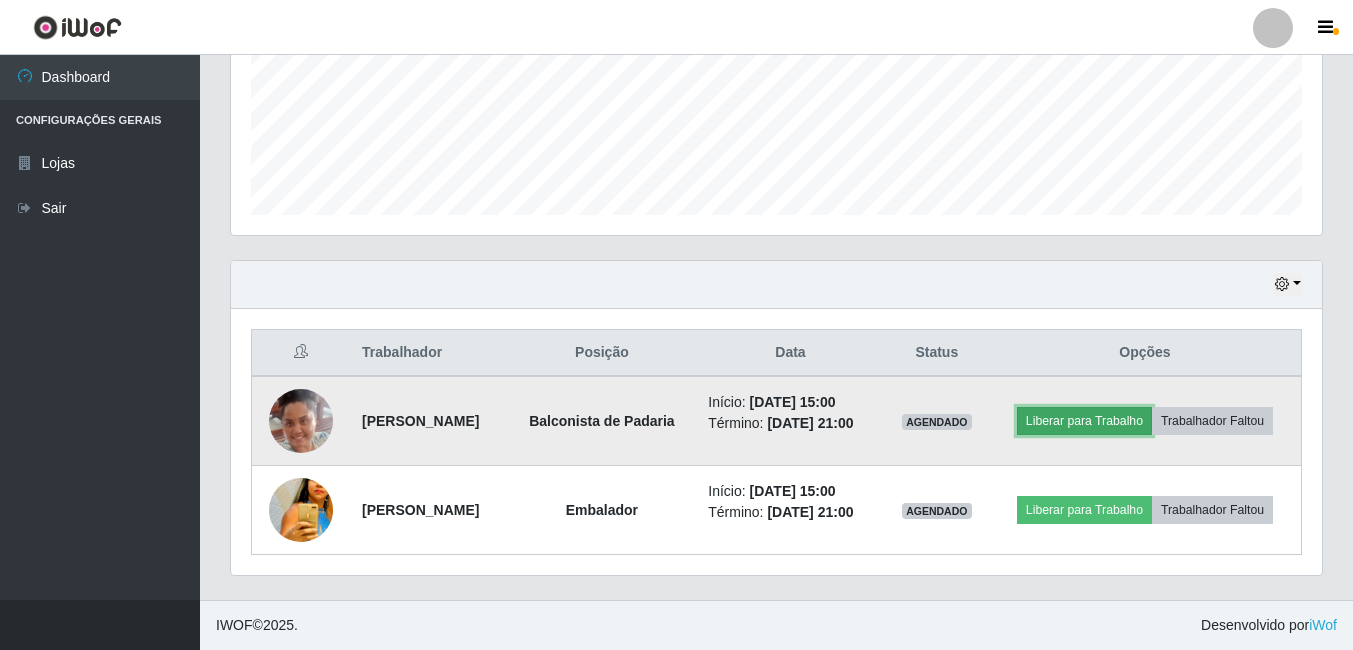 click on "Liberar para Trabalho" at bounding box center [1084, 421] 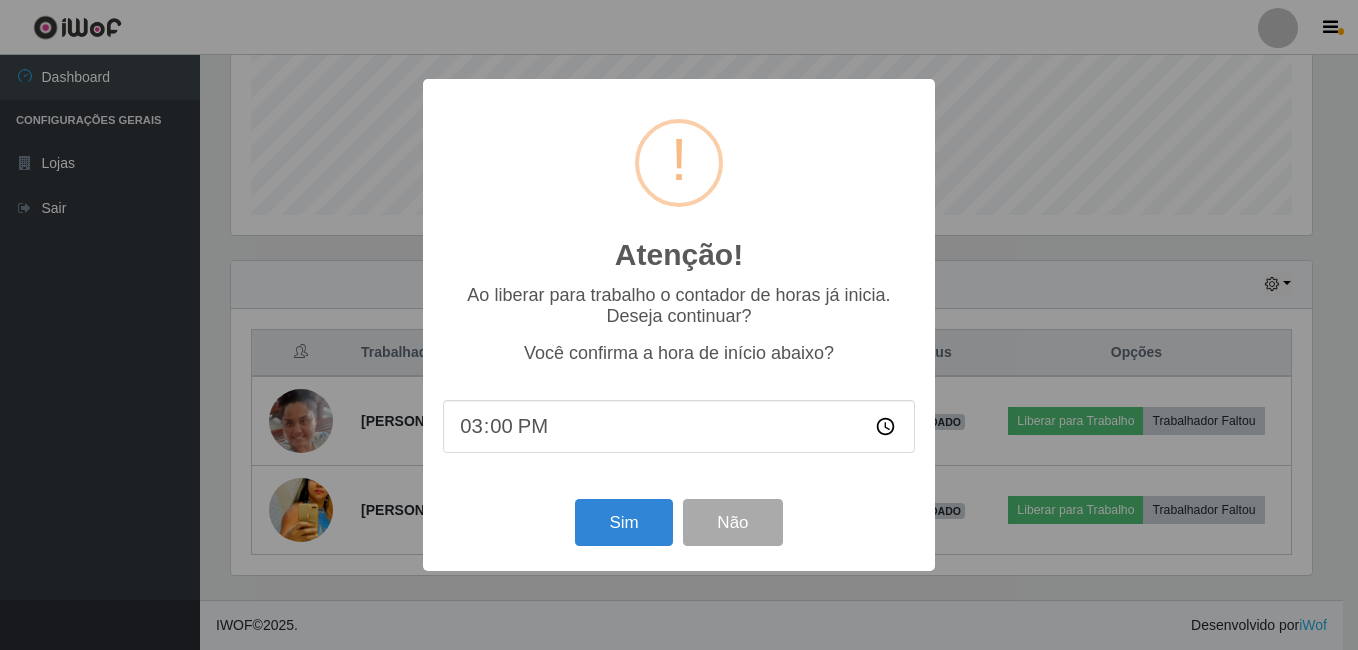 scroll, scrollTop: 999585, scrollLeft: 998919, axis: both 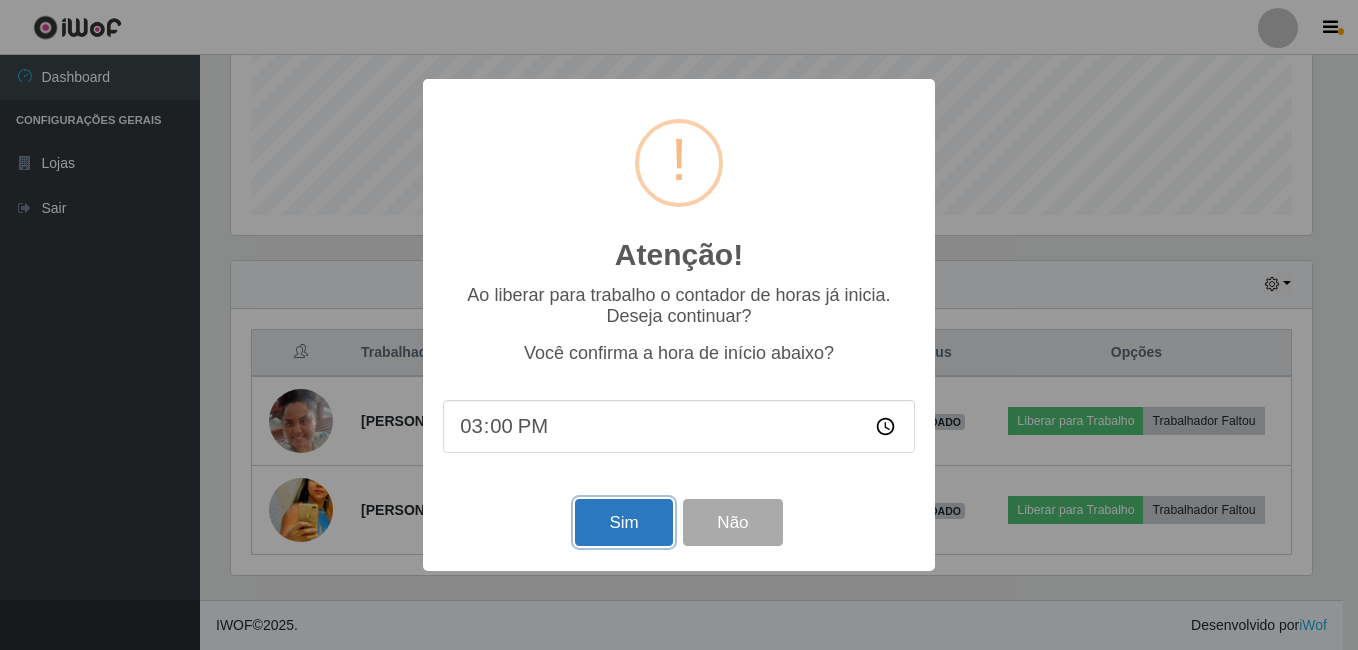 click on "Sim" at bounding box center [623, 522] 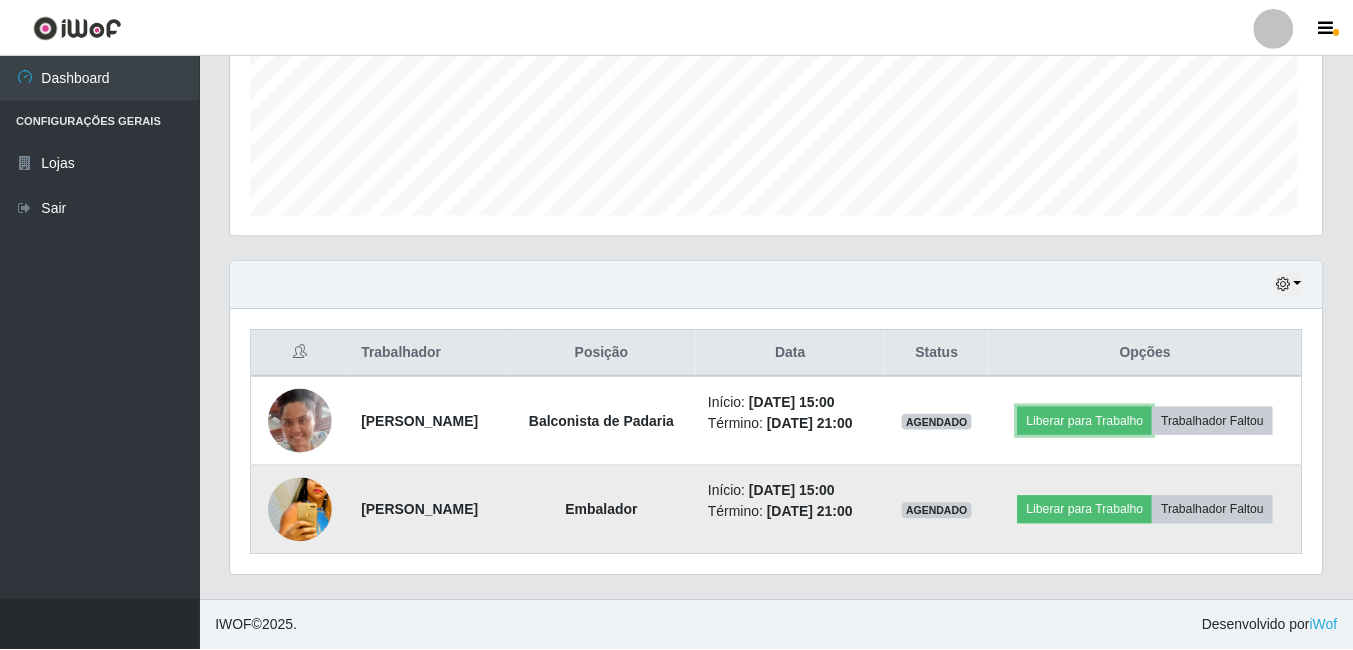 scroll, scrollTop: 999585, scrollLeft: 998909, axis: both 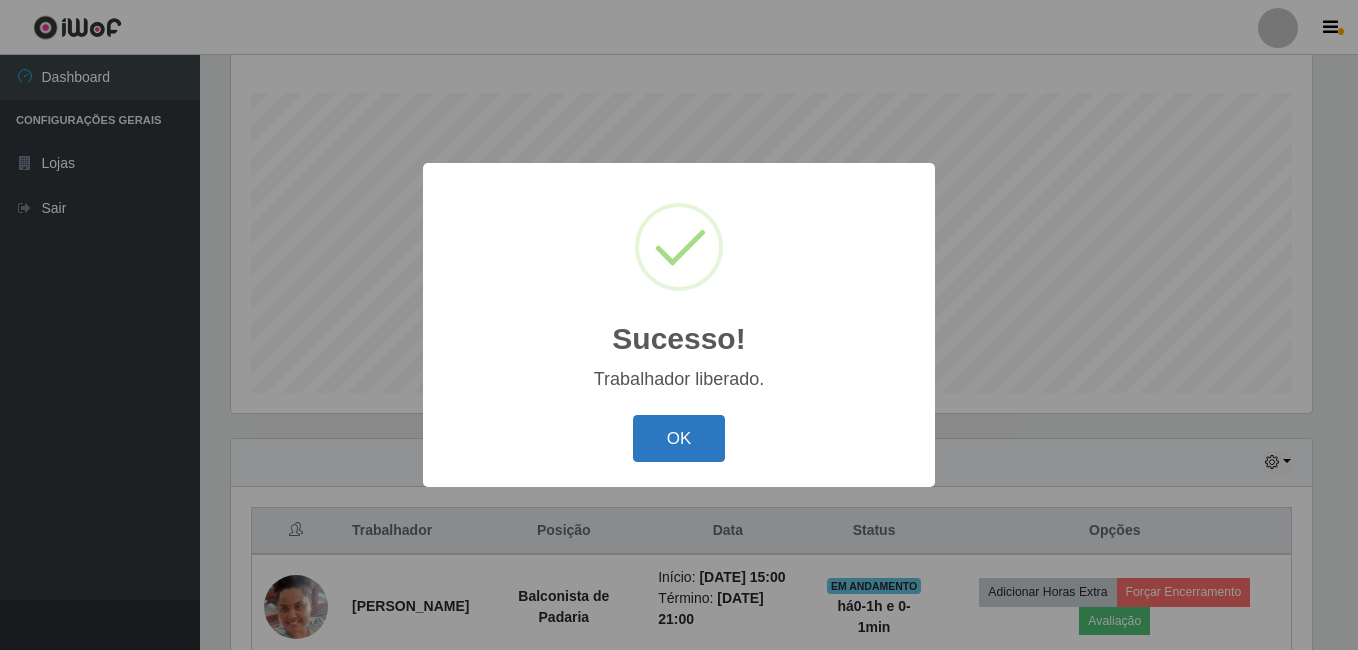 click on "OK" at bounding box center [679, 438] 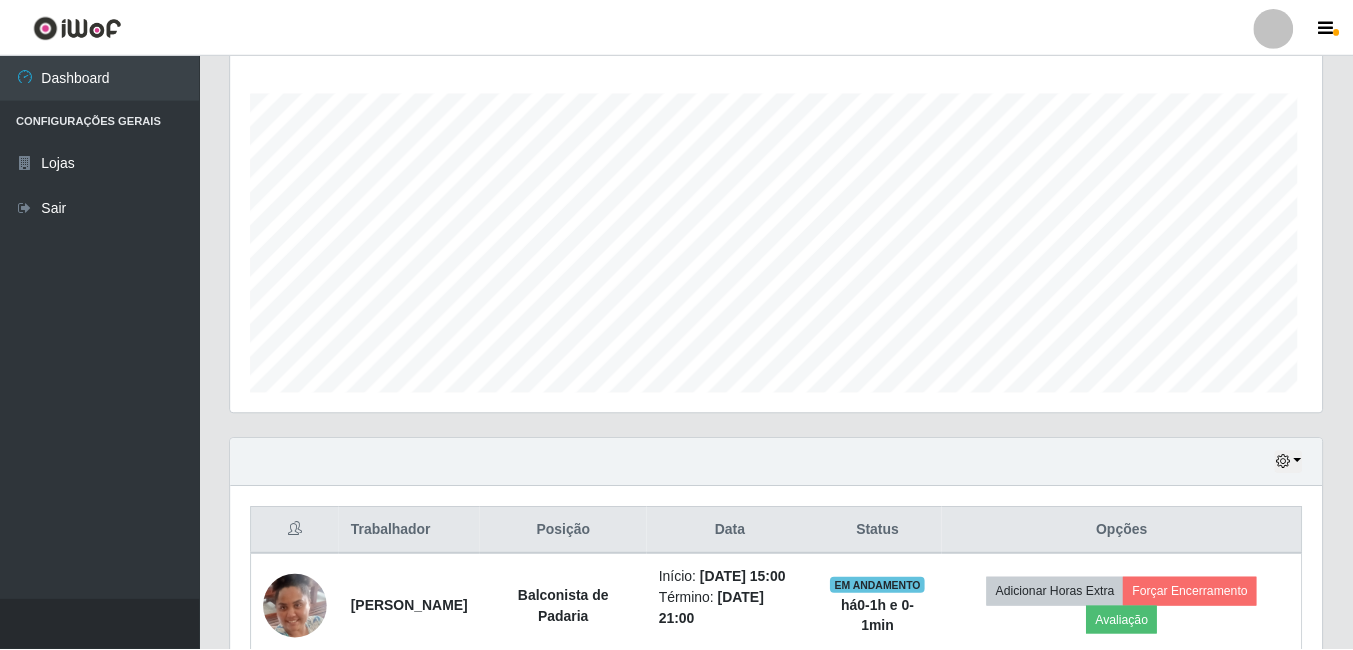 scroll, scrollTop: 999585, scrollLeft: 998909, axis: both 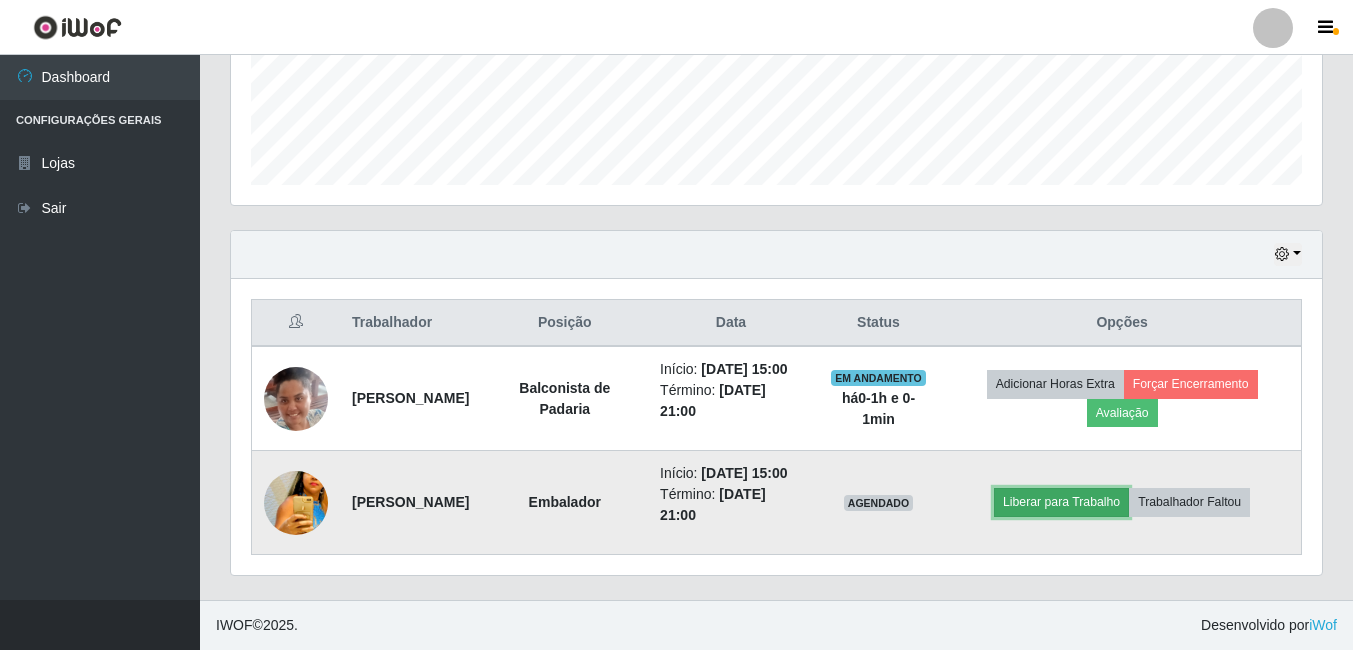 click on "Liberar para Trabalho" at bounding box center (1061, 502) 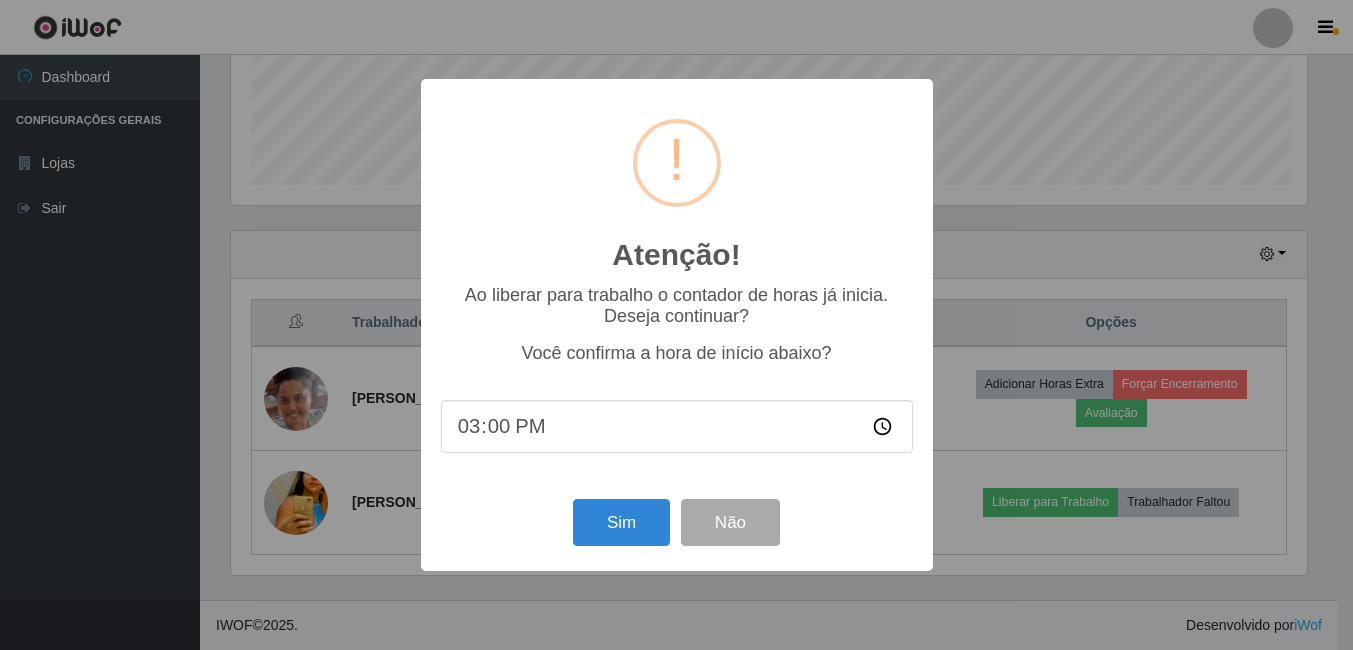 scroll, scrollTop: 999585, scrollLeft: 998919, axis: both 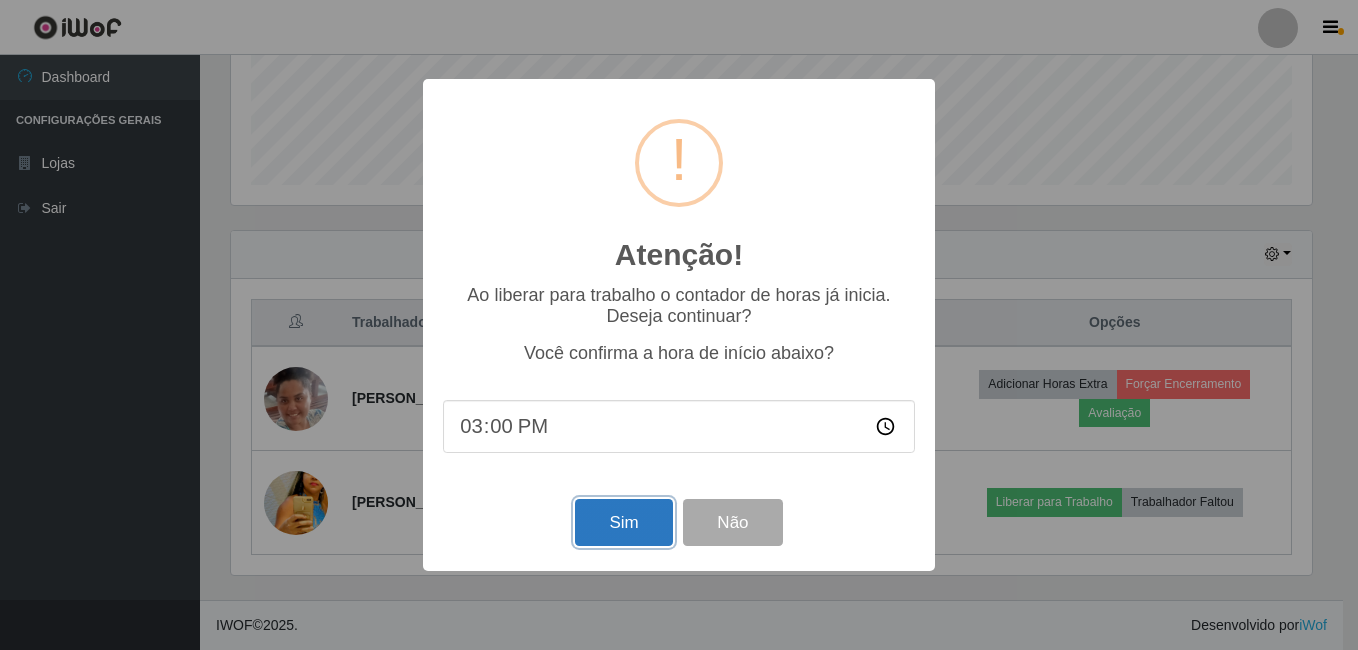 click on "Sim" at bounding box center (623, 522) 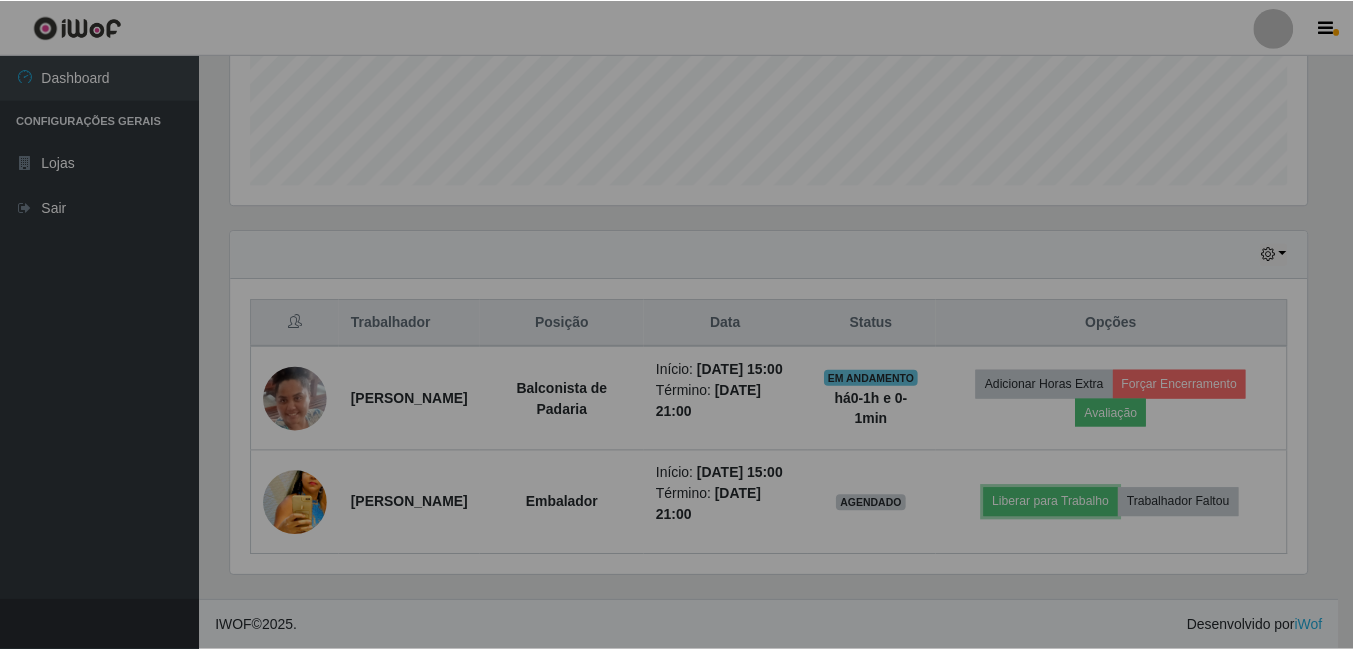 scroll, scrollTop: 999585, scrollLeft: 998909, axis: both 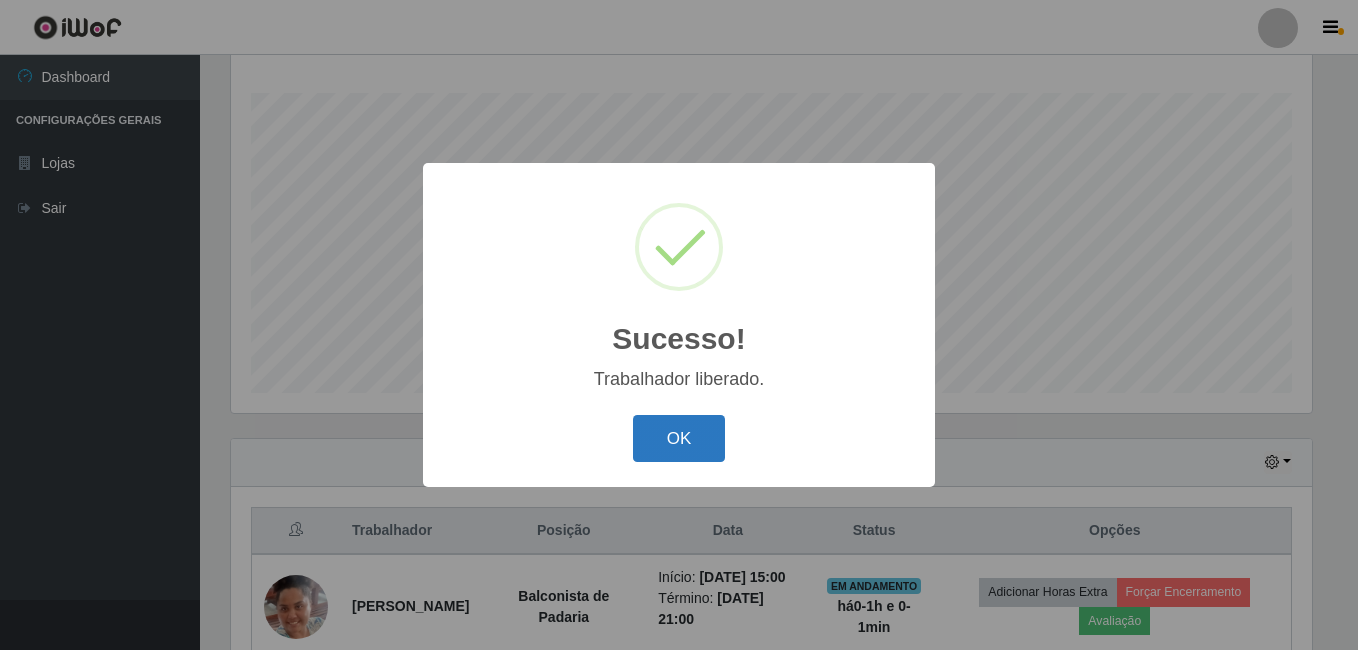 drag, startPoint x: 713, startPoint y: 437, endPoint x: 711, endPoint y: 424, distance: 13.152946 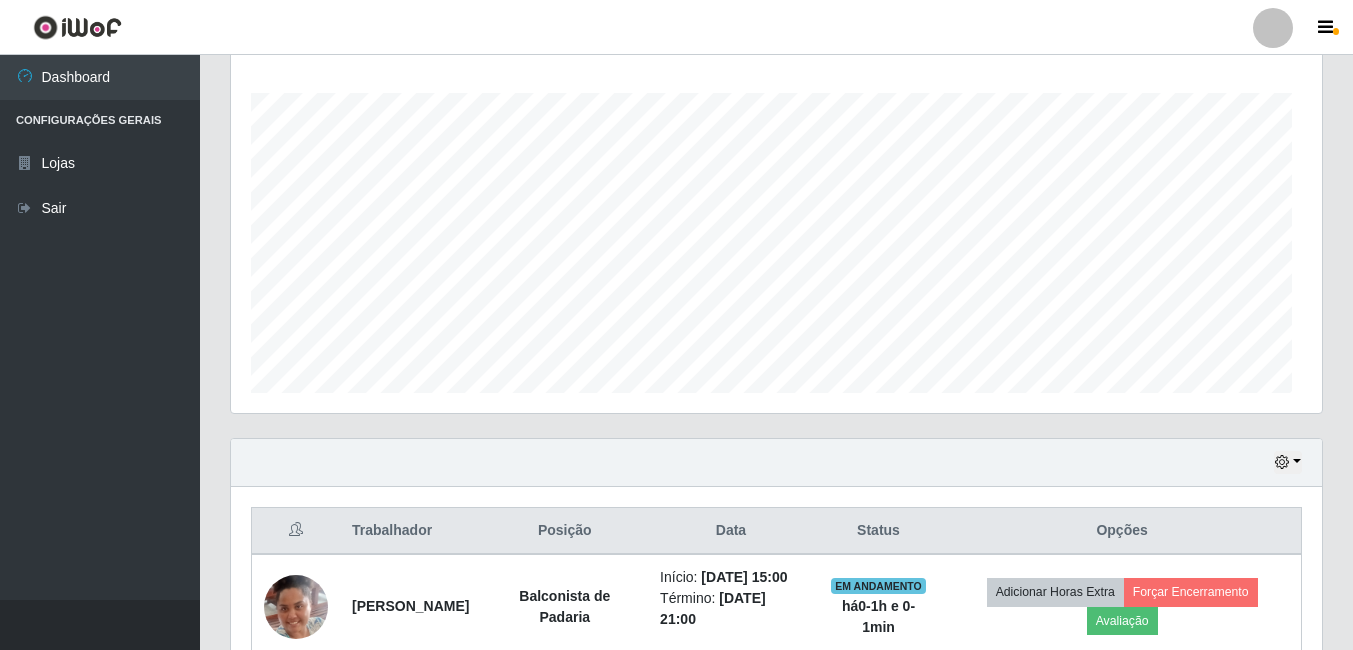 scroll, scrollTop: 999585, scrollLeft: 998909, axis: both 